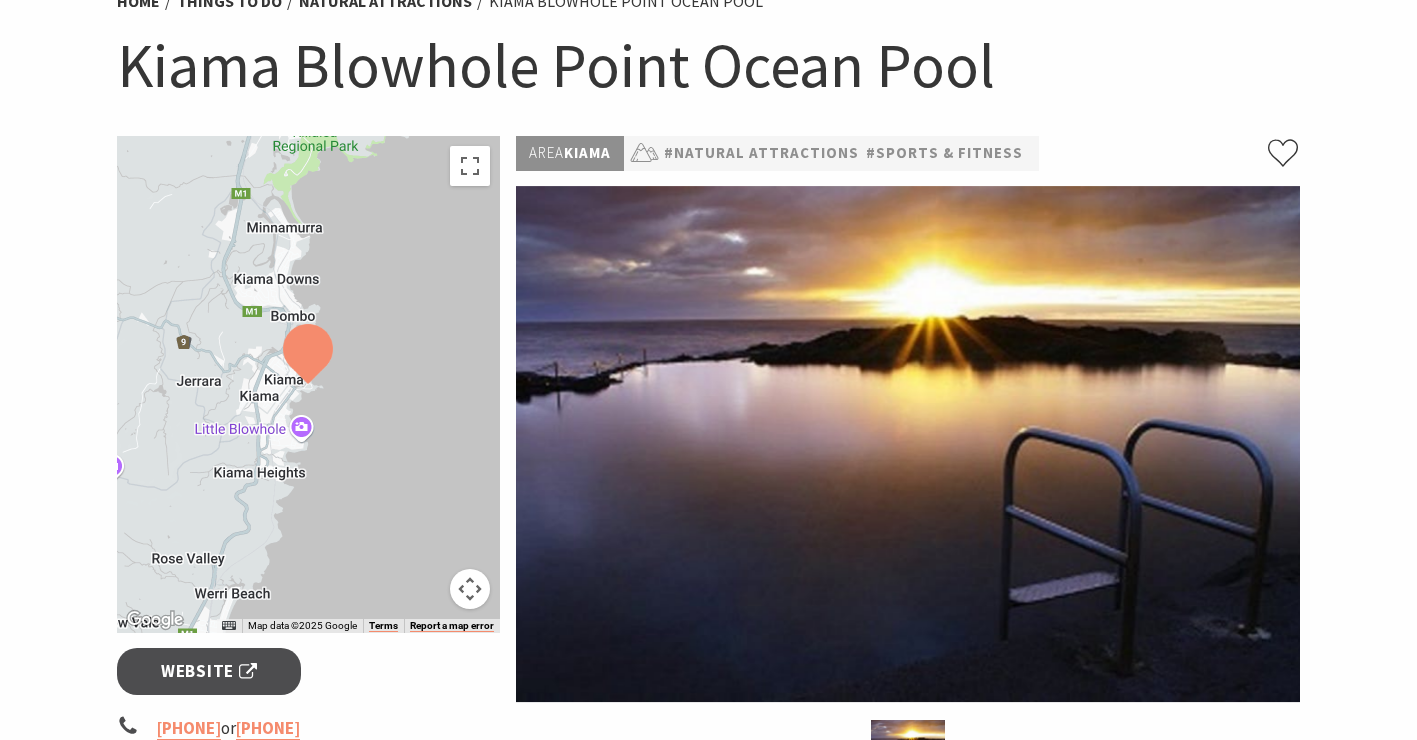 scroll, scrollTop: 283, scrollLeft: 0, axis: vertical 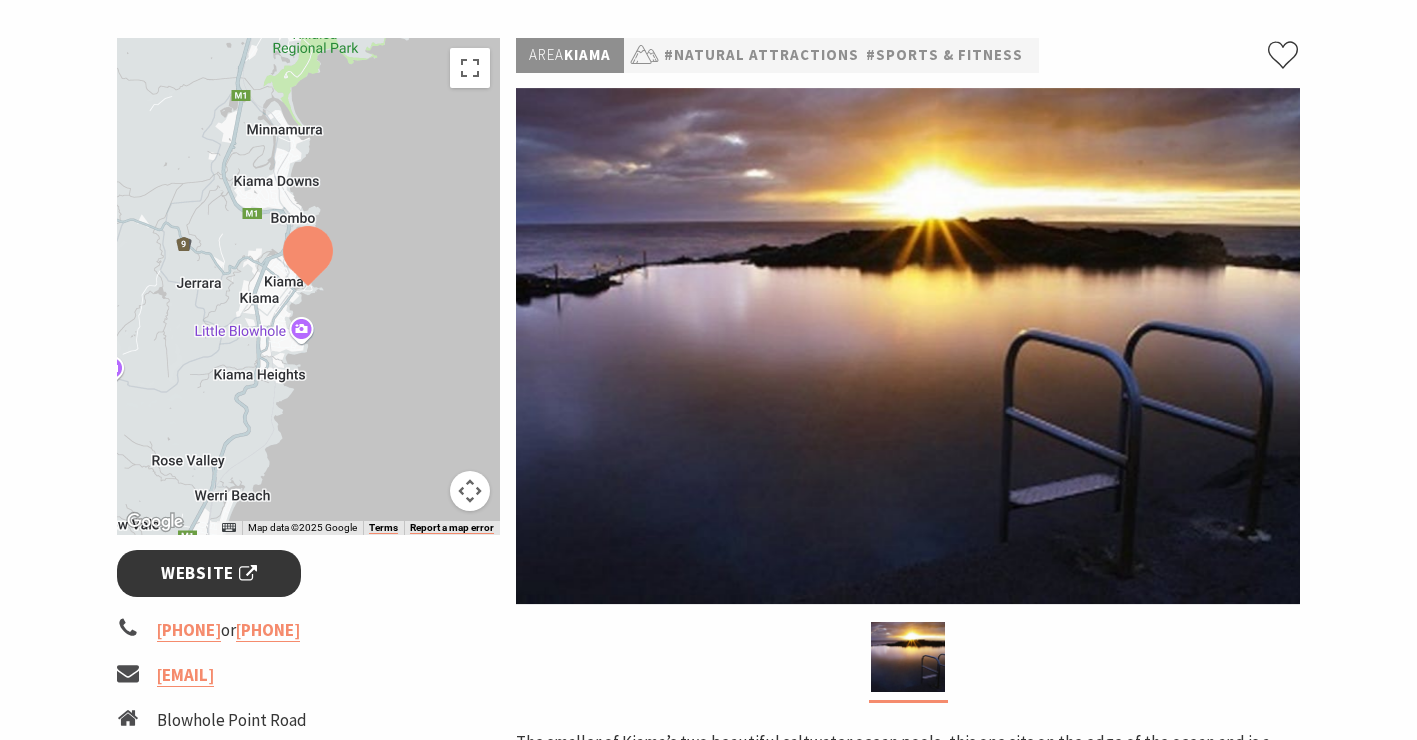 click on "Website" at bounding box center [209, 573] 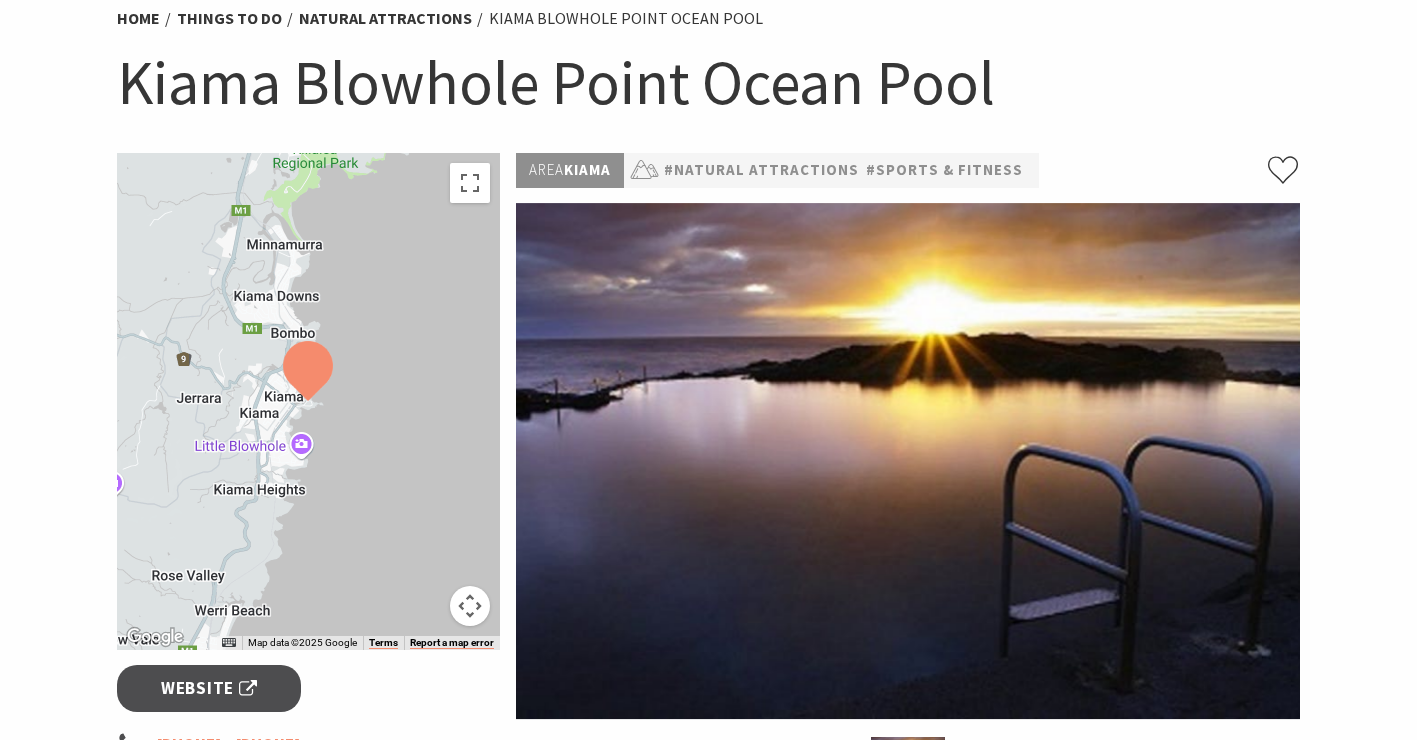 scroll, scrollTop: 162, scrollLeft: 0, axis: vertical 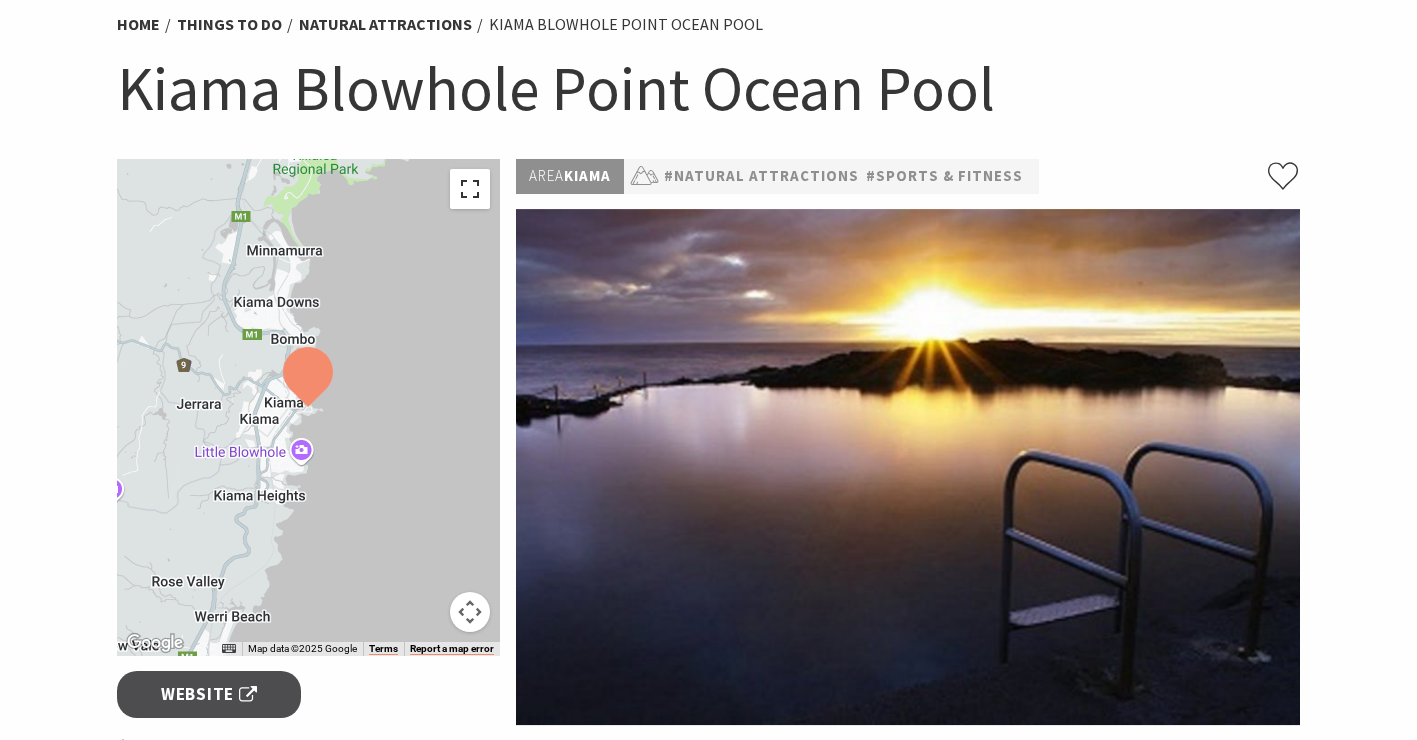 click at bounding box center [470, 189] 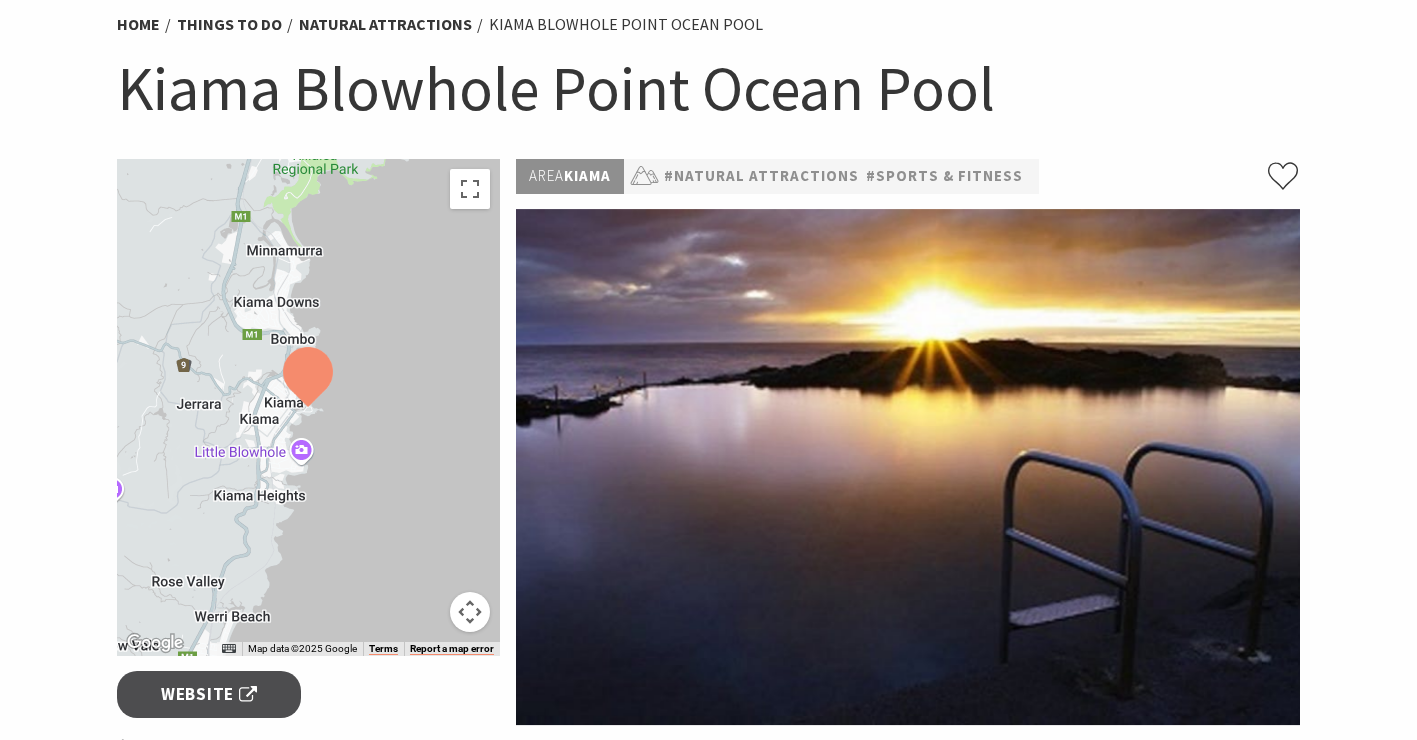 click at bounding box center [470, 612] 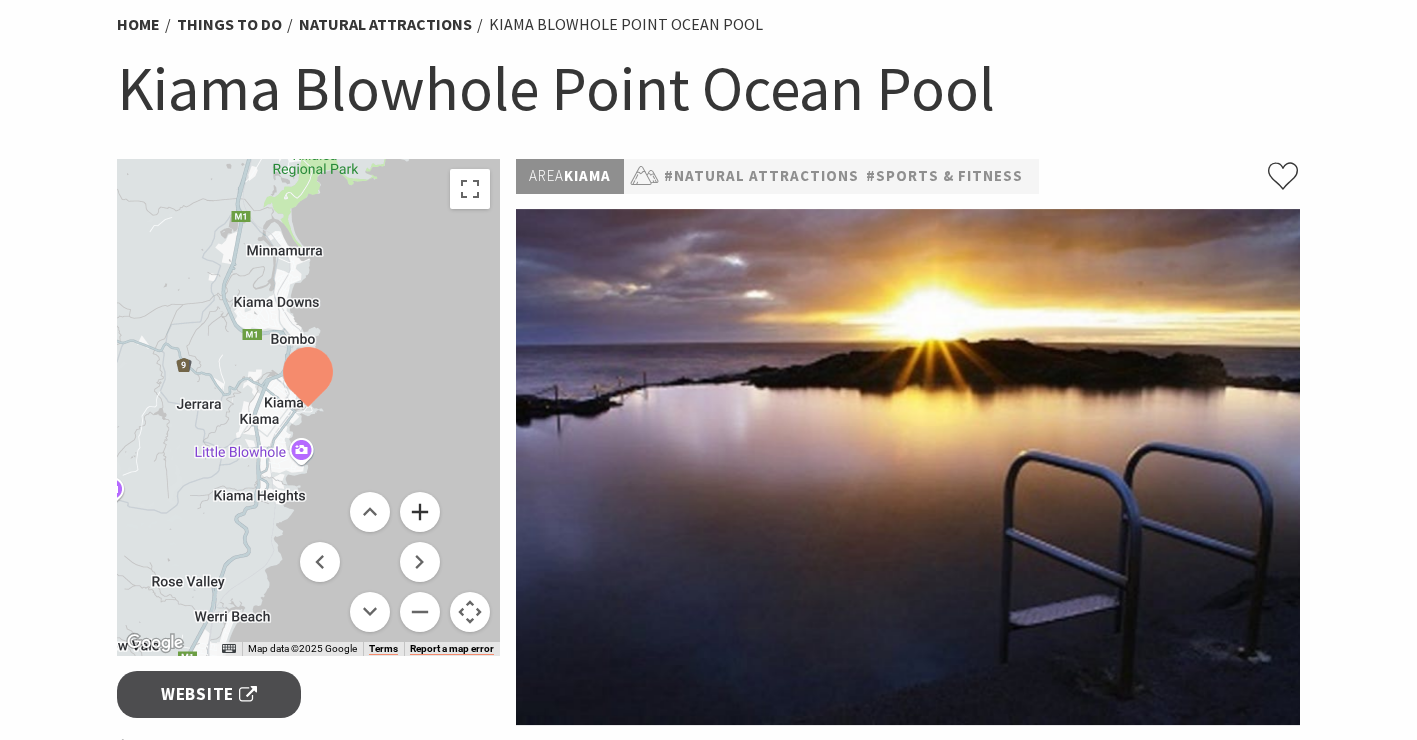 click at bounding box center (420, 512) 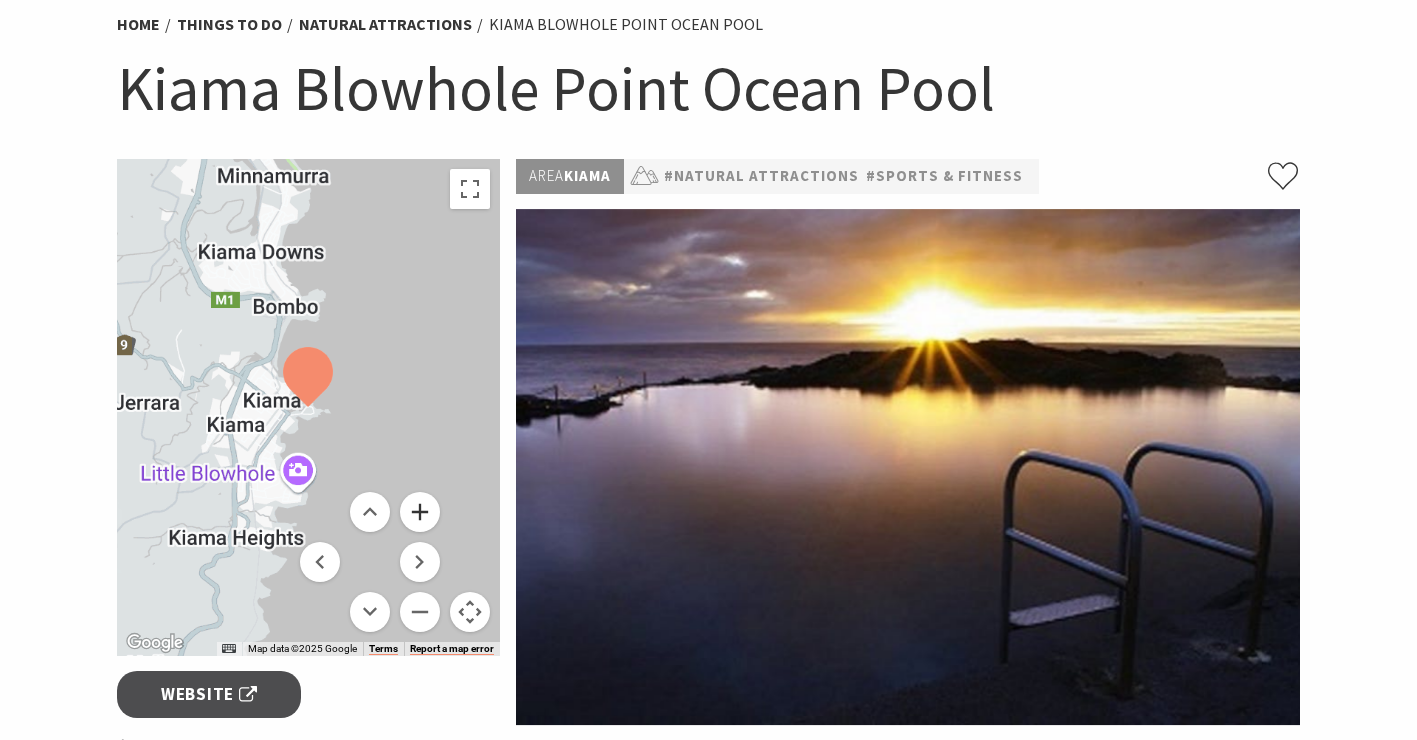 click at bounding box center [420, 512] 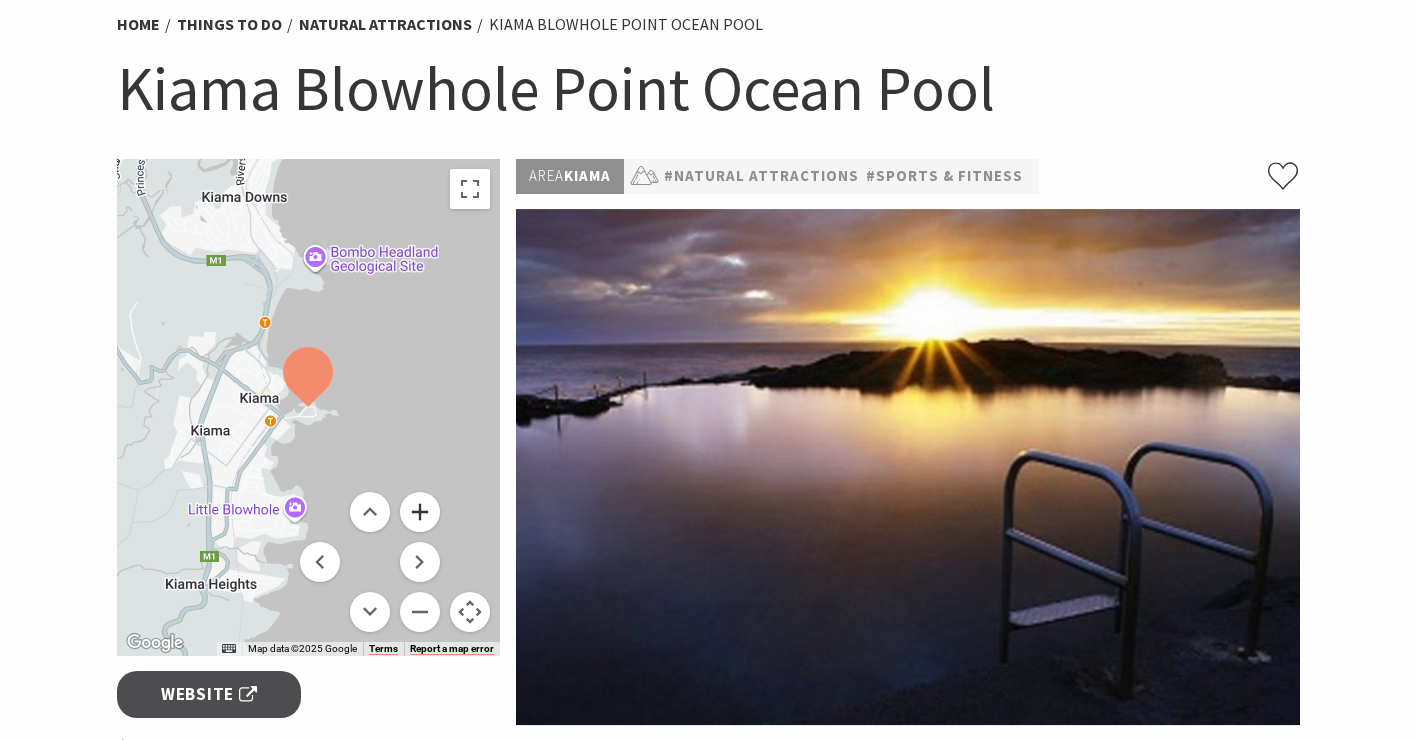 click at bounding box center (420, 512) 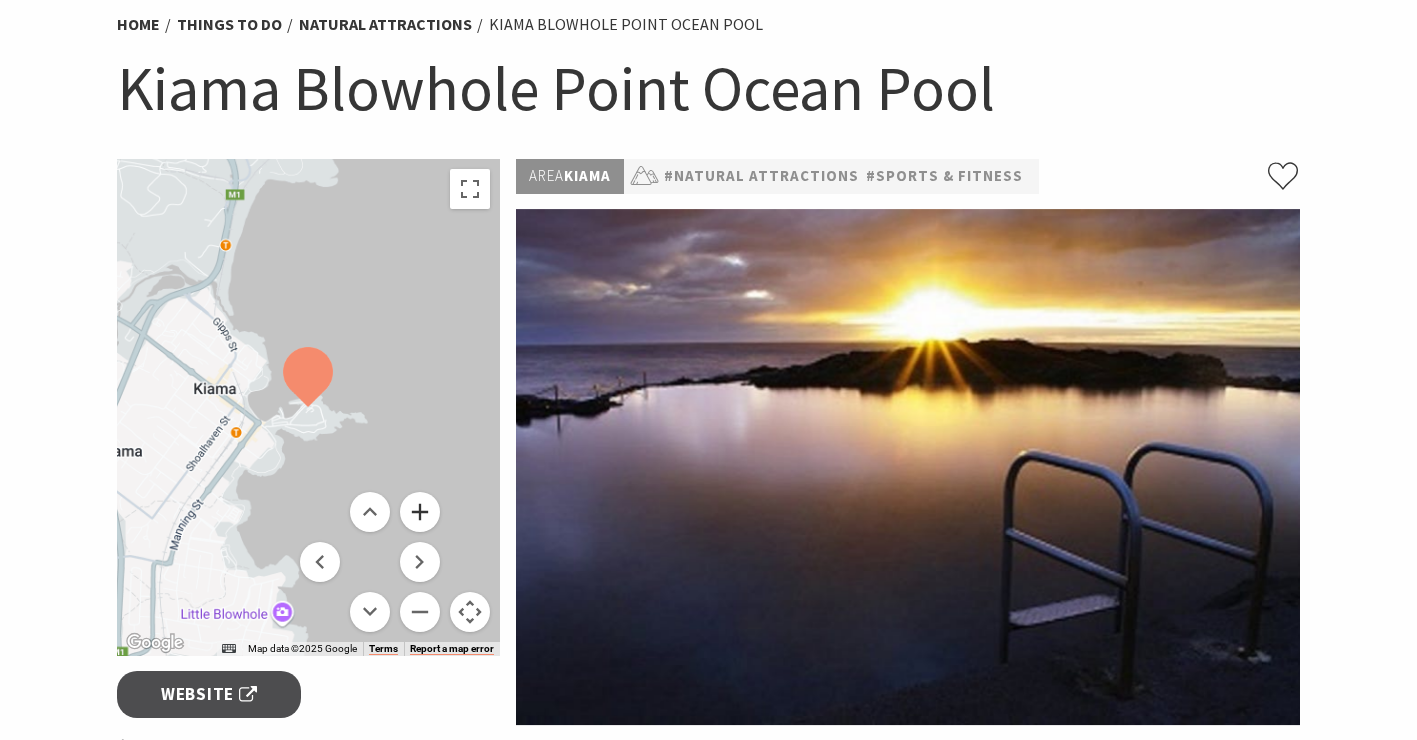 click at bounding box center (420, 512) 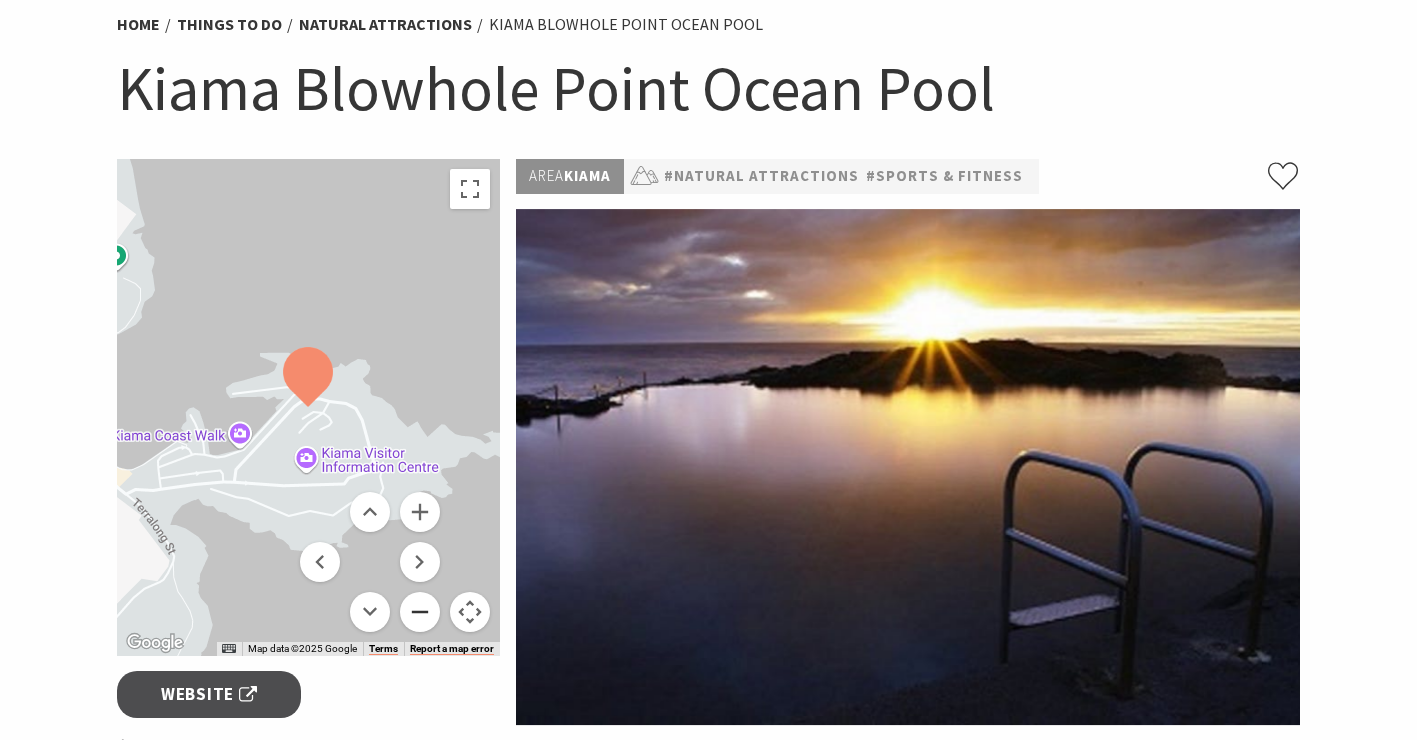 click at bounding box center [420, 612] 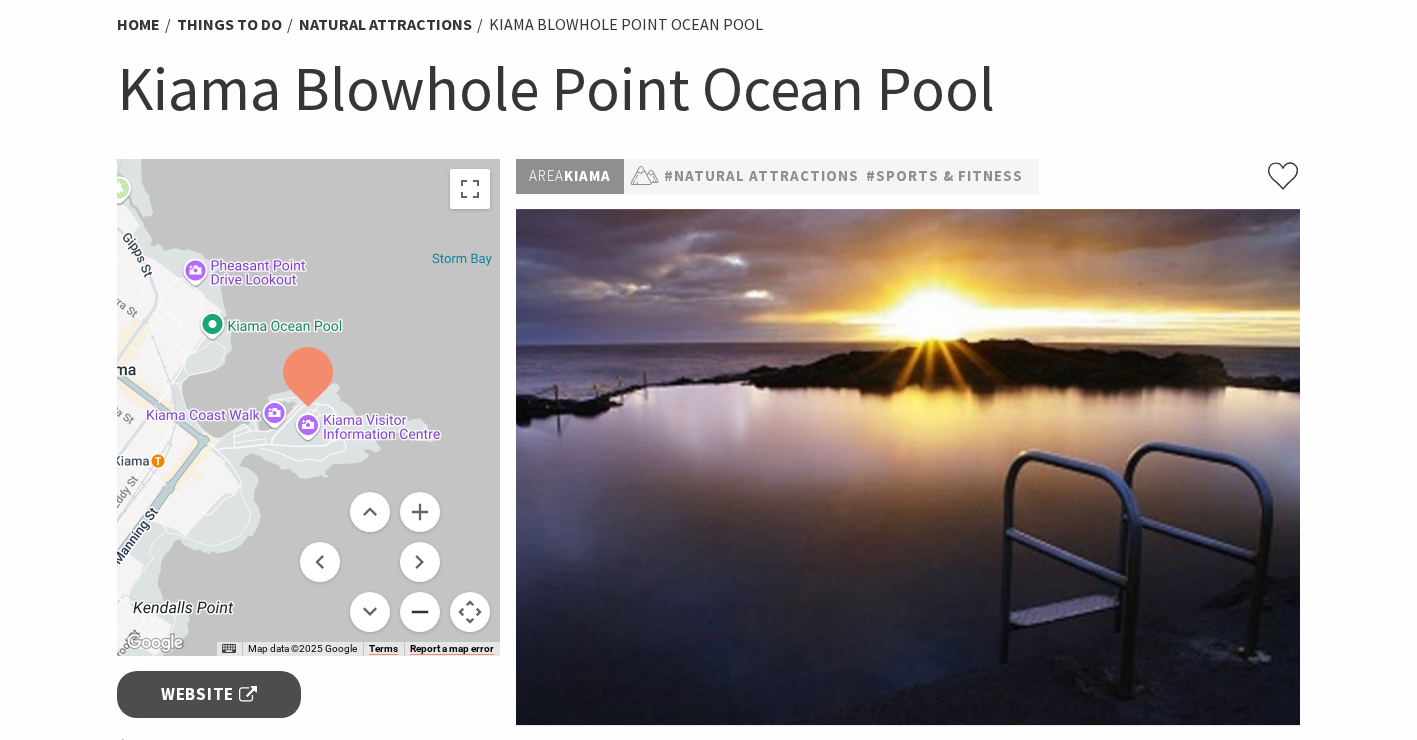 click at bounding box center (420, 612) 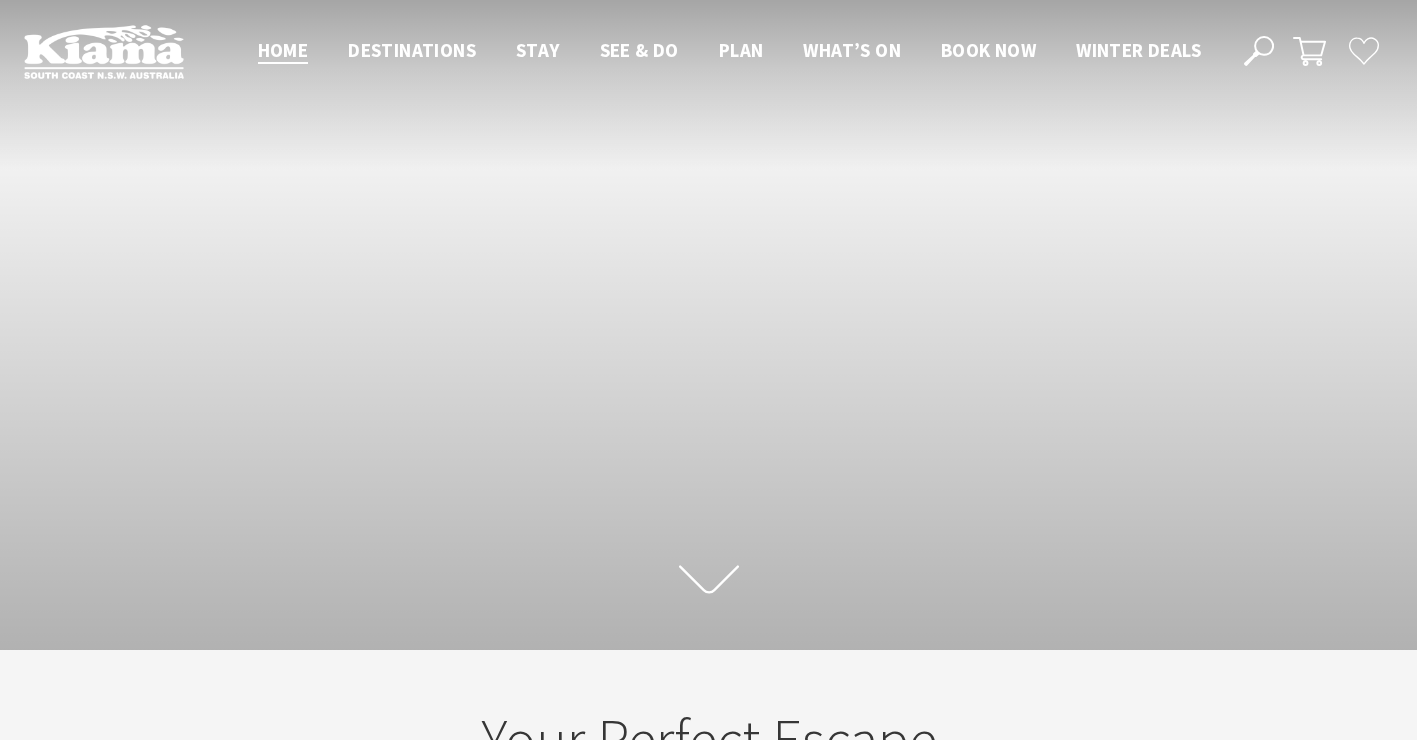 scroll, scrollTop: 0, scrollLeft: 0, axis: both 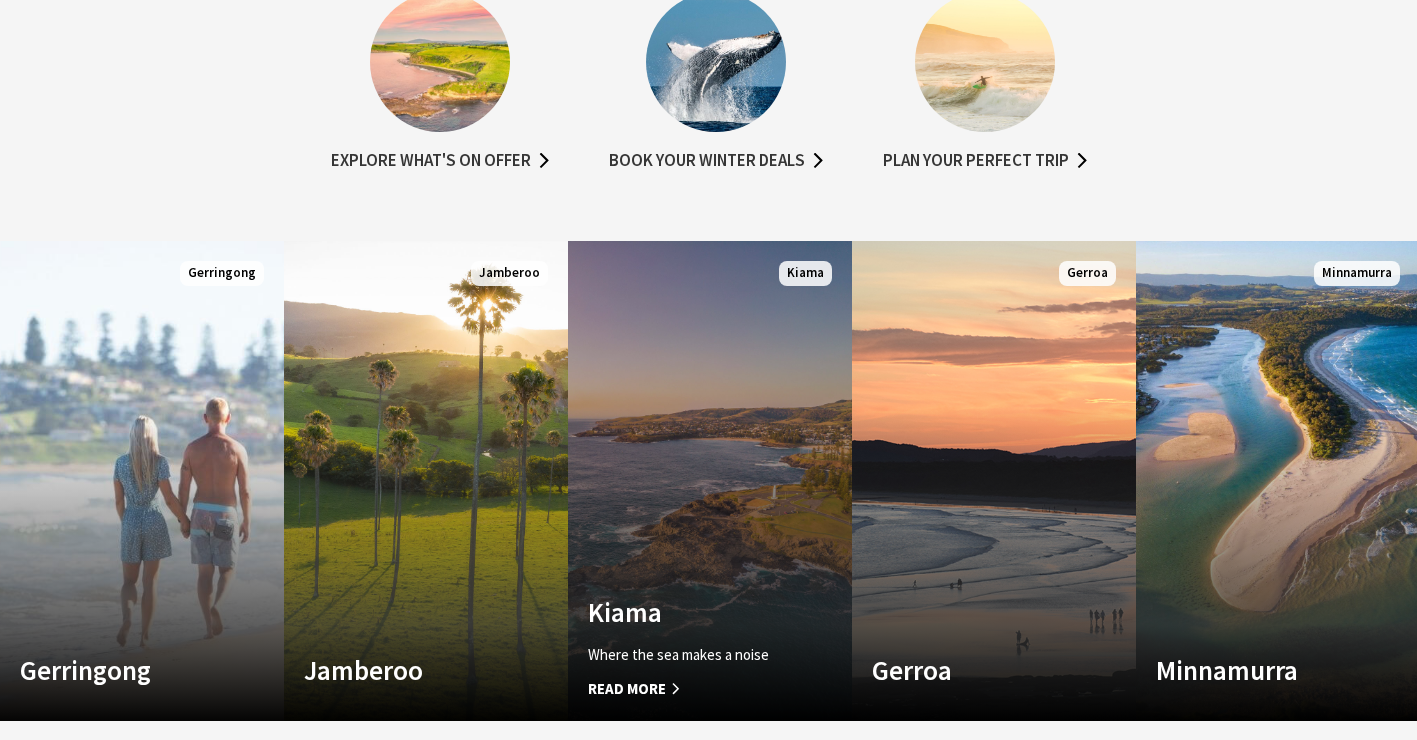 click on "Custom Image Used
Kiama
Where the sea makes a noise
Read More
Kiama" at bounding box center (710, 481) 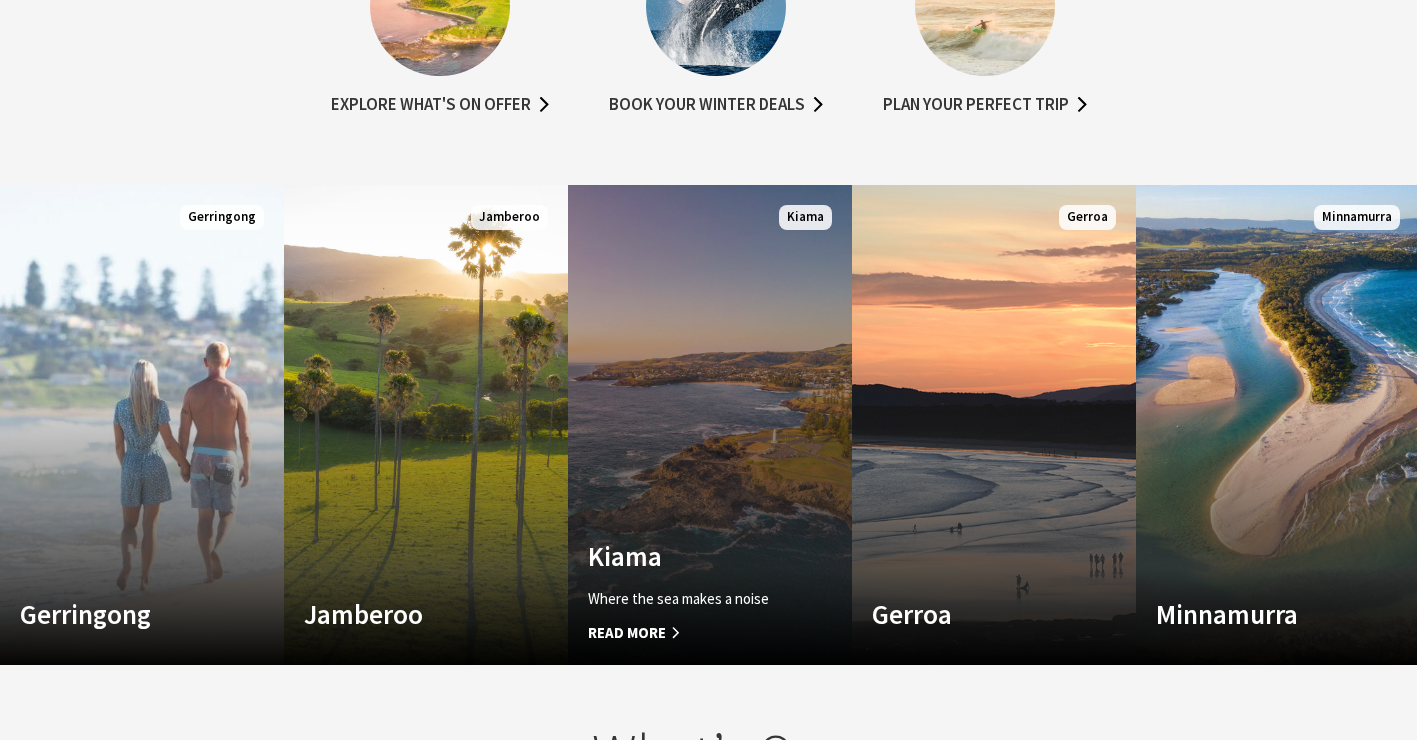 scroll, scrollTop: 1168, scrollLeft: 0, axis: vertical 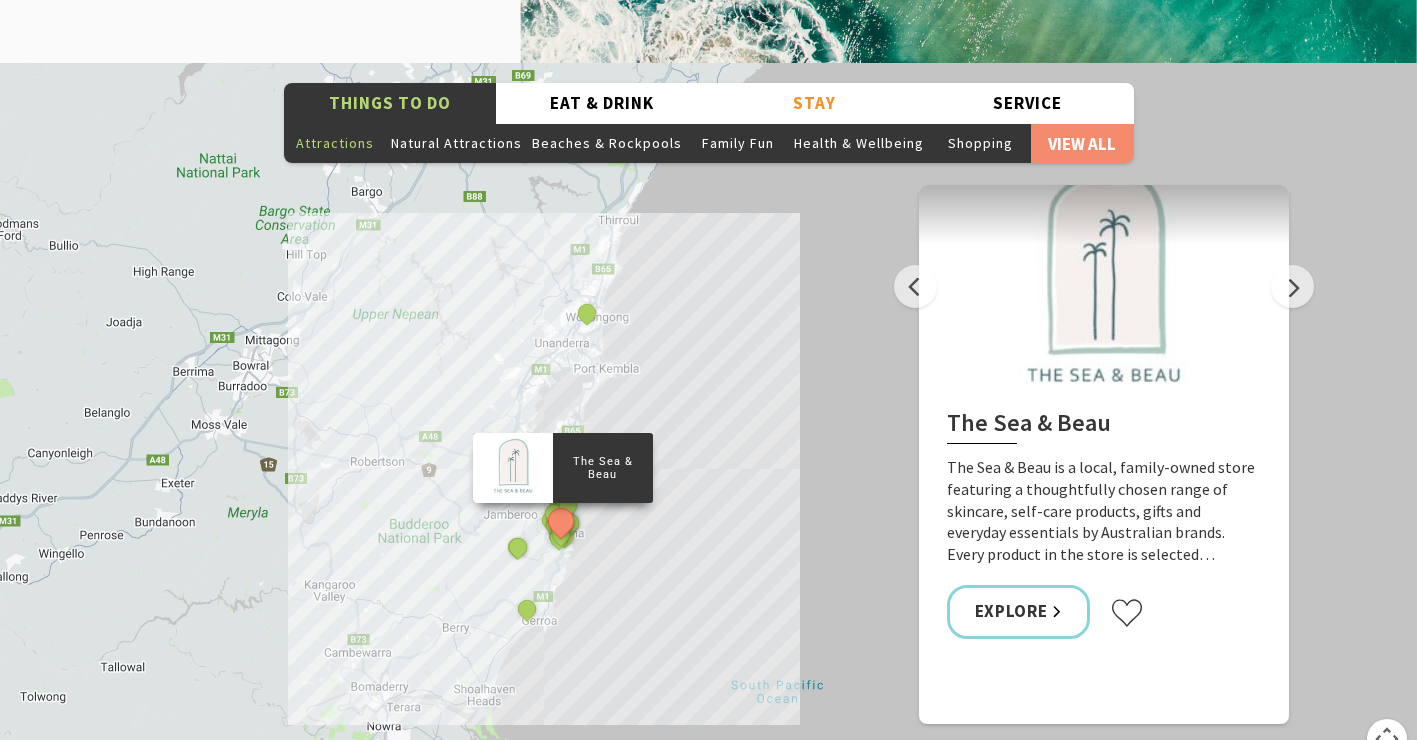 click on "Attractions" at bounding box center [335, 143] 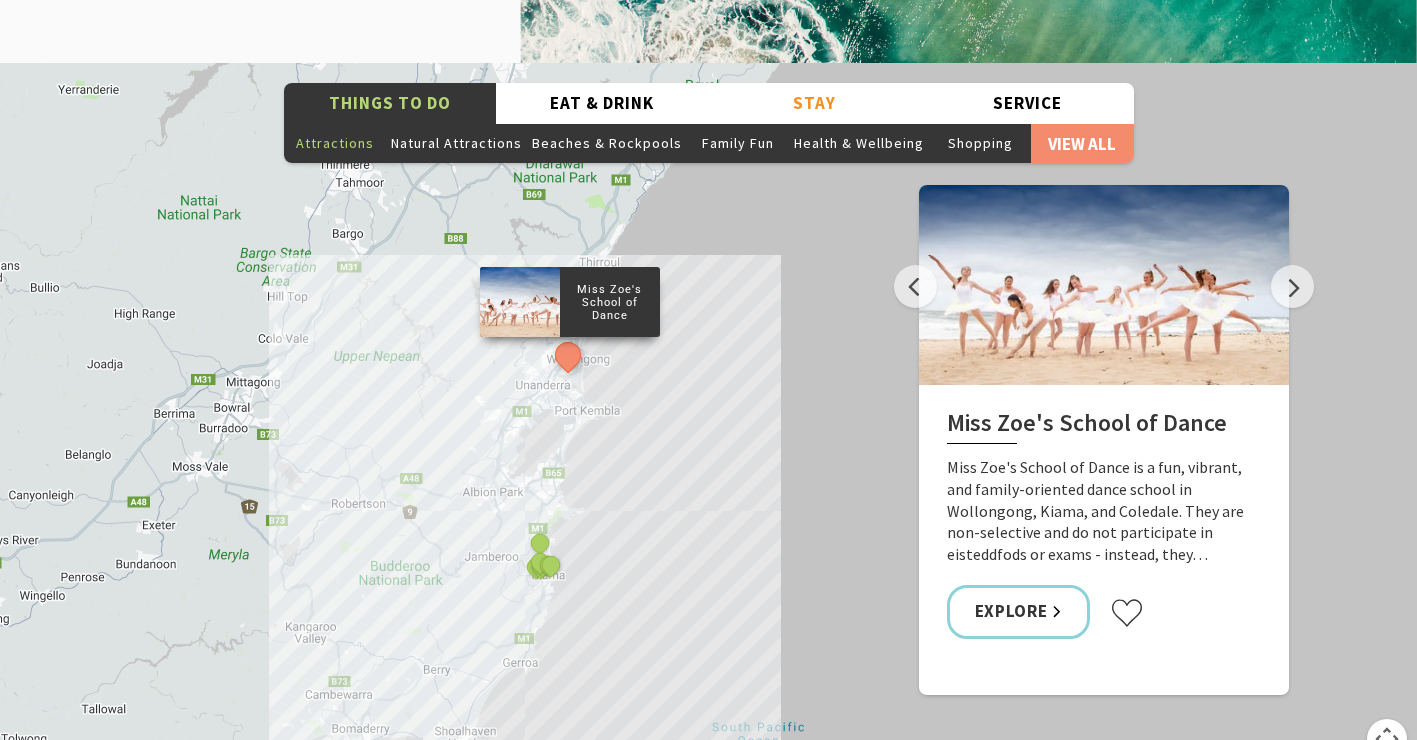 click on "Miss Zoe's School of Dance Two Gulls Art Studio/Gallery Kiama Coast Walk Kiama Bowling & Recreation Club Kiama Library Kiama Harbour Kiama Lighthouse Kiama Blowhole" at bounding box center (1429, 873) 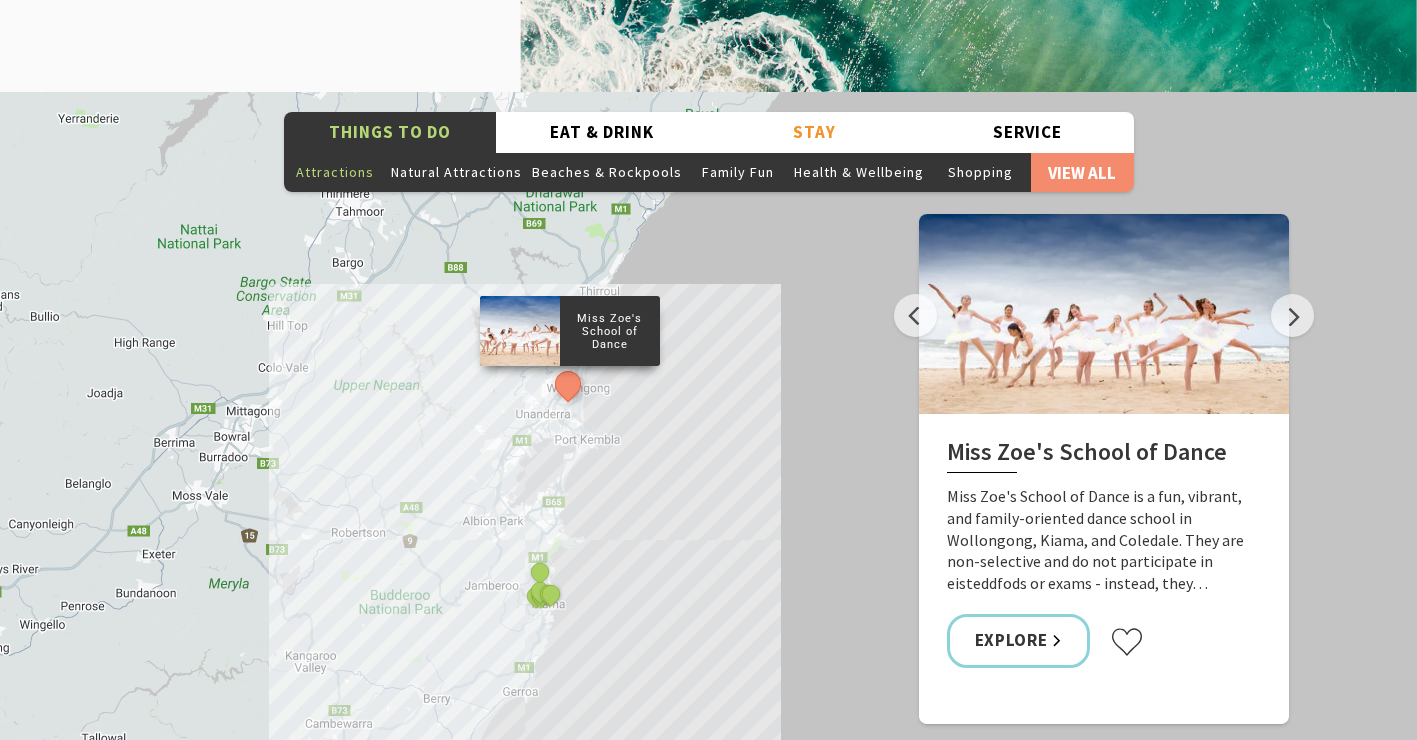 scroll, scrollTop: 3140, scrollLeft: 0, axis: vertical 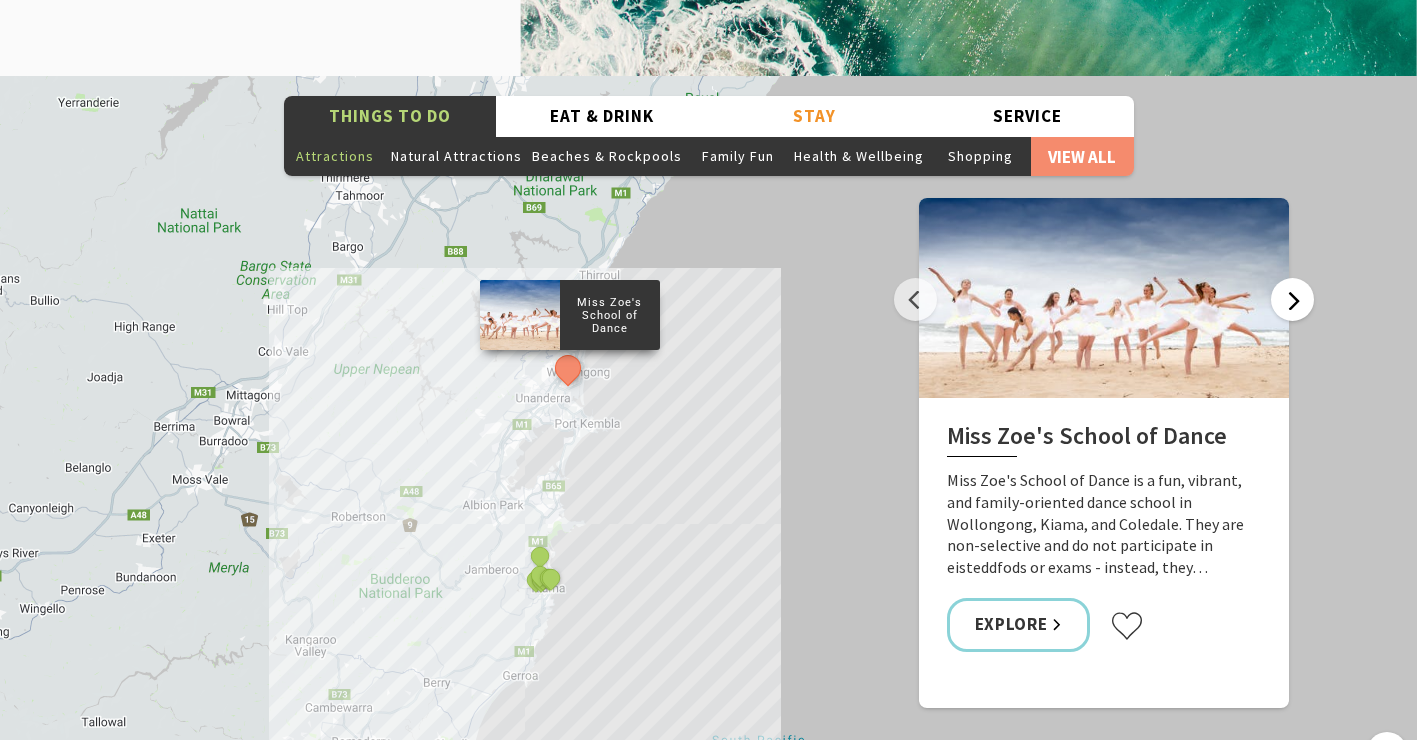 click on "Next" at bounding box center (1292, 299) 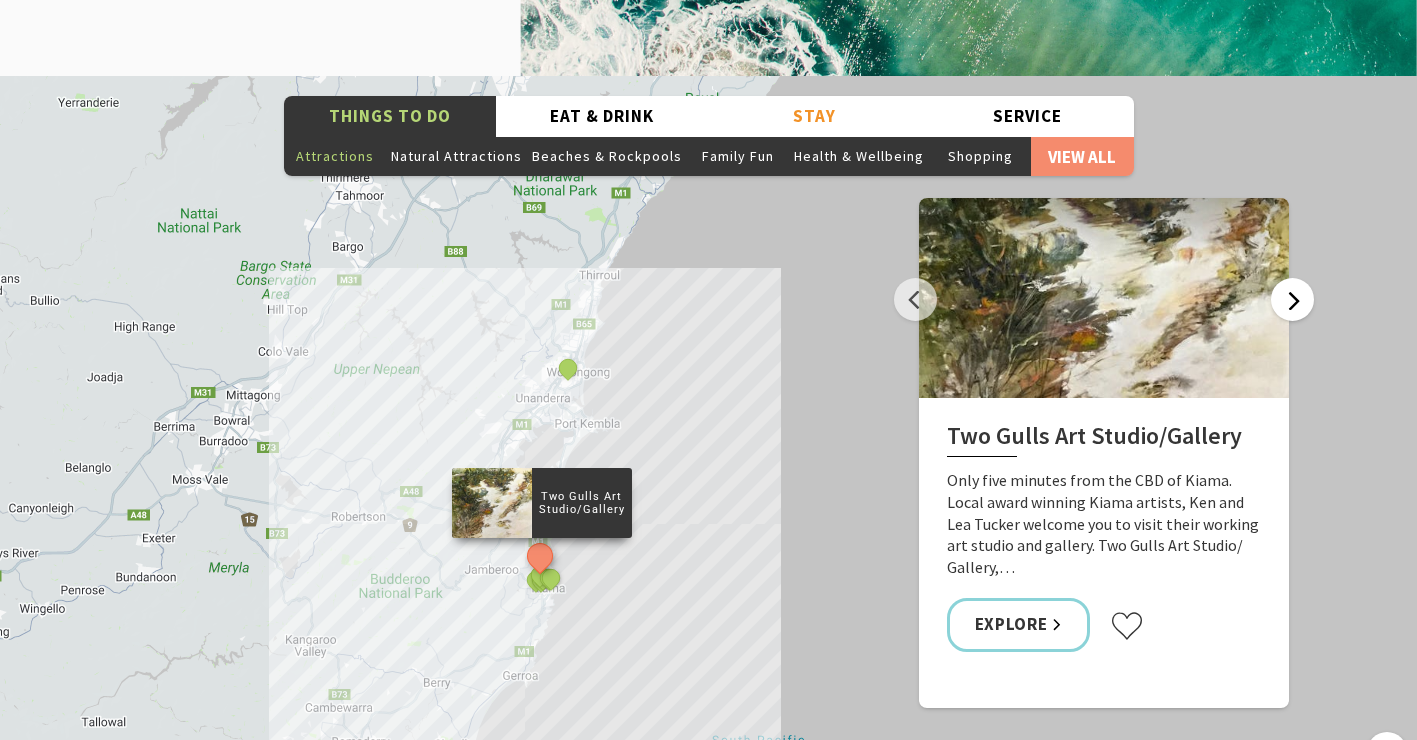 click on "Next" at bounding box center (1292, 299) 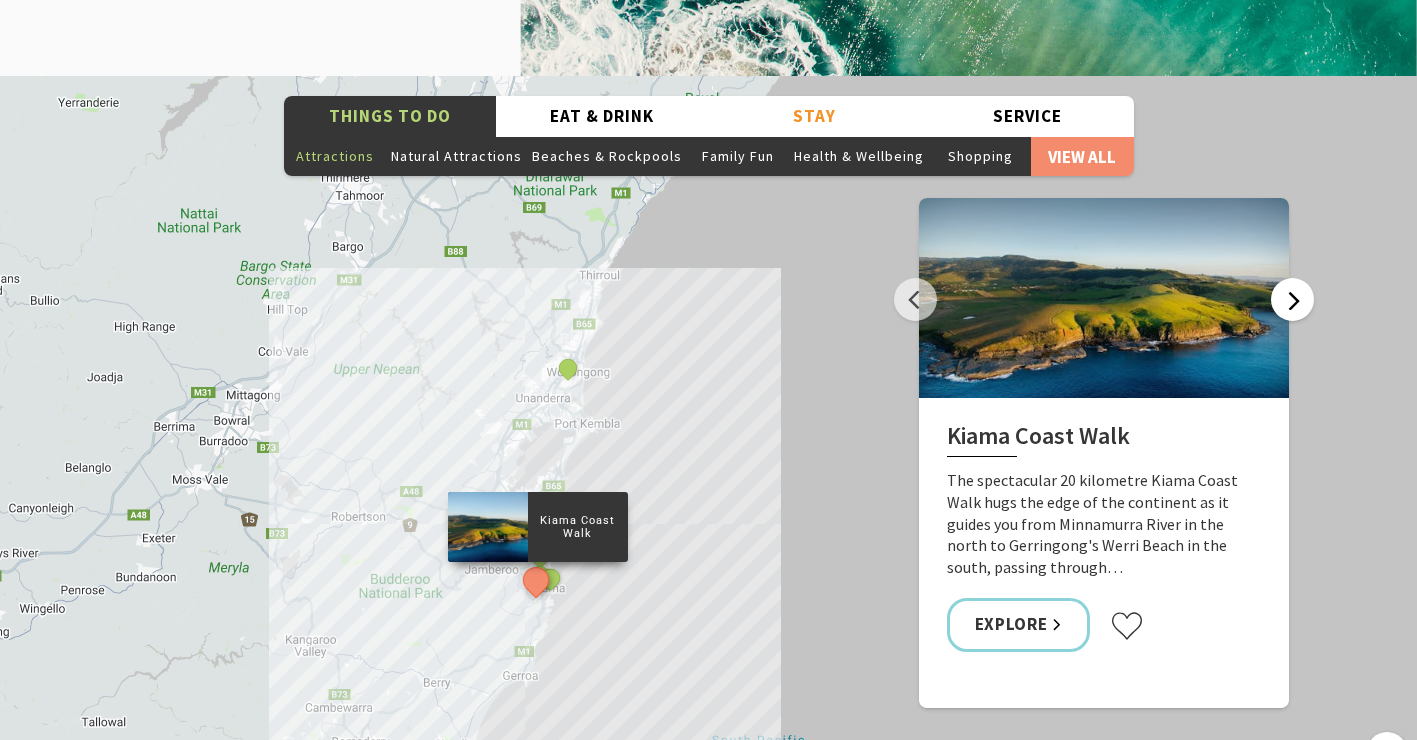 click on "Next" at bounding box center [1292, 299] 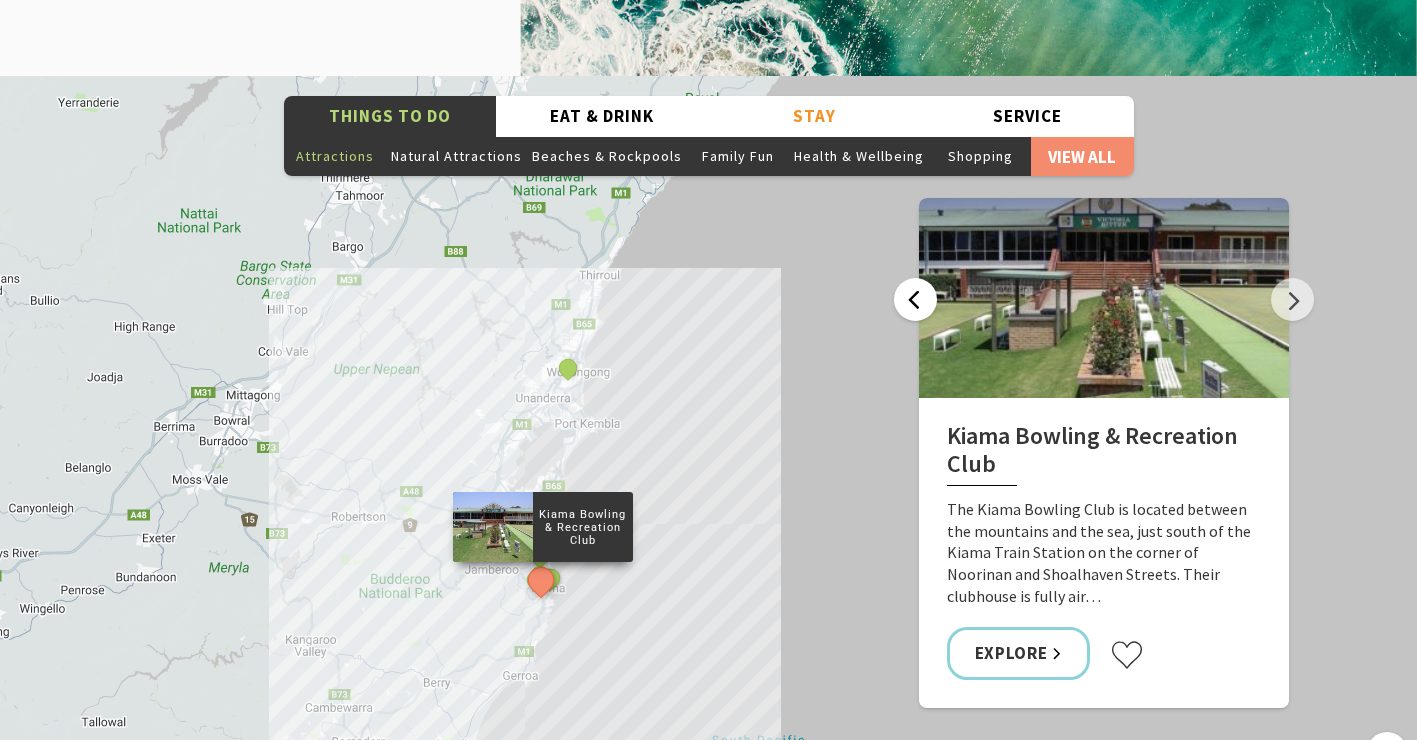 click on "Previous" at bounding box center [915, 299] 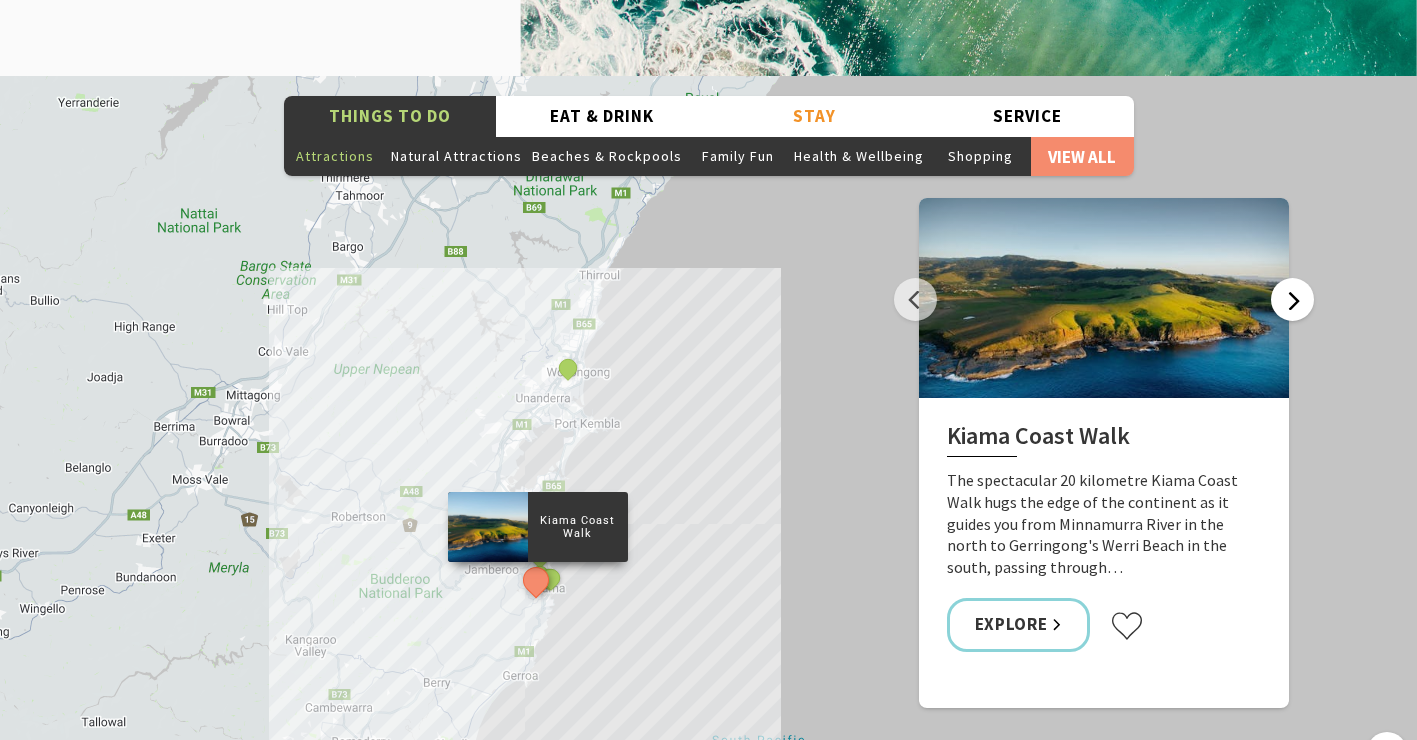 click on "Next" at bounding box center (1292, 299) 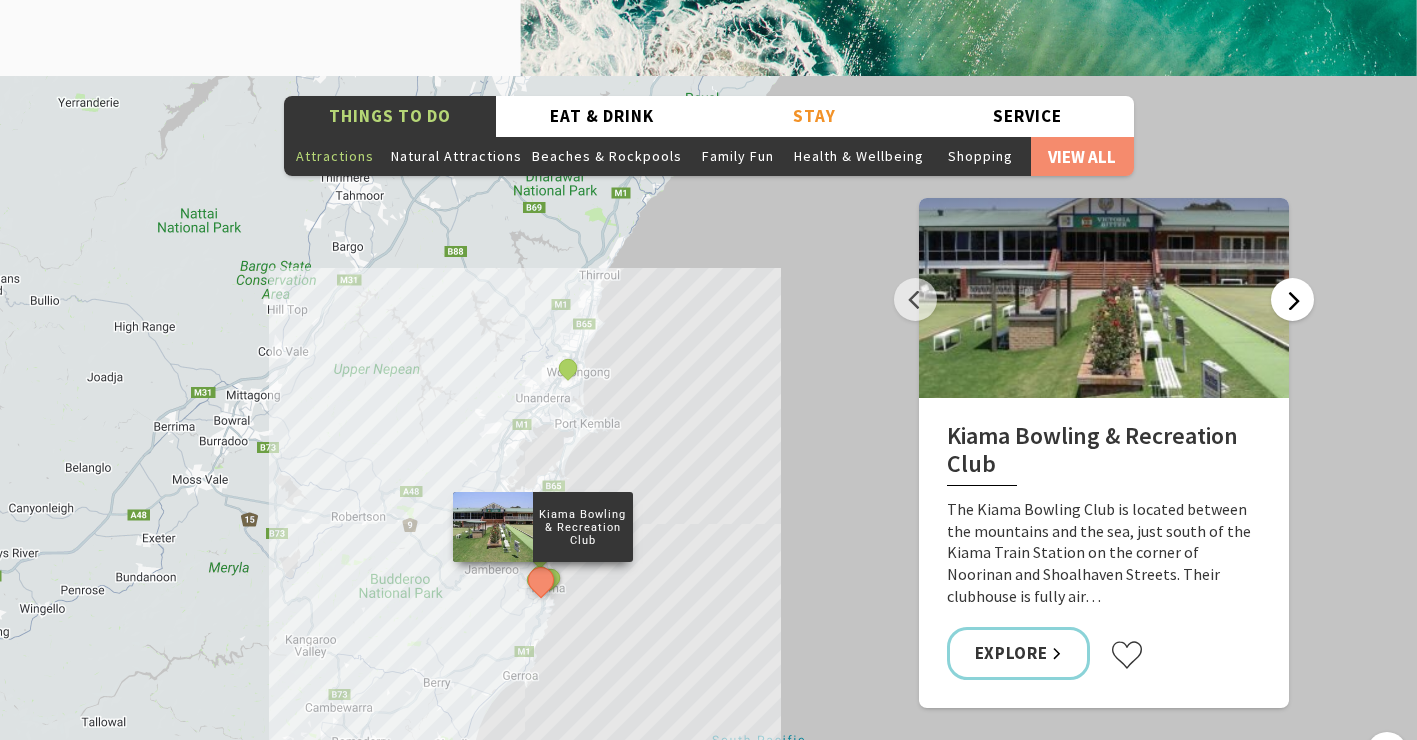 click on "Next" at bounding box center (1292, 299) 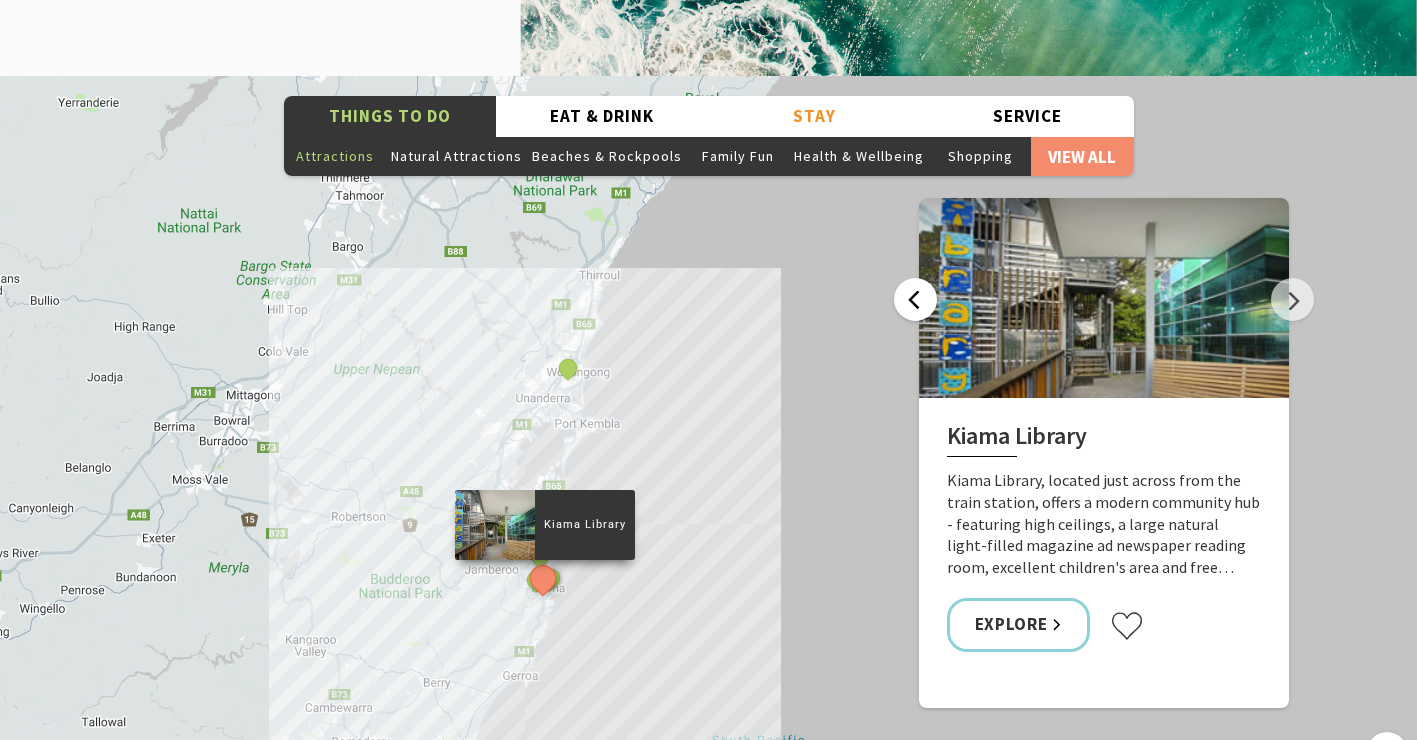 click on "Previous" at bounding box center [915, 299] 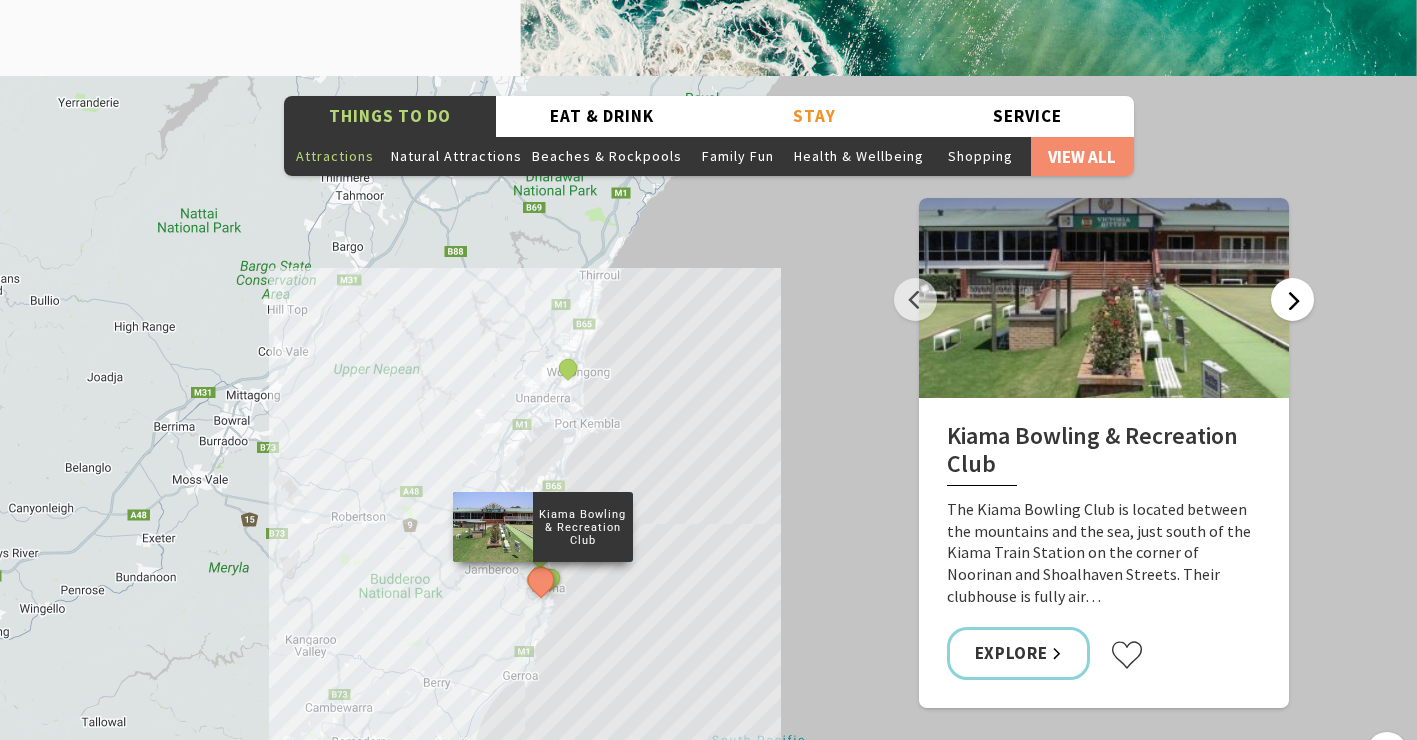 click on "Next" at bounding box center (1292, 299) 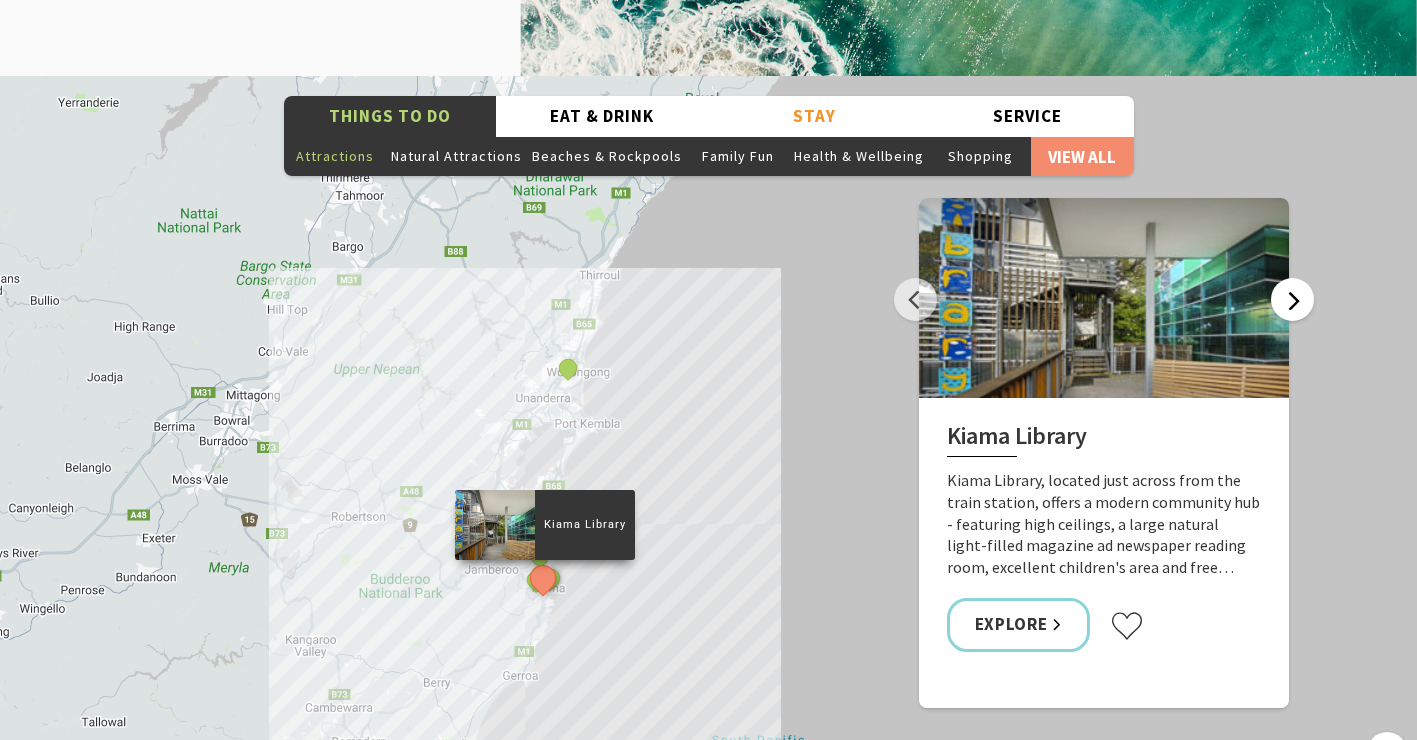 click on "Next" at bounding box center [1292, 299] 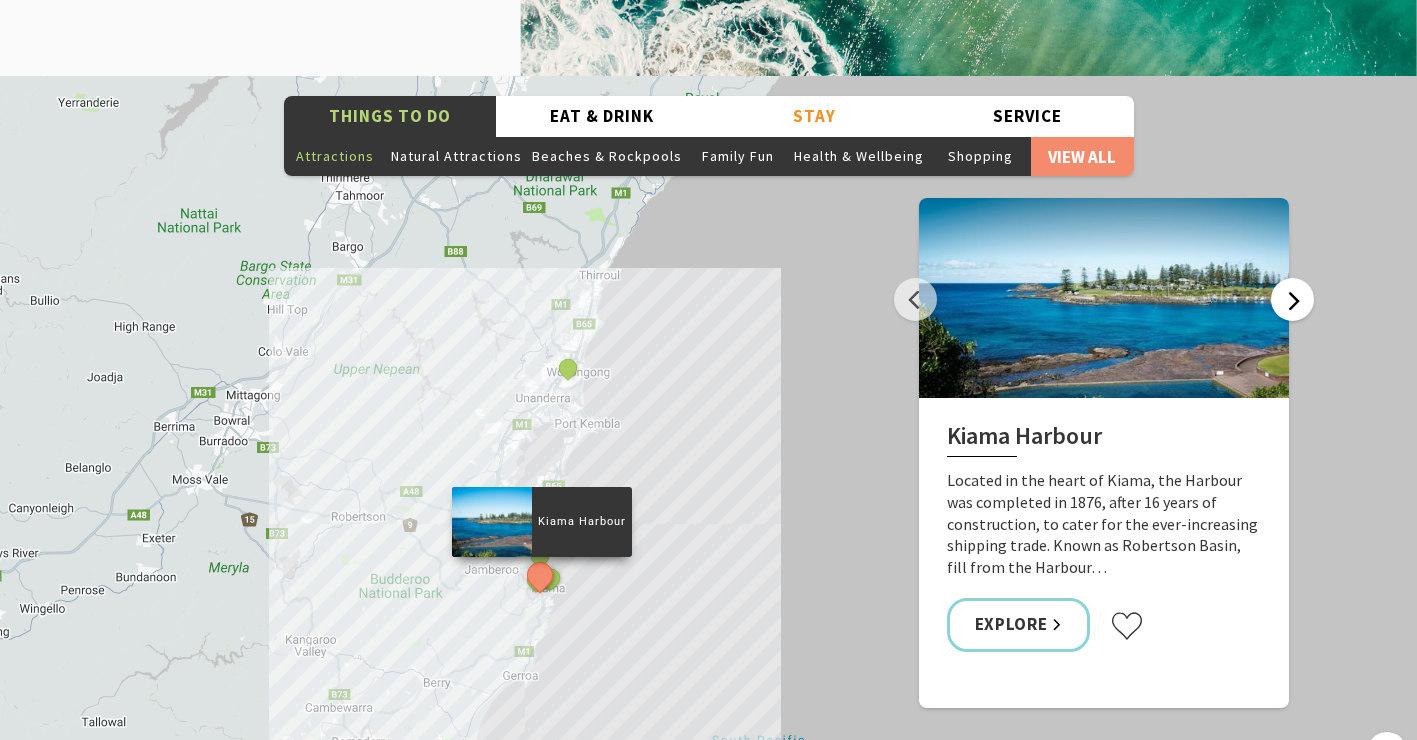 click on "Next" at bounding box center [1292, 299] 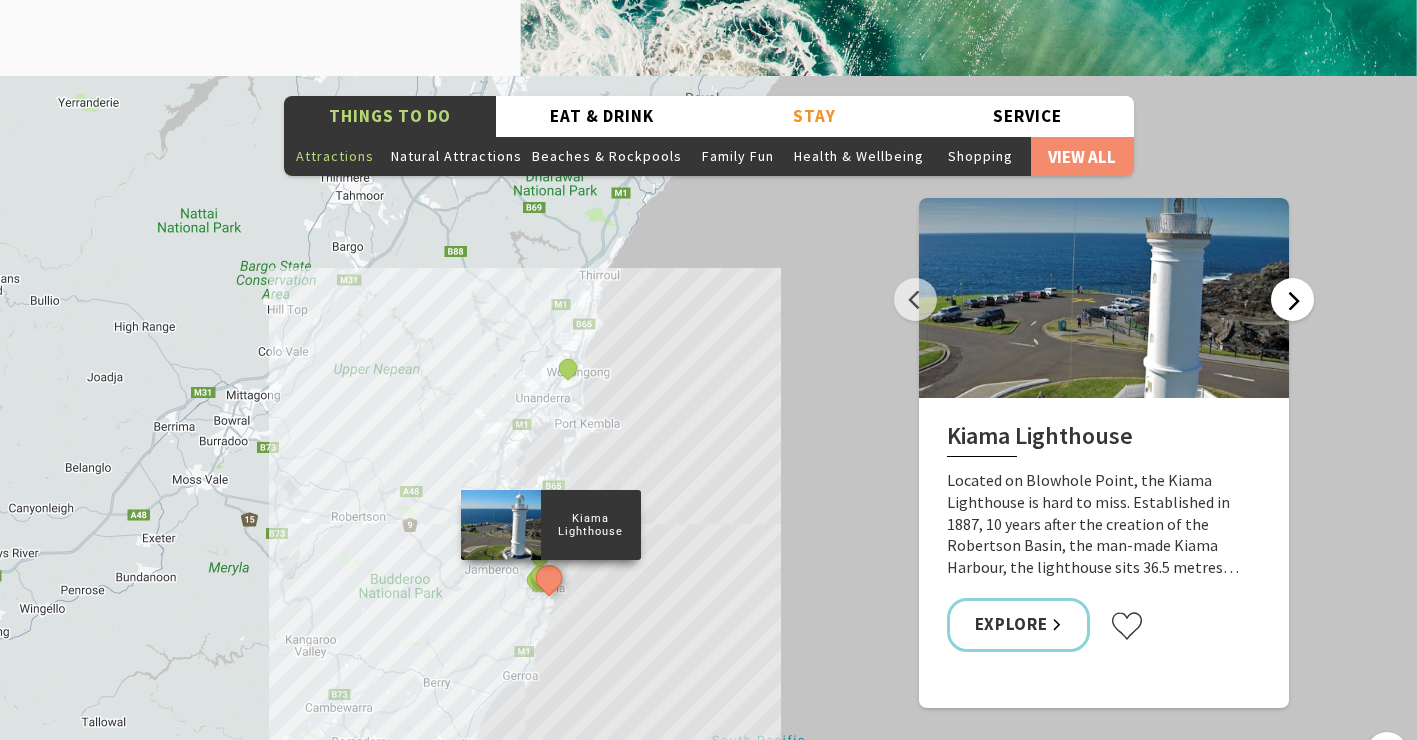 click on "Next" at bounding box center [1292, 299] 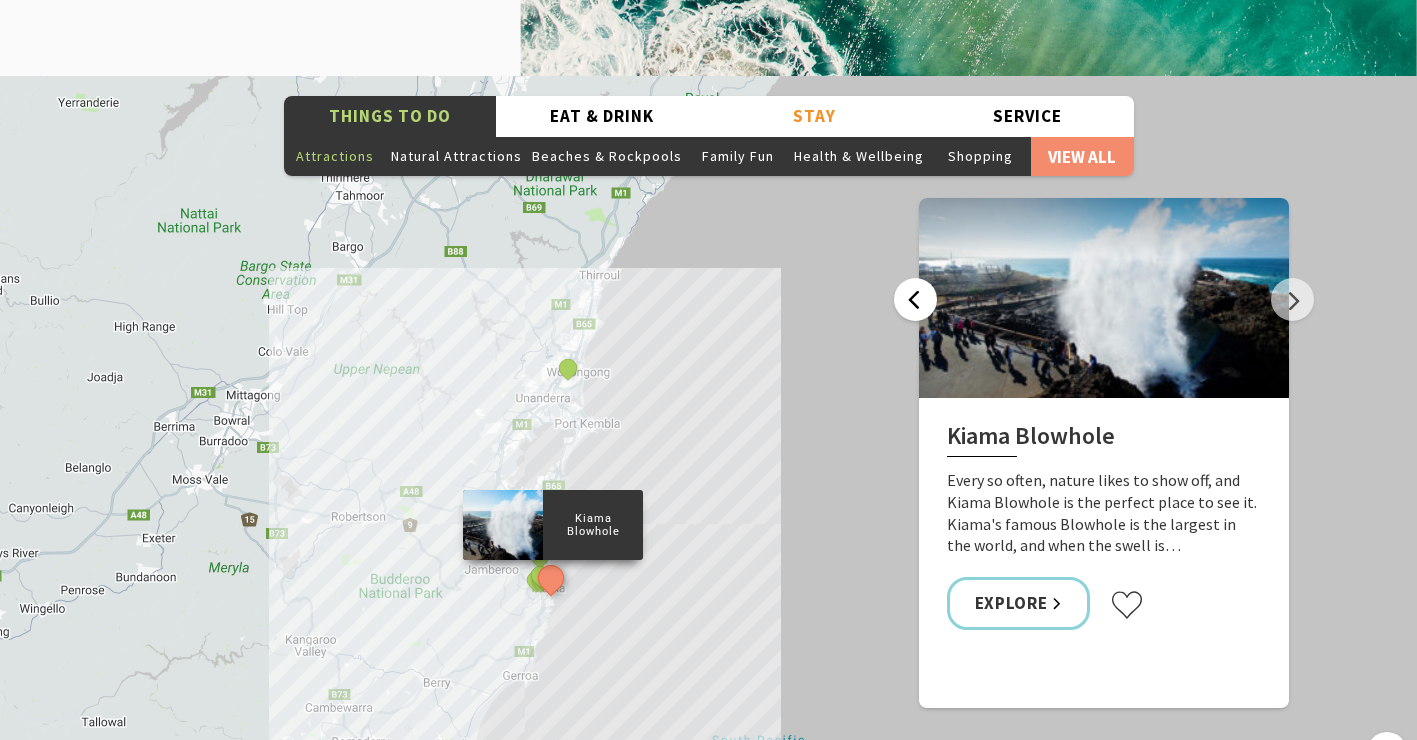 click on "Previous" at bounding box center [915, 299] 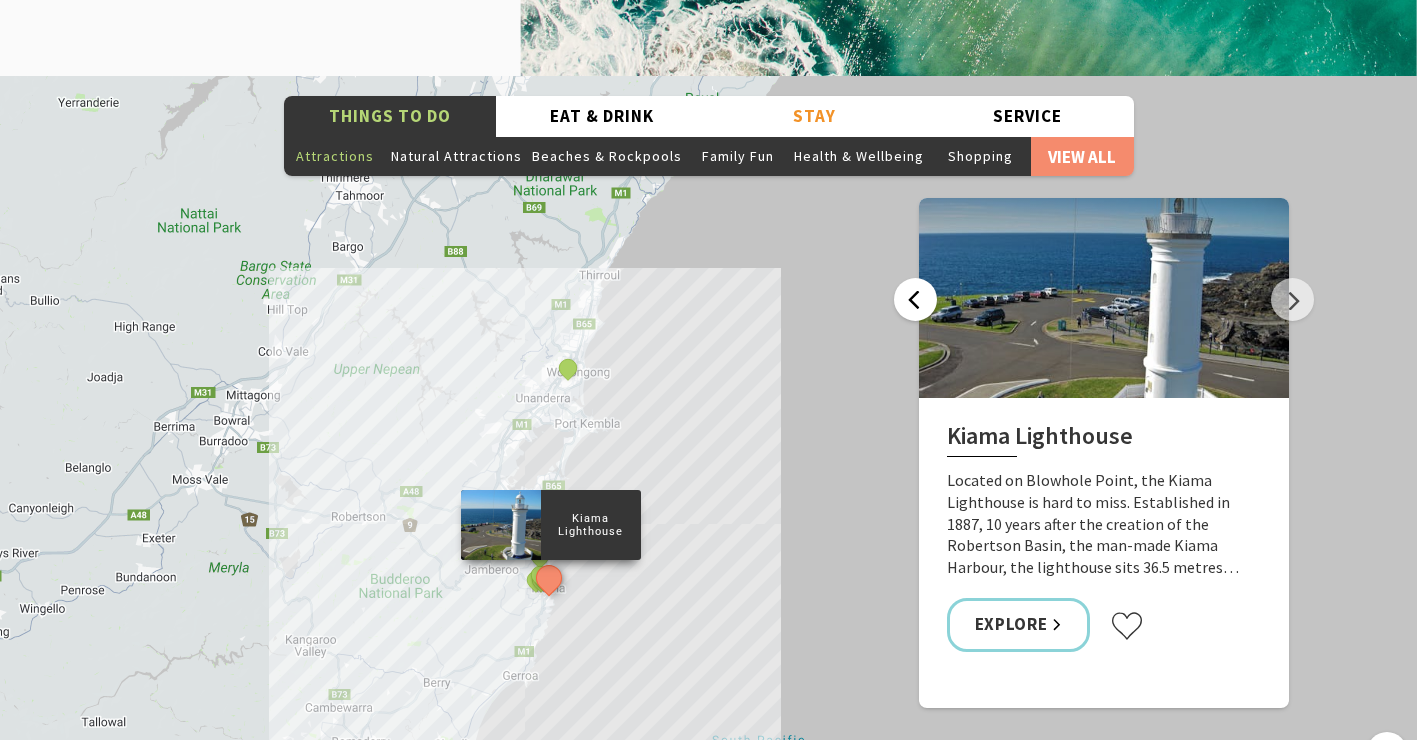 click on "Previous" at bounding box center [915, 299] 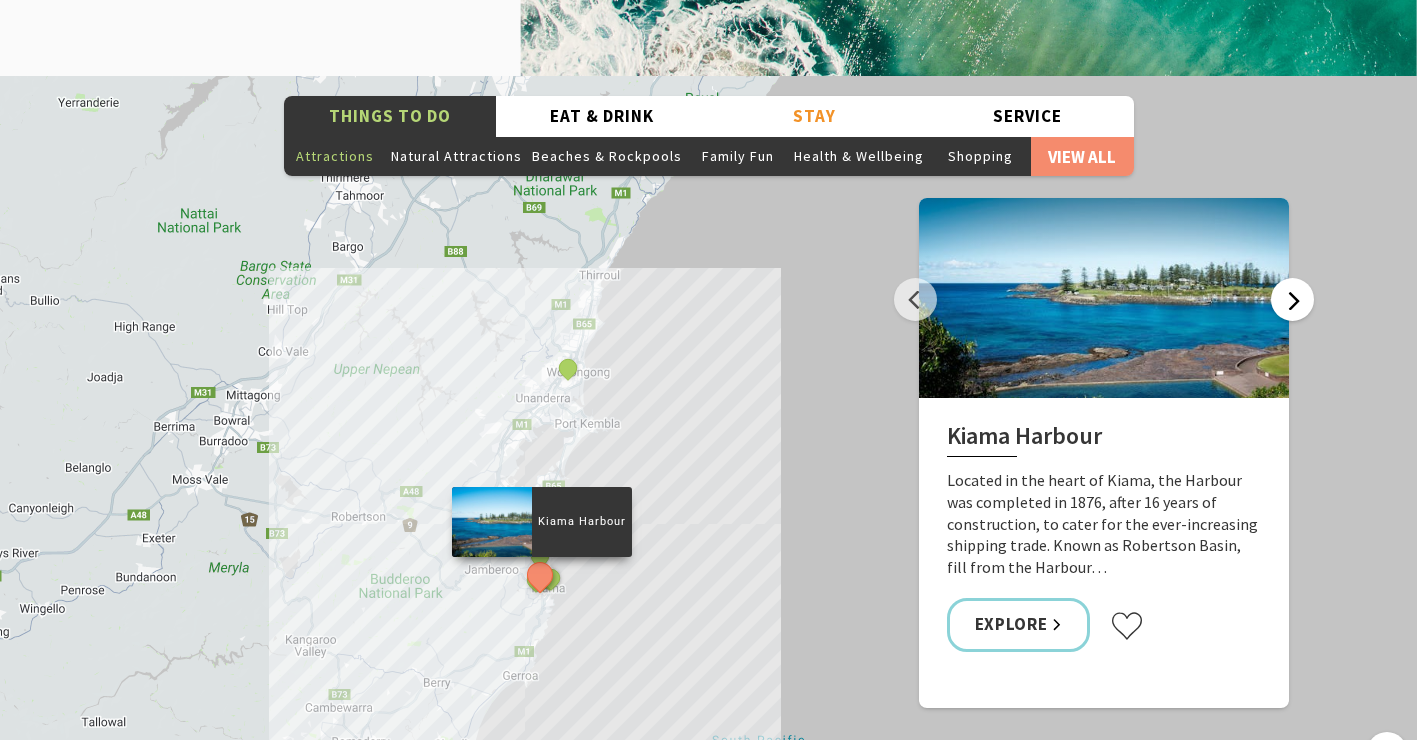 click on "Next" at bounding box center (1292, 299) 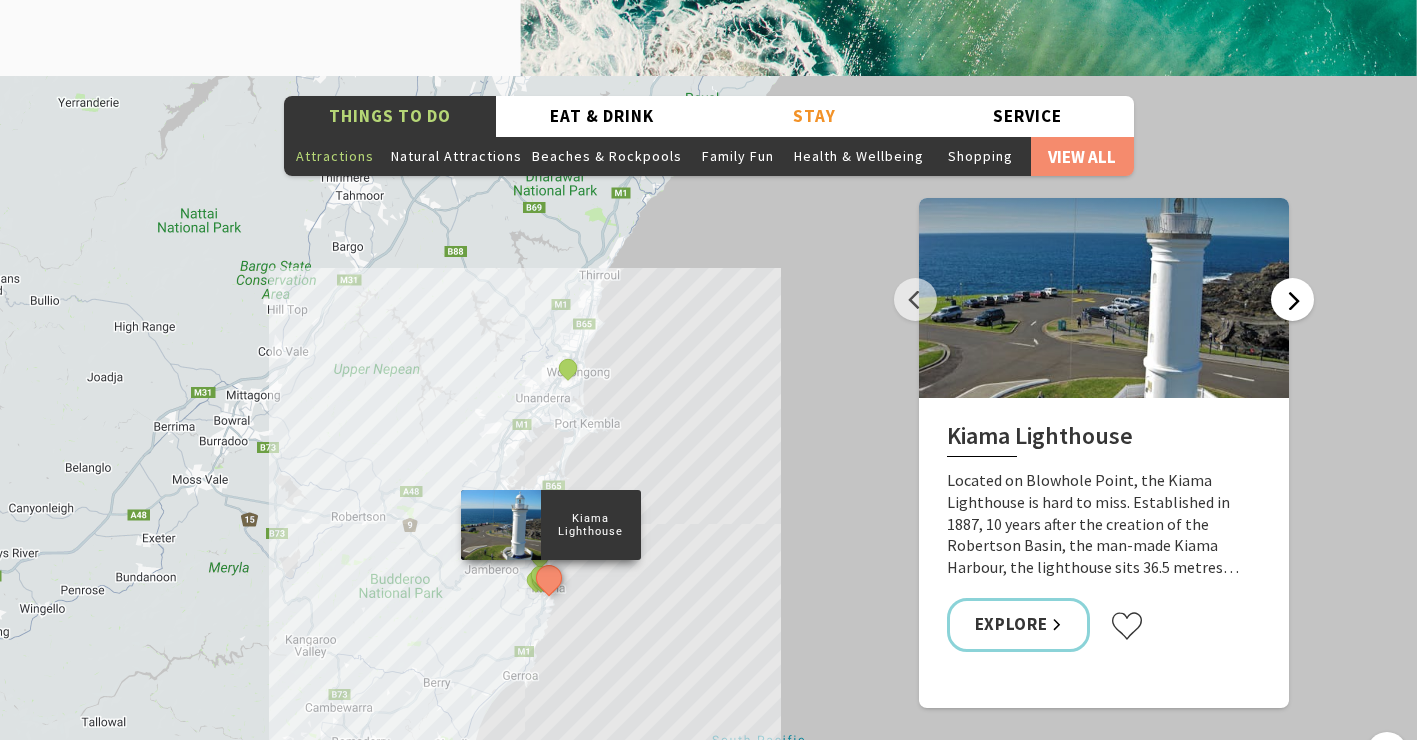 click on "Next" at bounding box center (1292, 299) 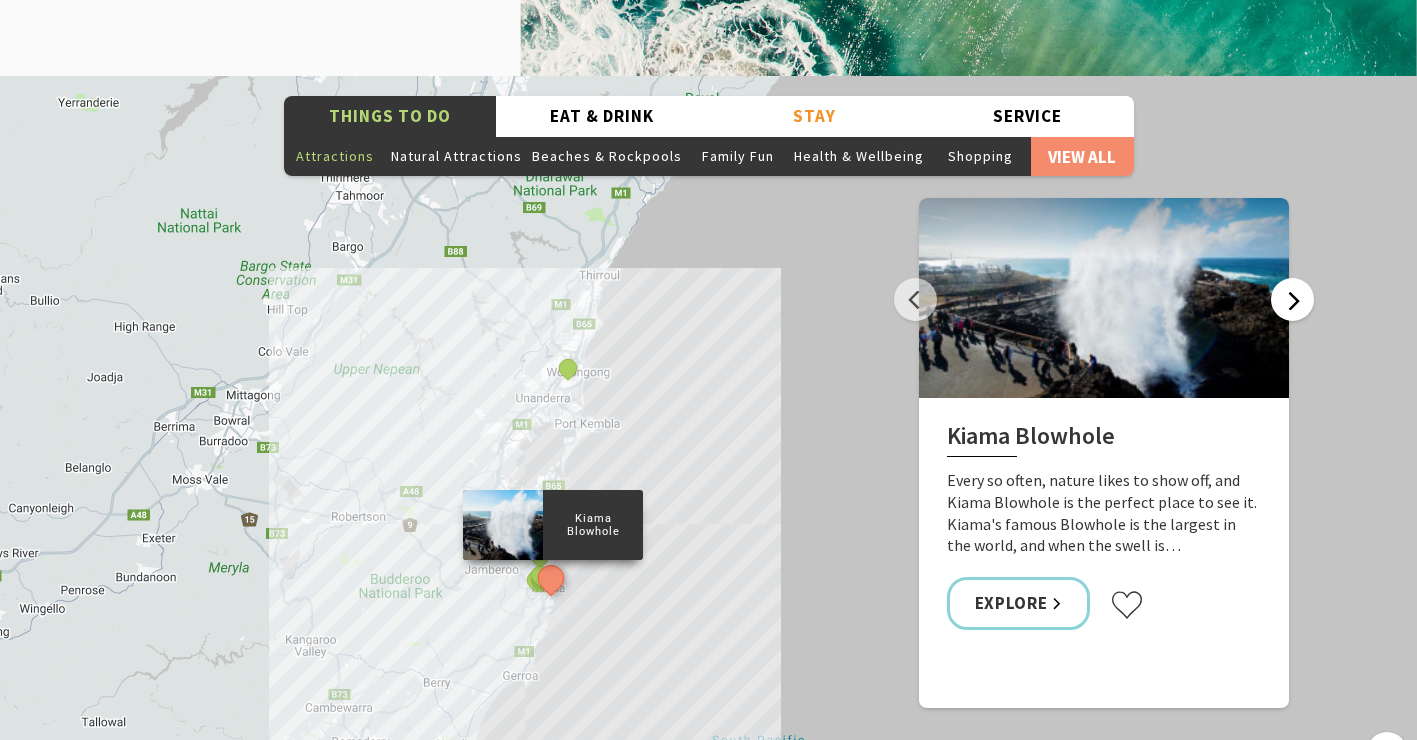 click on "Next" at bounding box center (1292, 299) 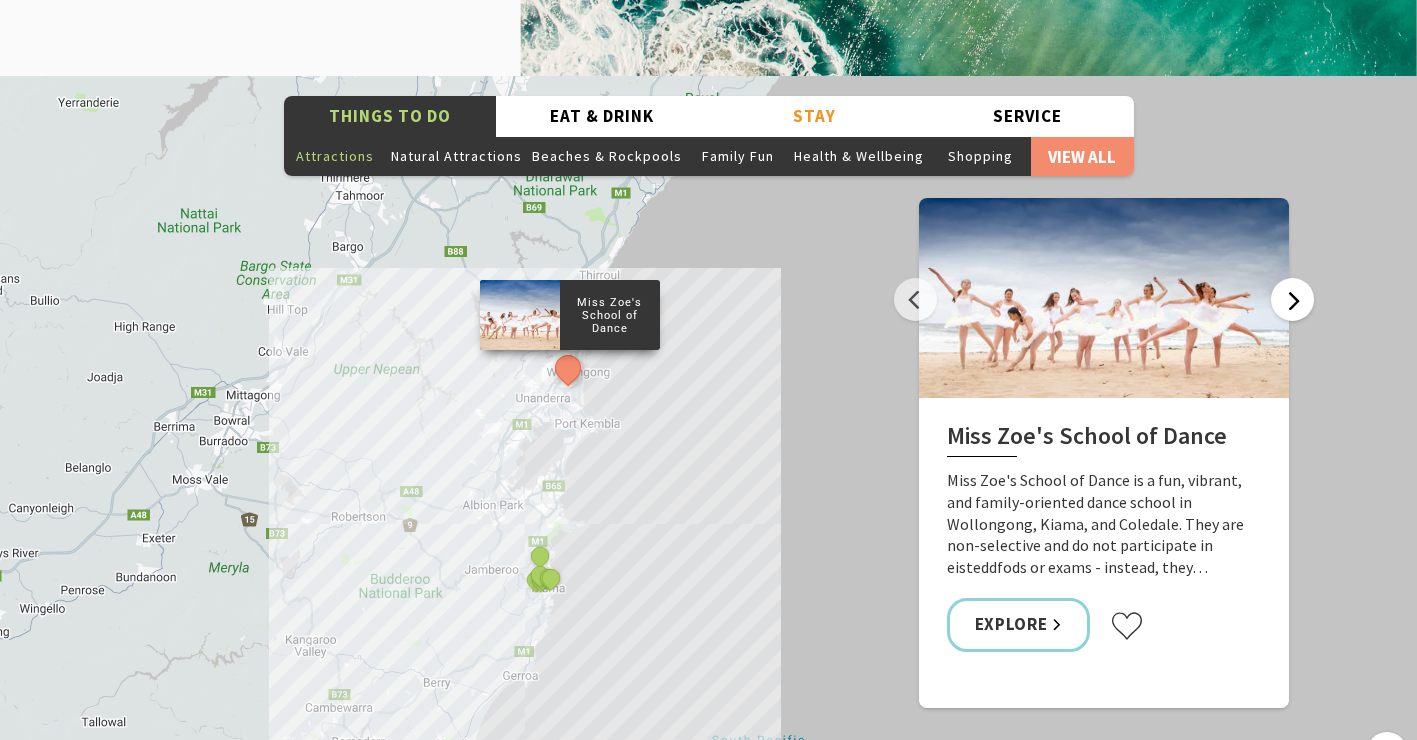 click on "Next" at bounding box center [1292, 299] 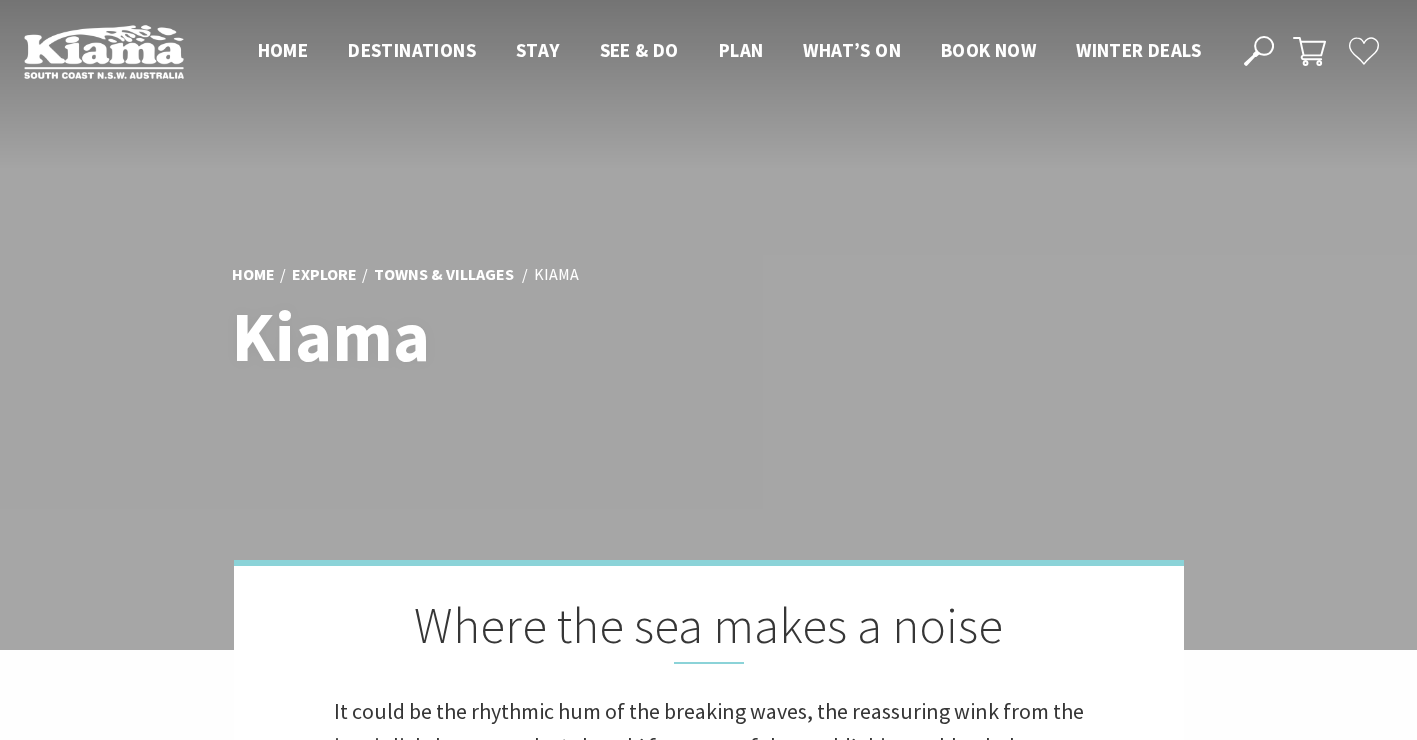 scroll, scrollTop: 0, scrollLeft: 0, axis: both 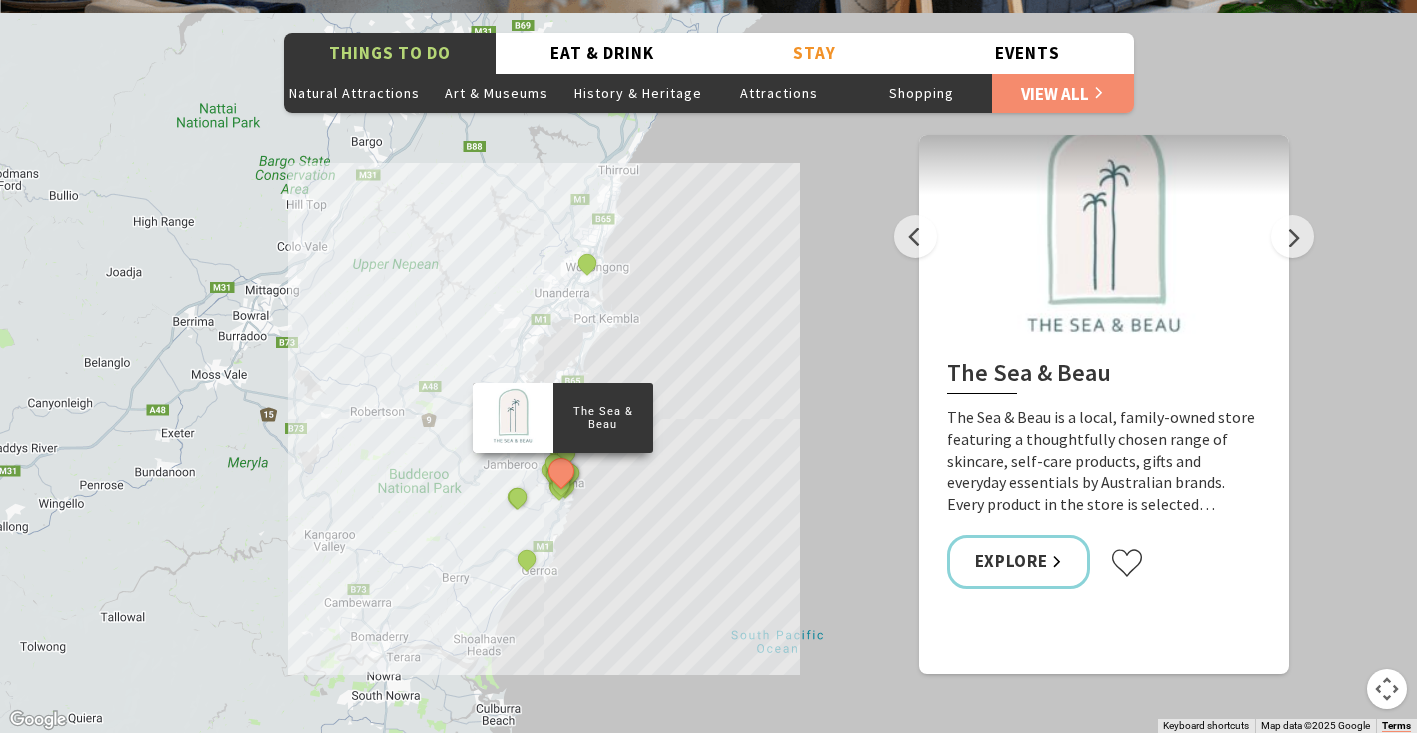 click on "The Sea & Beau Hoddles Track, Kiama Kiama Ceramic Art Studio - Teaching and Making Ceramics The Collective Beat - Kiama Siam Balance Float and Wellness Kerry Bruce Art Wellness & Recovery Haus Fern Street Gallery Emergence Yoga Kiama Andrew McPhail Art Miss Zoe's School of Dance The Man Walk Sara Handmade Jewellery Bombo Clothing Co Sevenmarks Gallery The Studio Kiama Cathedral Rocks, Kiama Downs Continental Ocean Pool Kiama Blowhole Point Ocean Pool Kiama Heritage Walk Two Gulls Art Studio/Gallery Kiama Tennis Club Kiama Village The Bookshop Kiama Kiama Coast Walk Kiama Bowling & Recreation Club Synergy Beauty Therapy Belinda Doyle Kiama Family History Centre Kiama Library Kiama Cycles and Sports Kiama Rugby Football Club Inc. Koh Samui Thai Massage Kiama Cemetery Kiama Harbour Kiama Leisure Centre Boneyard, Kiama Black Beach, Kiama Kendalls Beach, Kiama Old Fire Station Community Arts Centre Daisy the Decorated Dairy Cow Kiama Art Workshops Pilot's Cottage Museum Historic Terrace Houses, Kiama" at bounding box center (1429, 823) 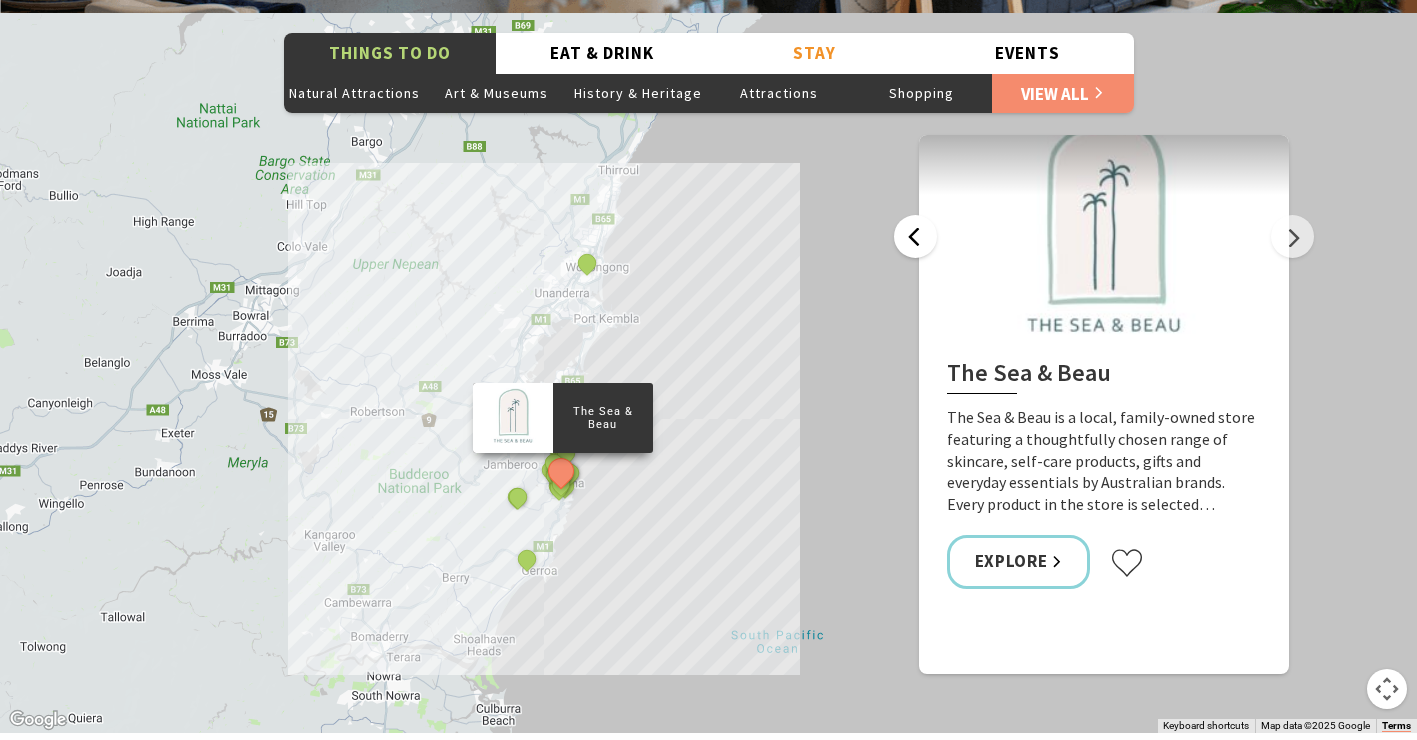 click on "Previous" at bounding box center (915, 236) 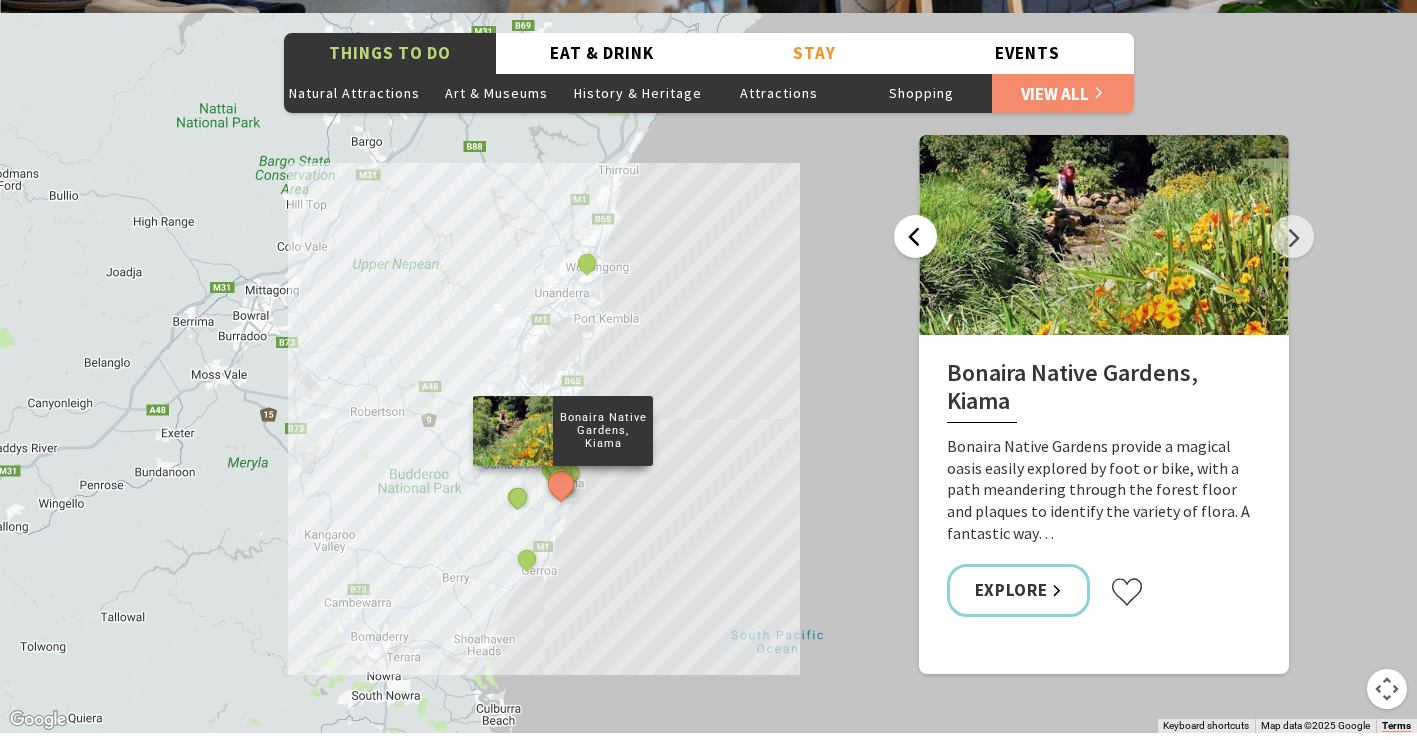 click on "Previous" at bounding box center [915, 236] 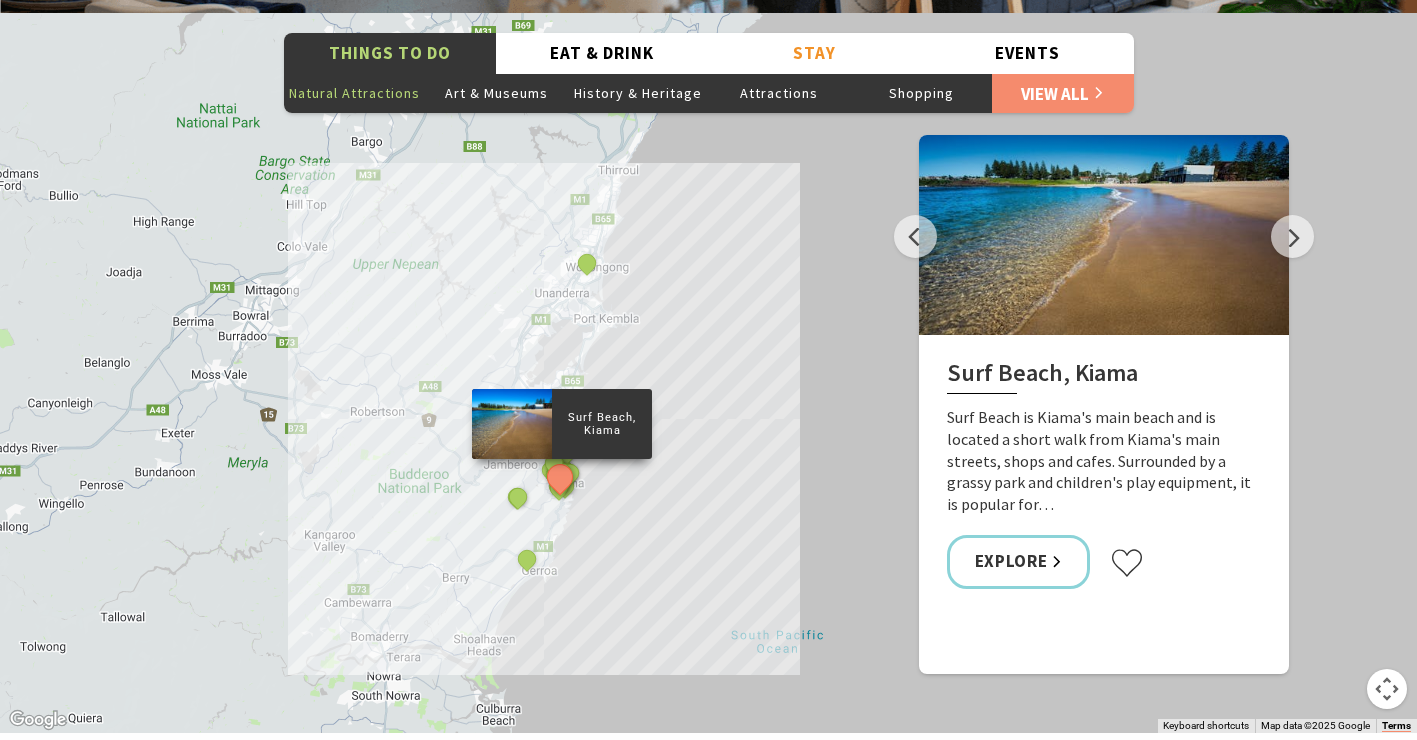 click on "Natural Attractions" at bounding box center [355, 93] 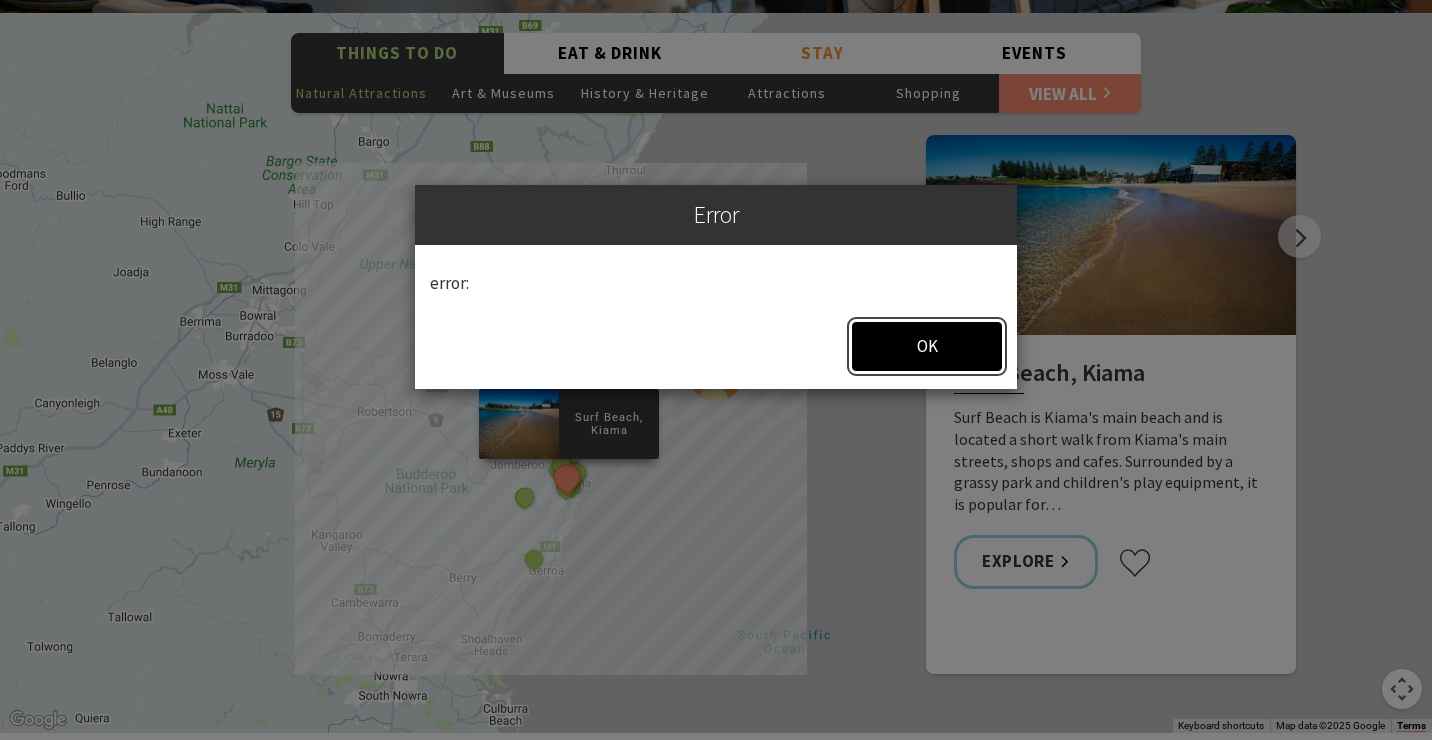 scroll, scrollTop: 10, scrollLeft: 10, axis: both 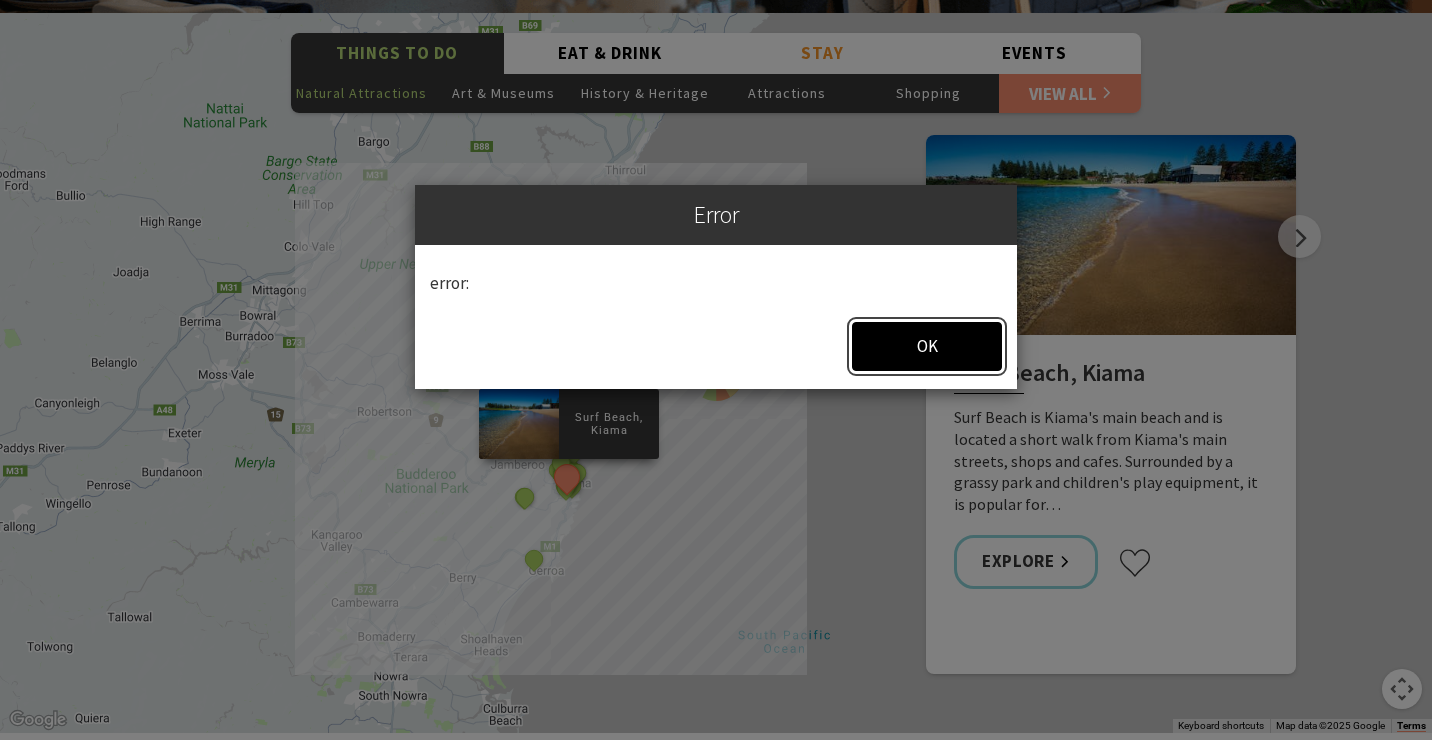 click on "OK" at bounding box center [927, 346] 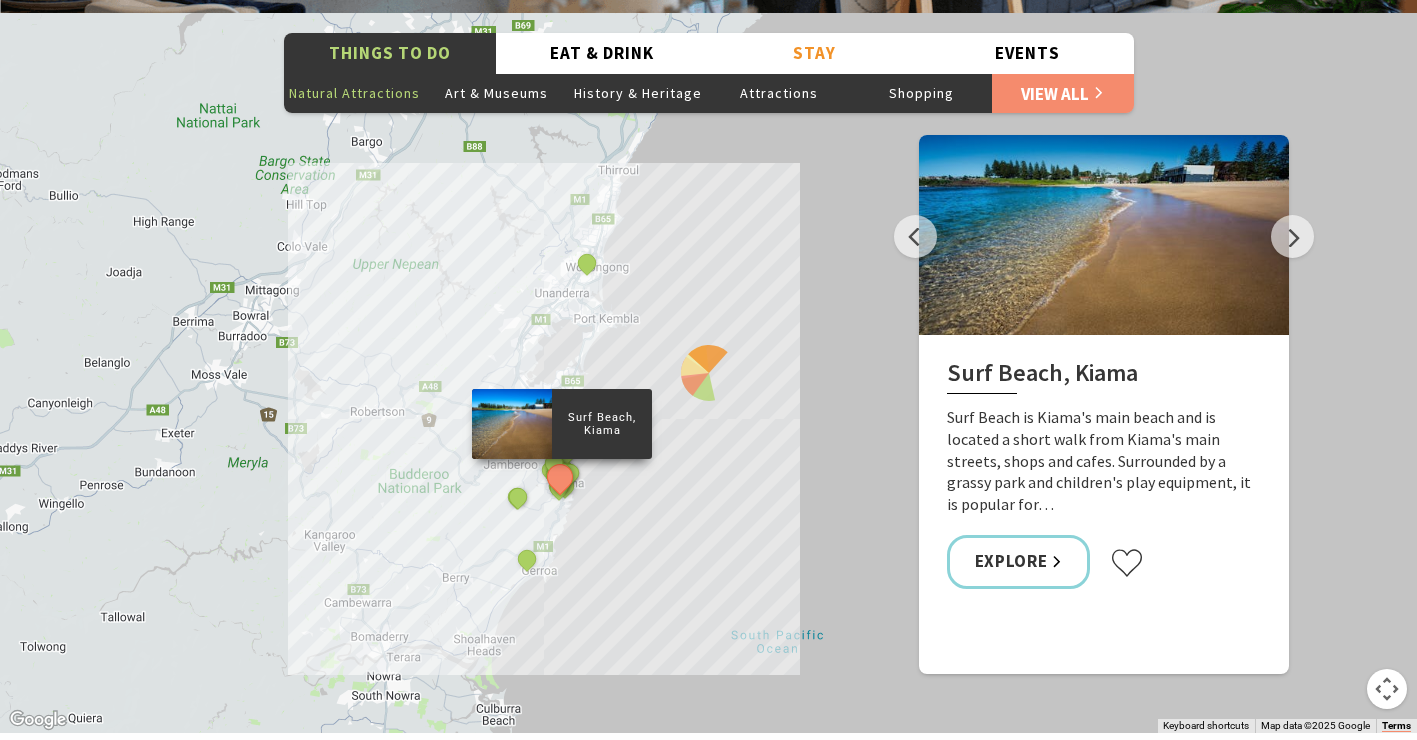 scroll, scrollTop: 672, scrollLeft: 1435, axis: both 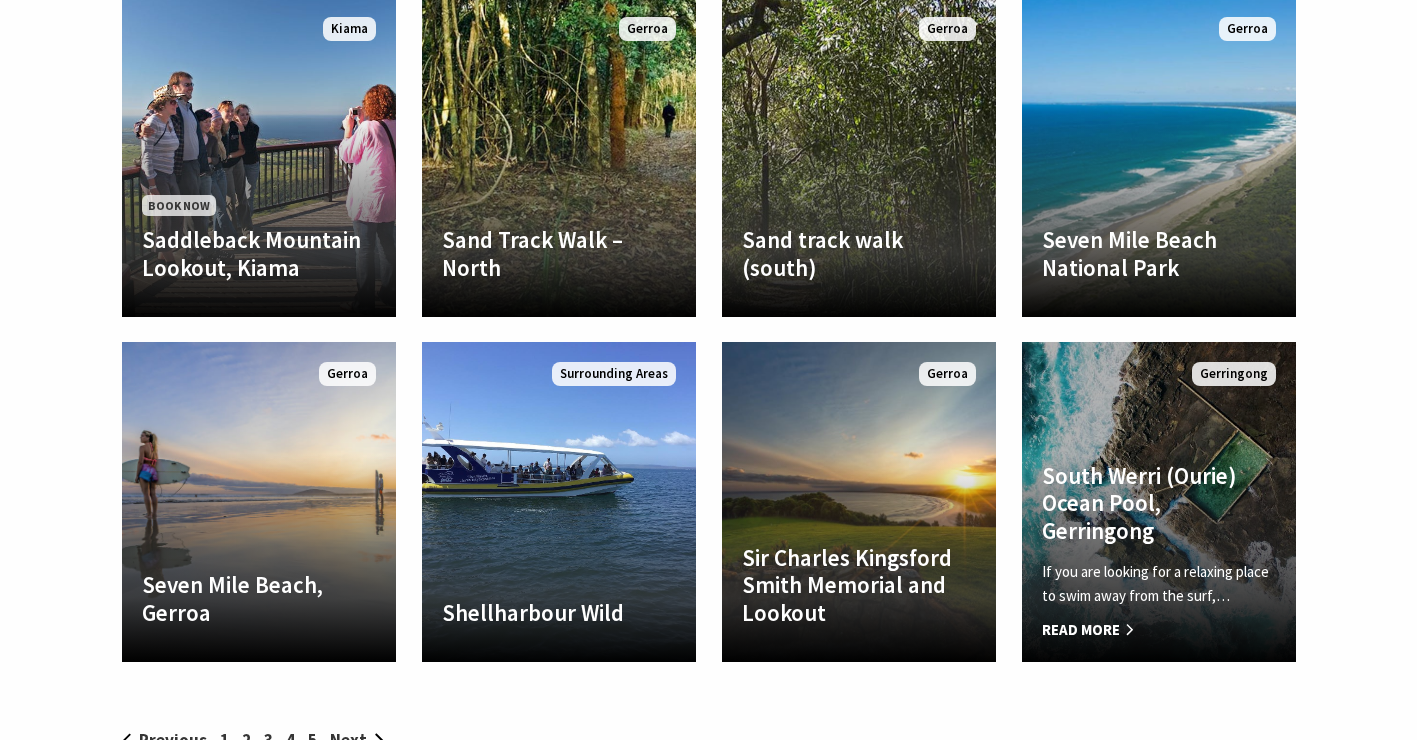 click on "South Werri (Ourie) Ocean Pool, Gerringong" at bounding box center [1159, 503] 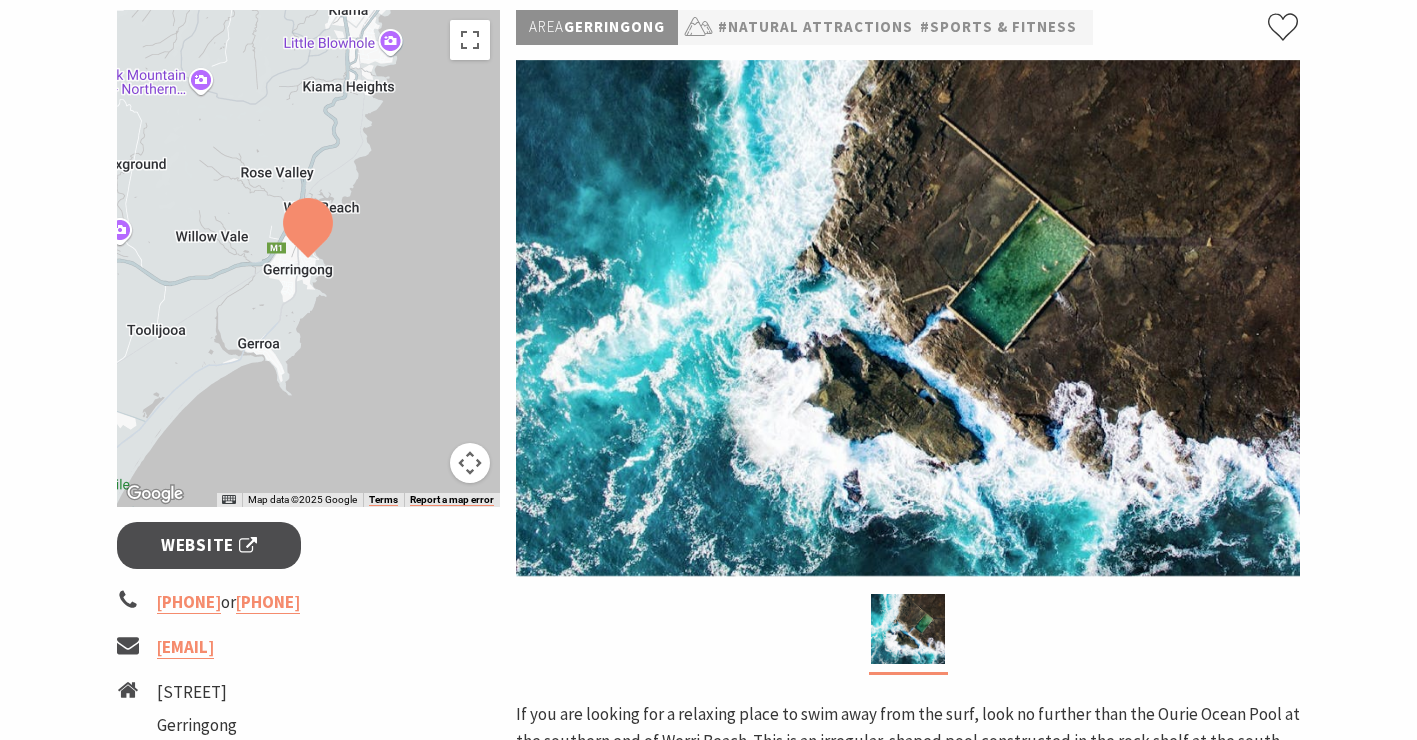 scroll, scrollTop: 306, scrollLeft: 0, axis: vertical 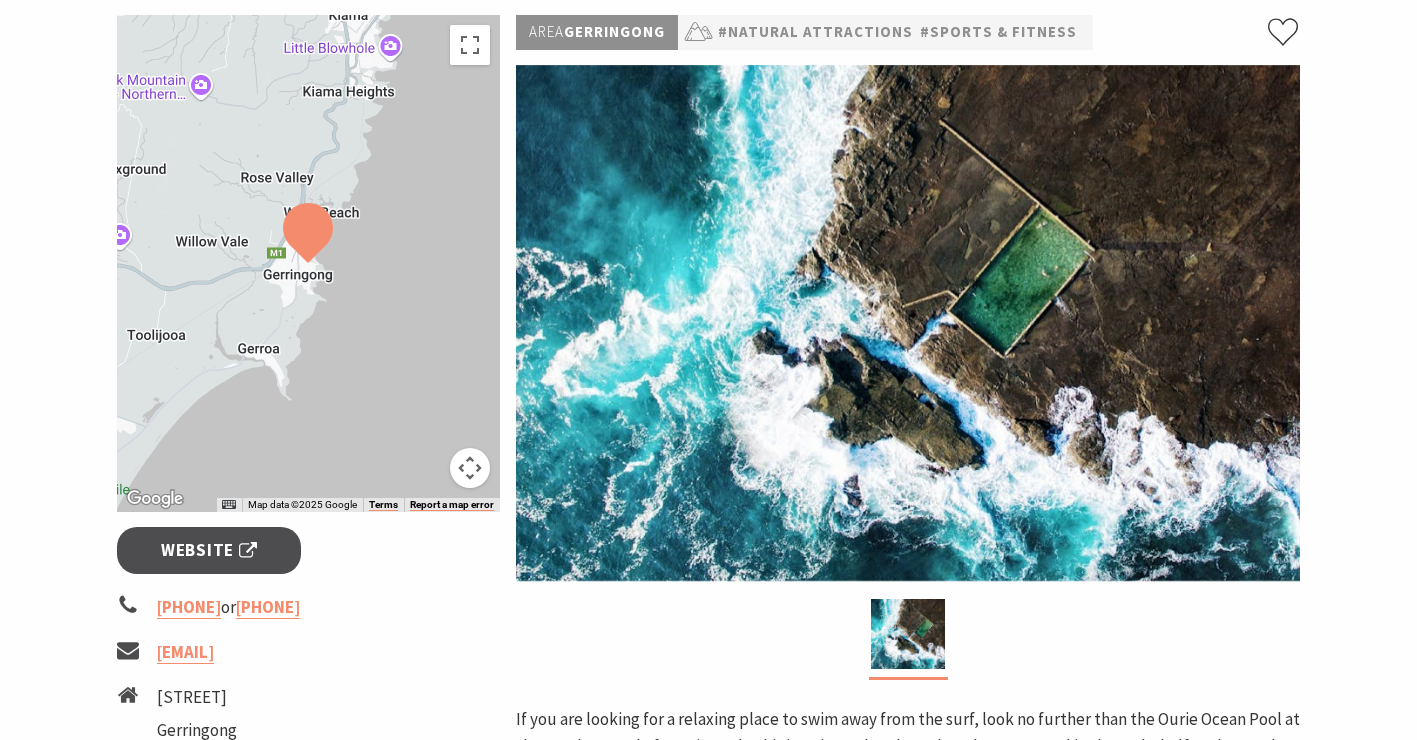 click at bounding box center [470, 468] 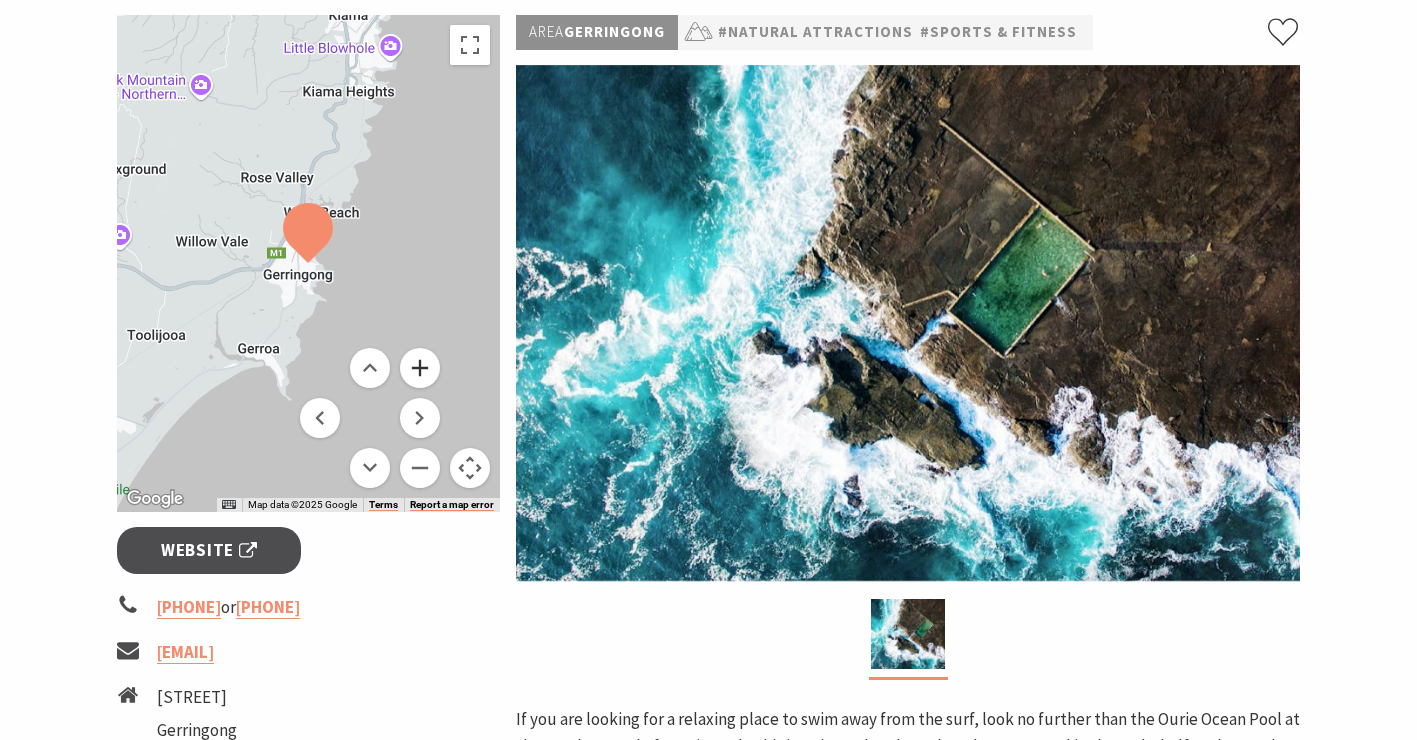 click at bounding box center (420, 368) 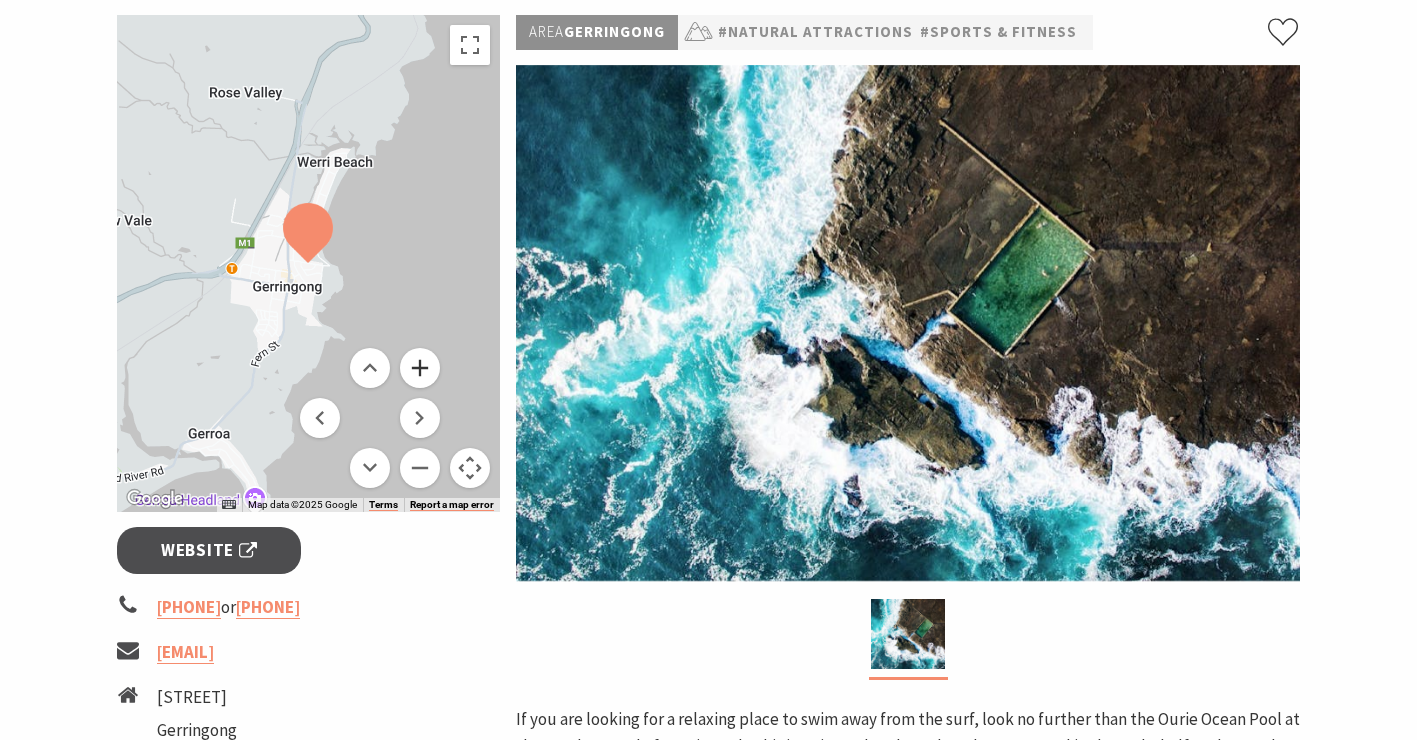 click at bounding box center [420, 368] 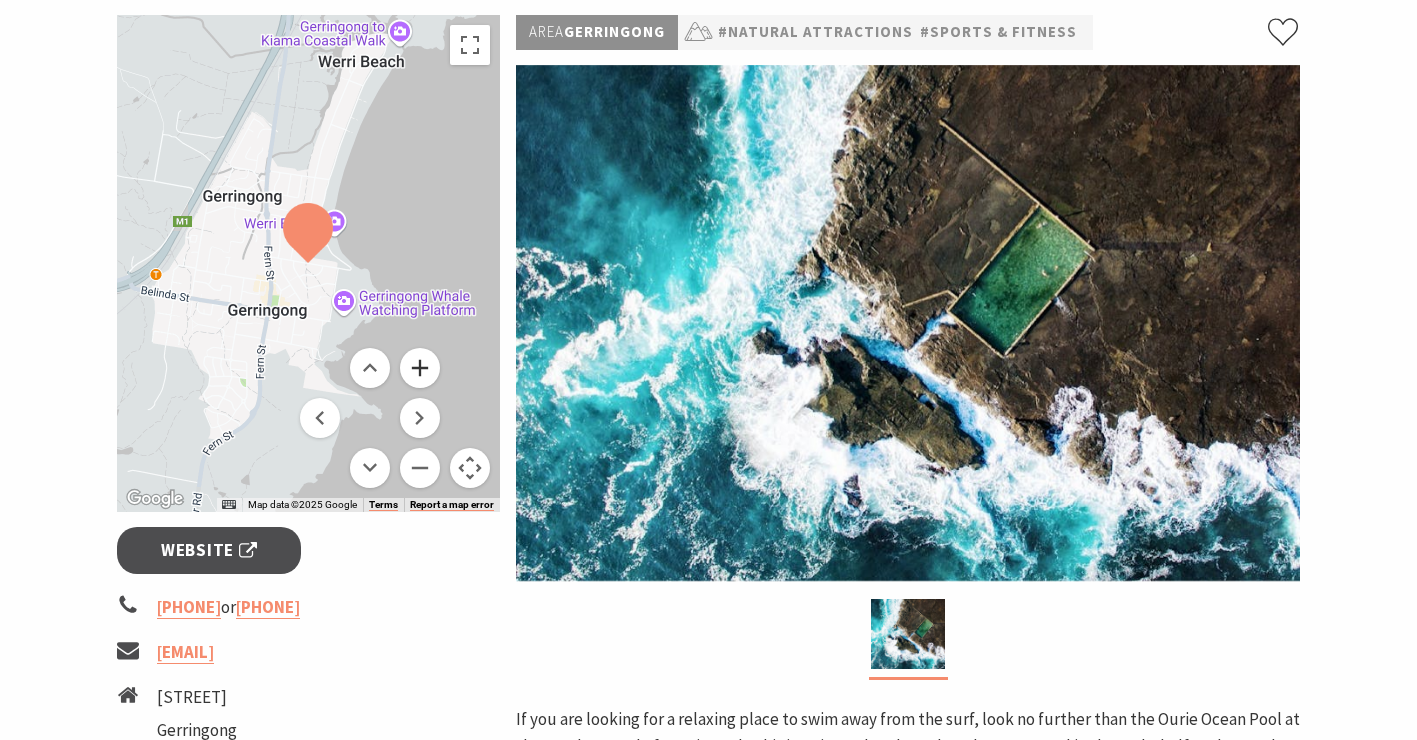 click at bounding box center [420, 368] 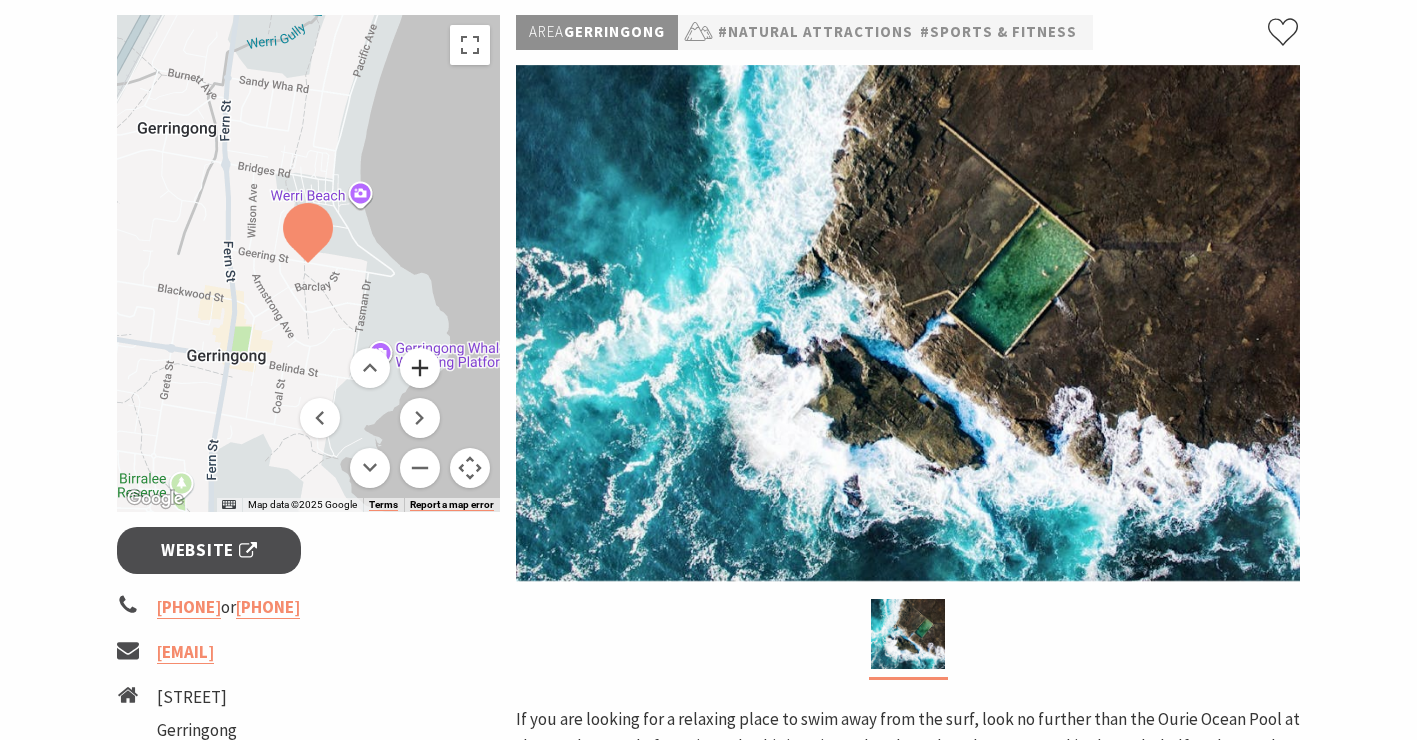 click at bounding box center [420, 368] 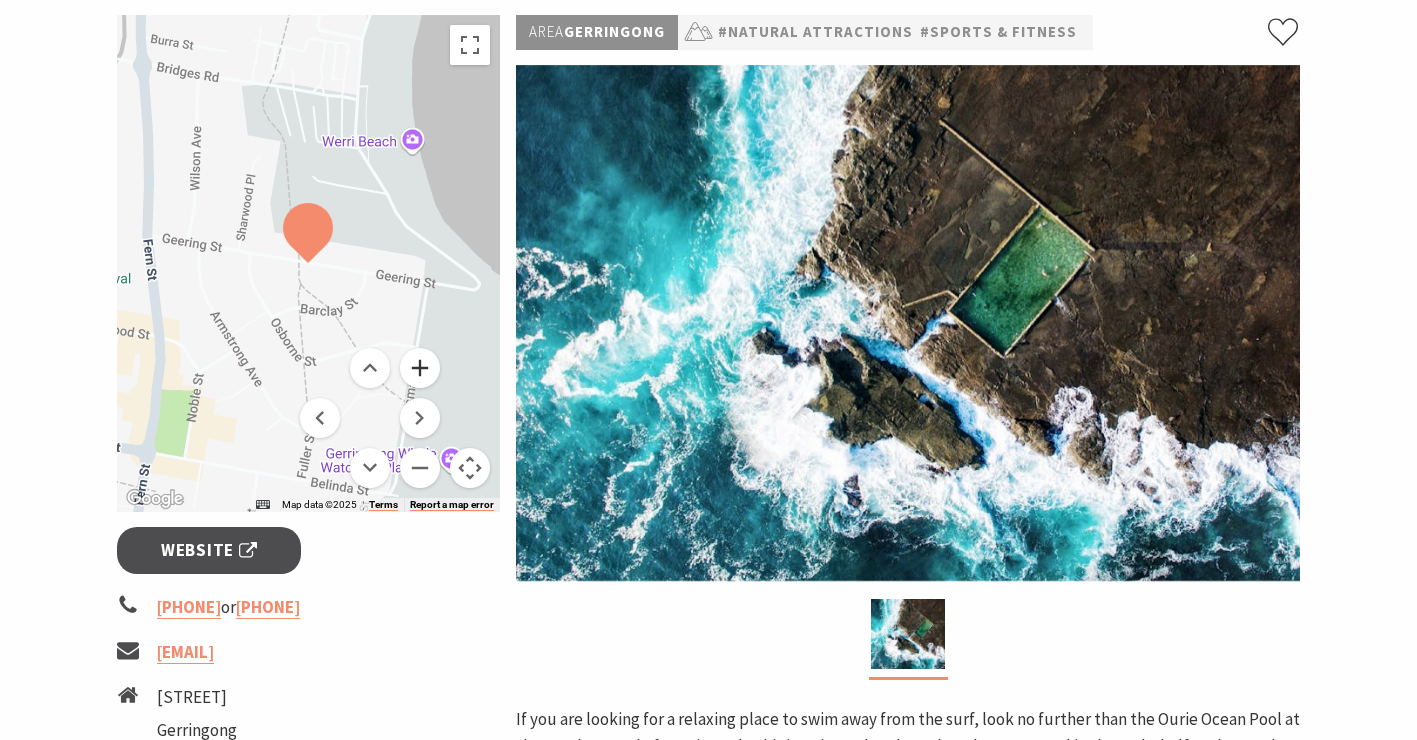 click at bounding box center [420, 368] 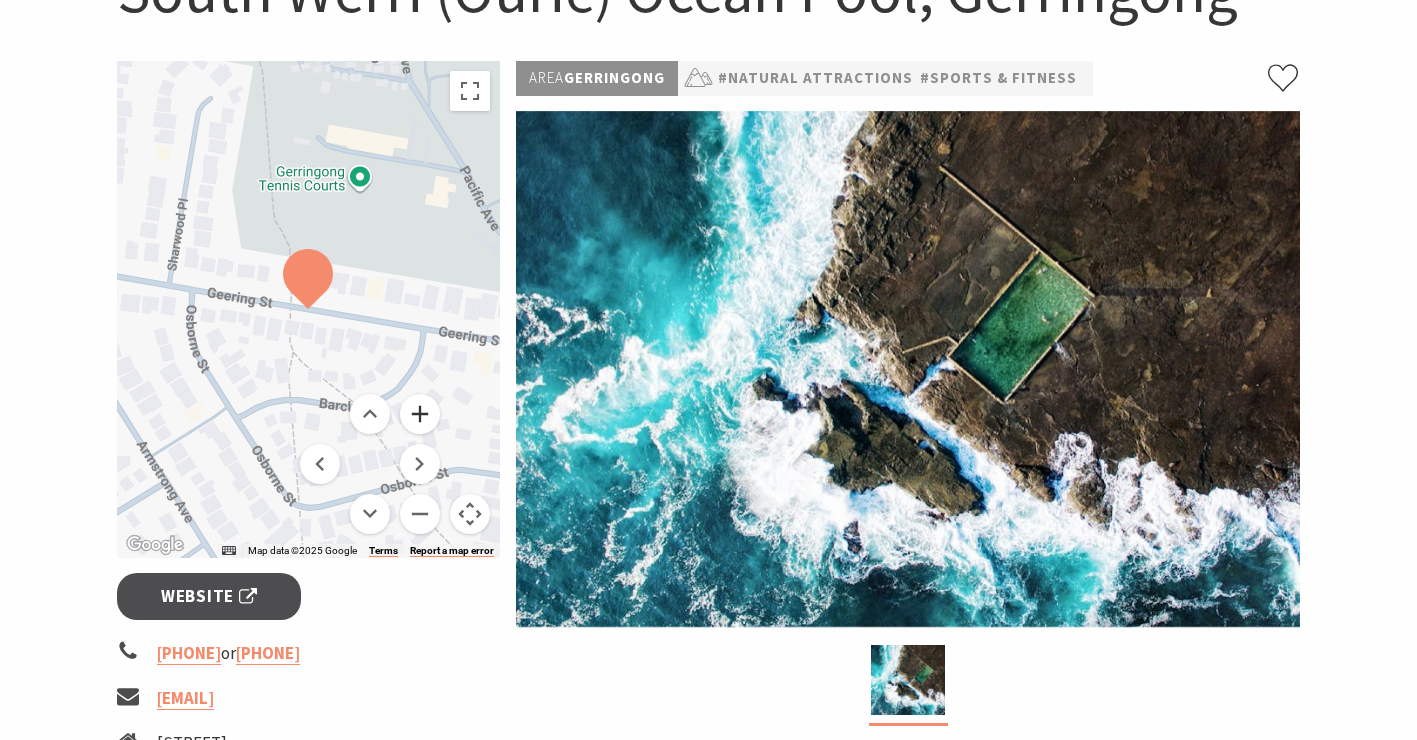 scroll, scrollTop: 261, scrollLeft: 0, axis: vertical 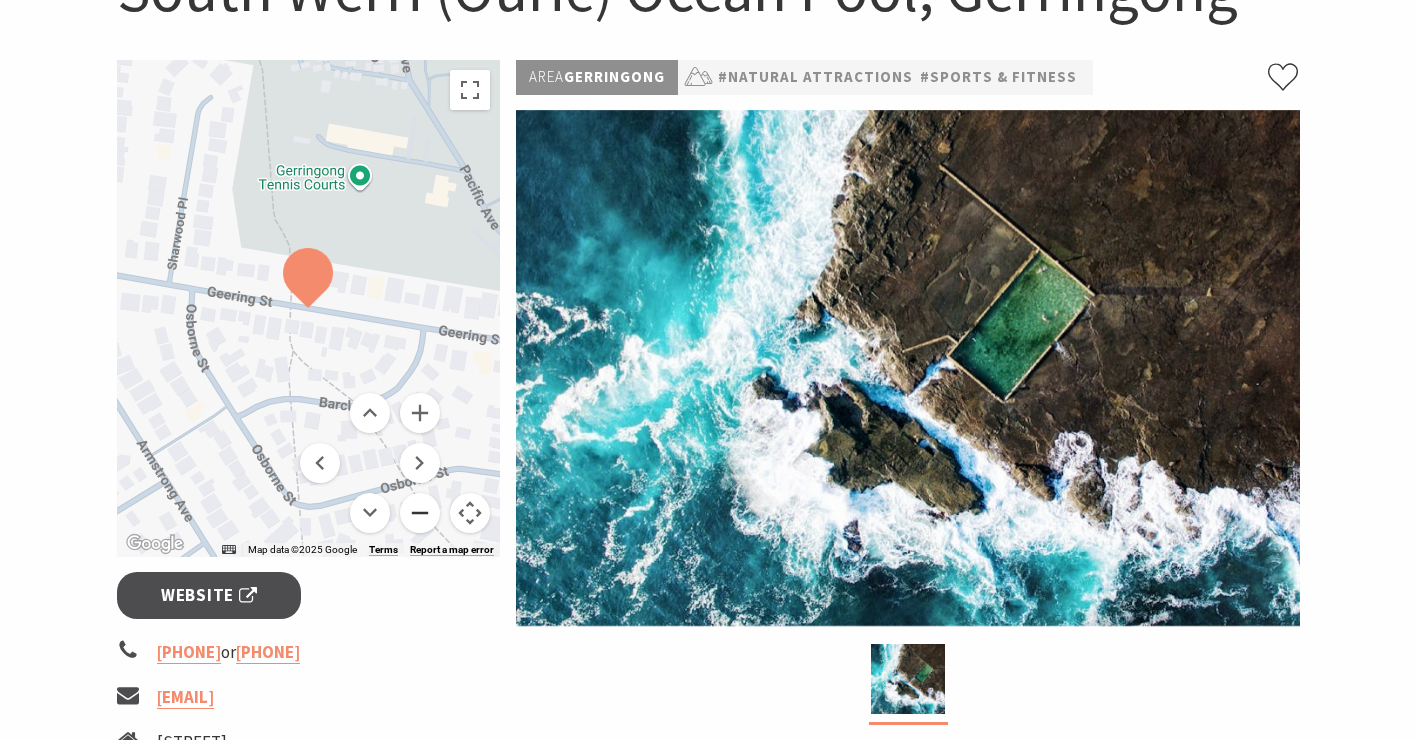 click at bounding box center (420, 513) 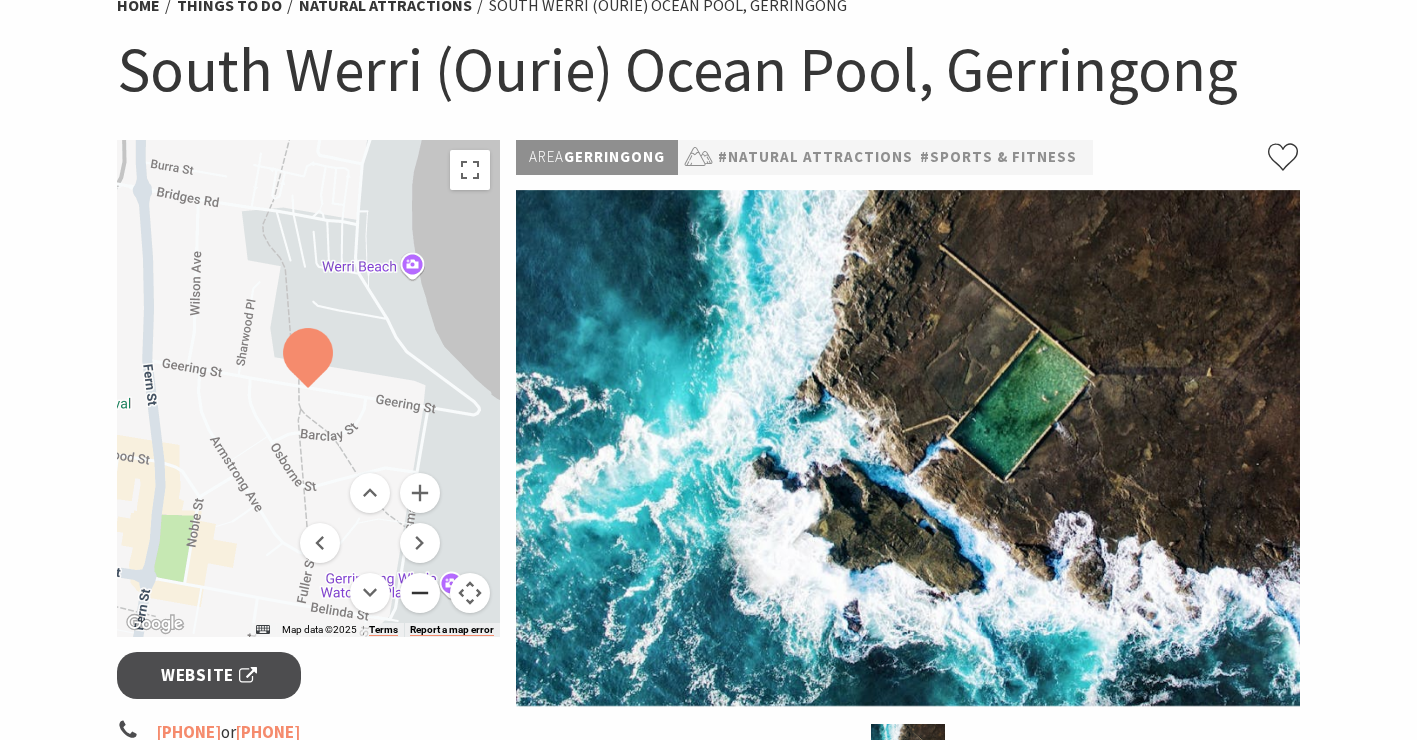 scroll, scrollTop: 180, scrollLeft: 0, axis: vertical 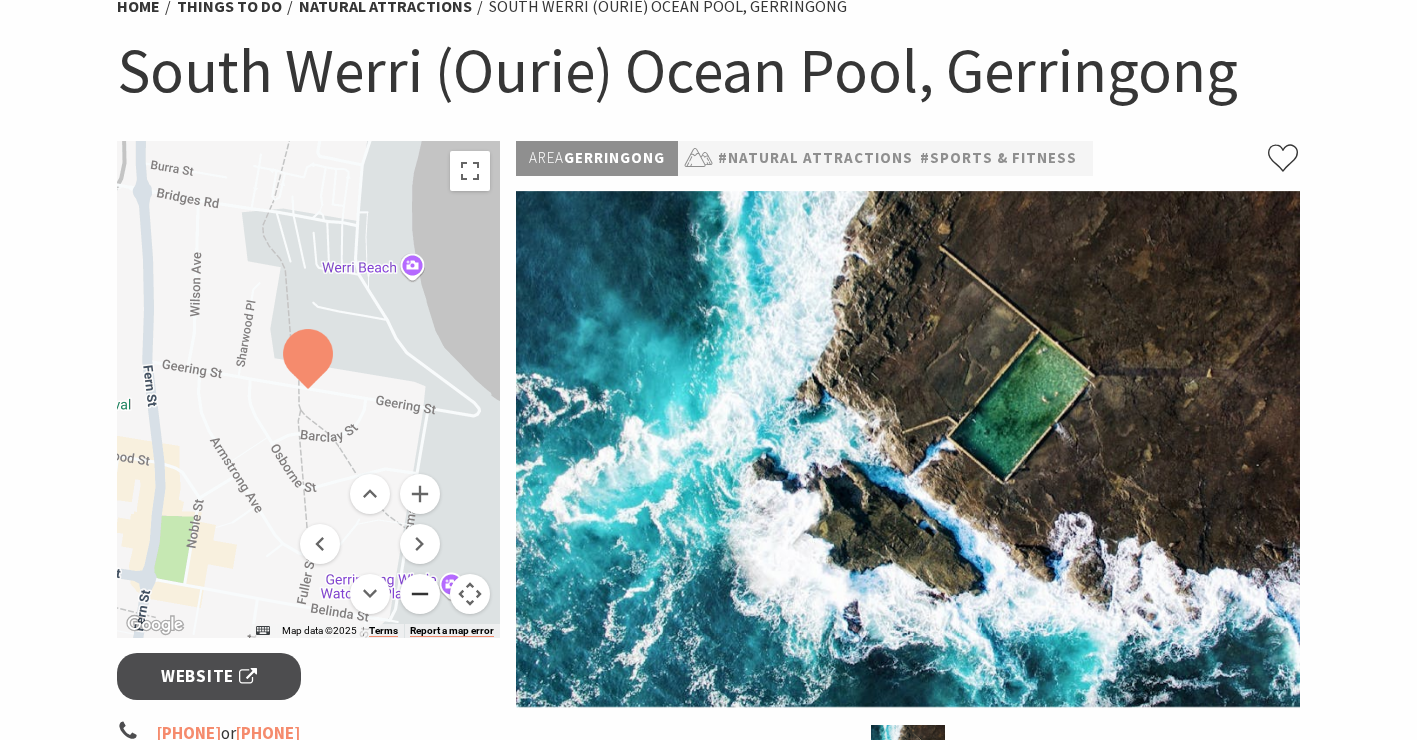 click at bounding box center [420, 594] 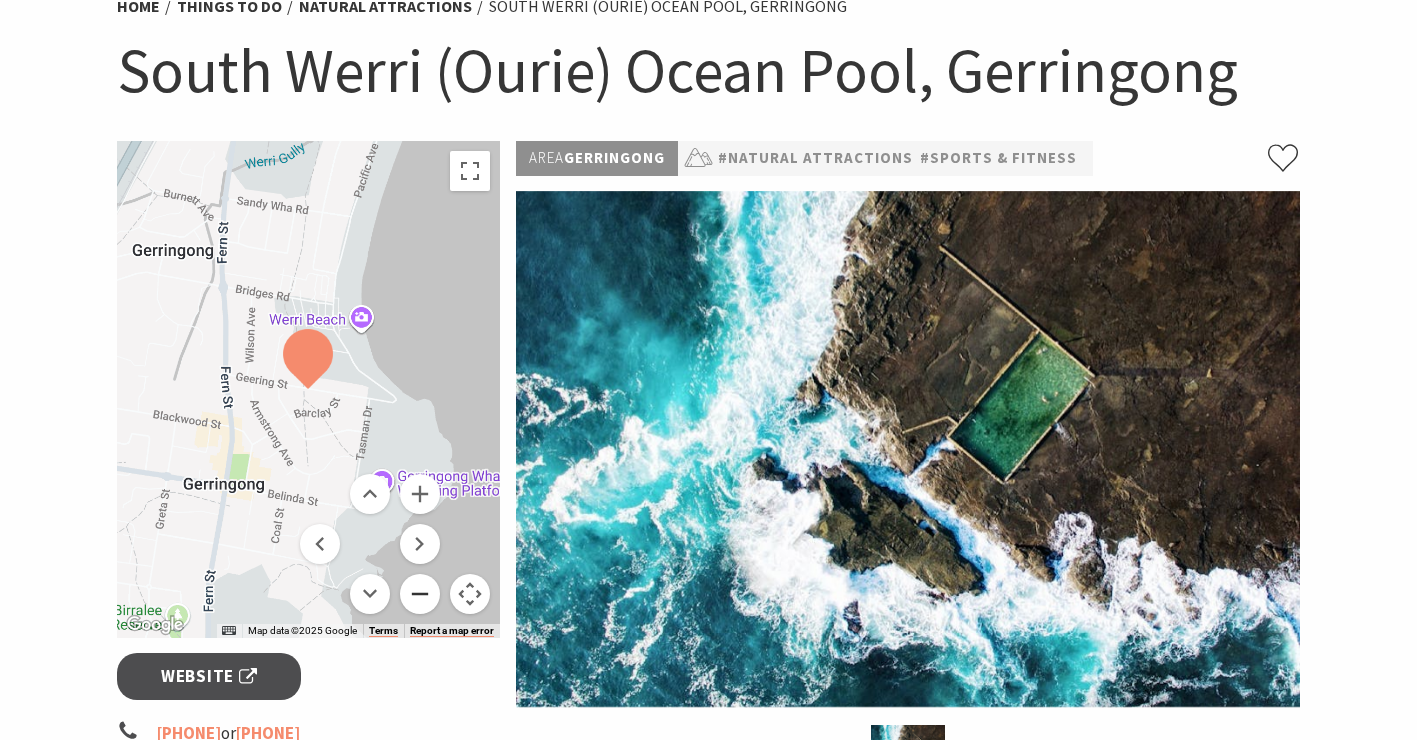 click at bounding box center [420, 594] 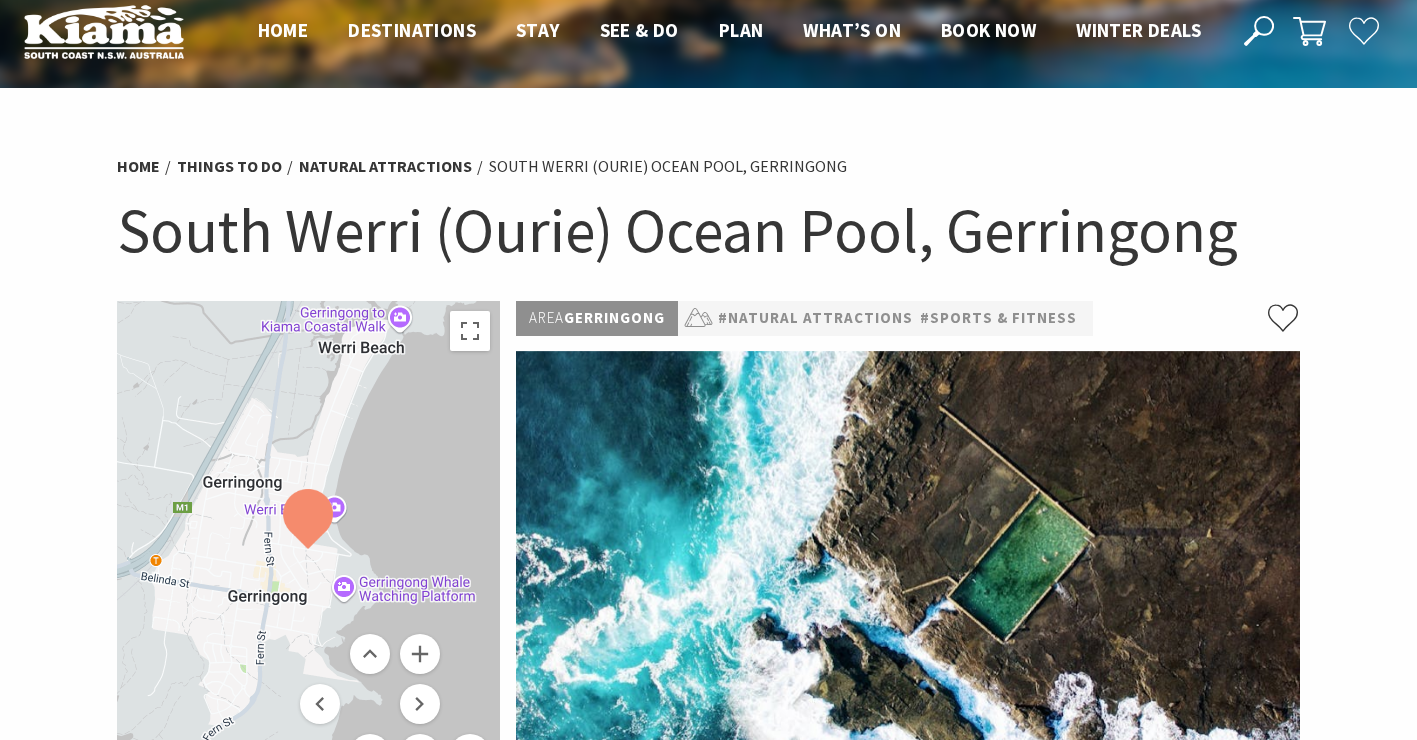 scroll, scrollTop: 0, scrollLeft: 0, axis: both 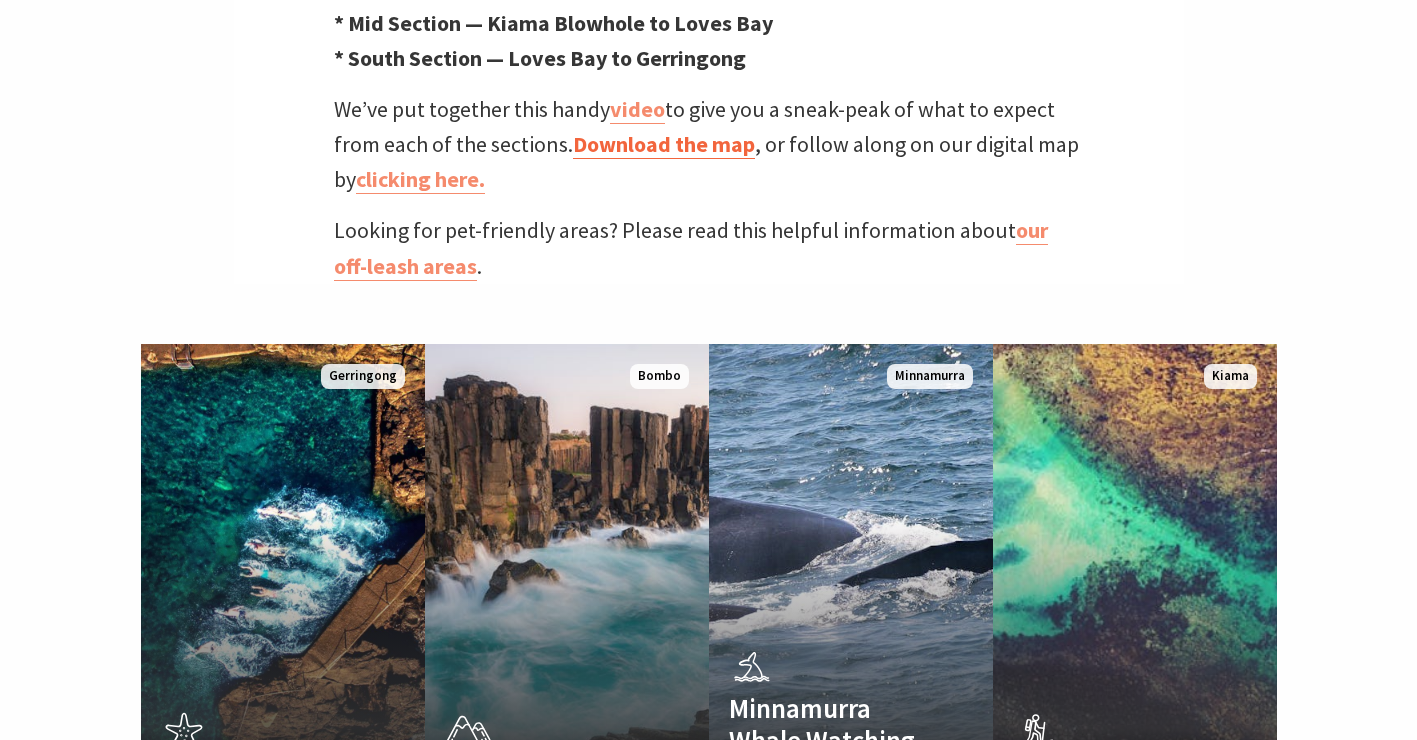 click on "Download the map" at bounding box center [664, 144] 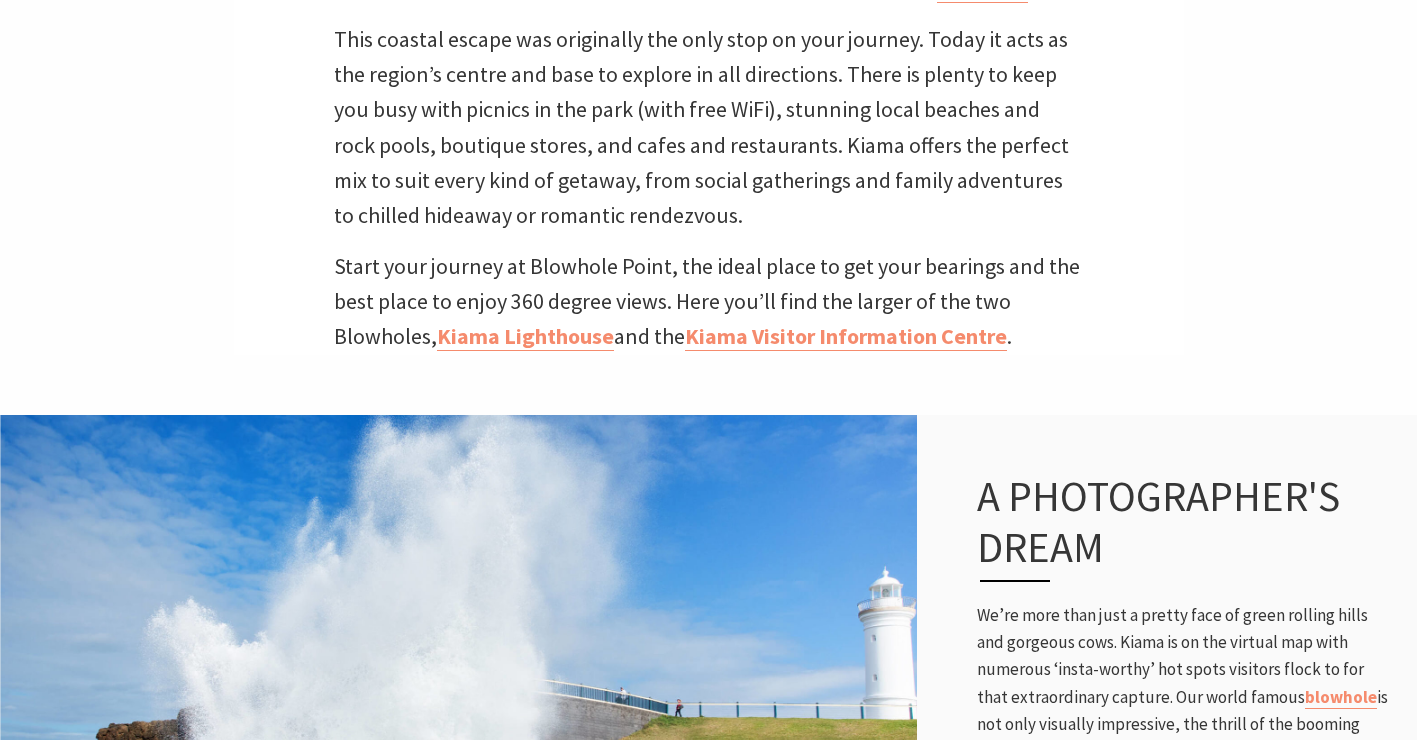scroll, scrollTop: 1513, scrollLeft: 0, axis: vertical 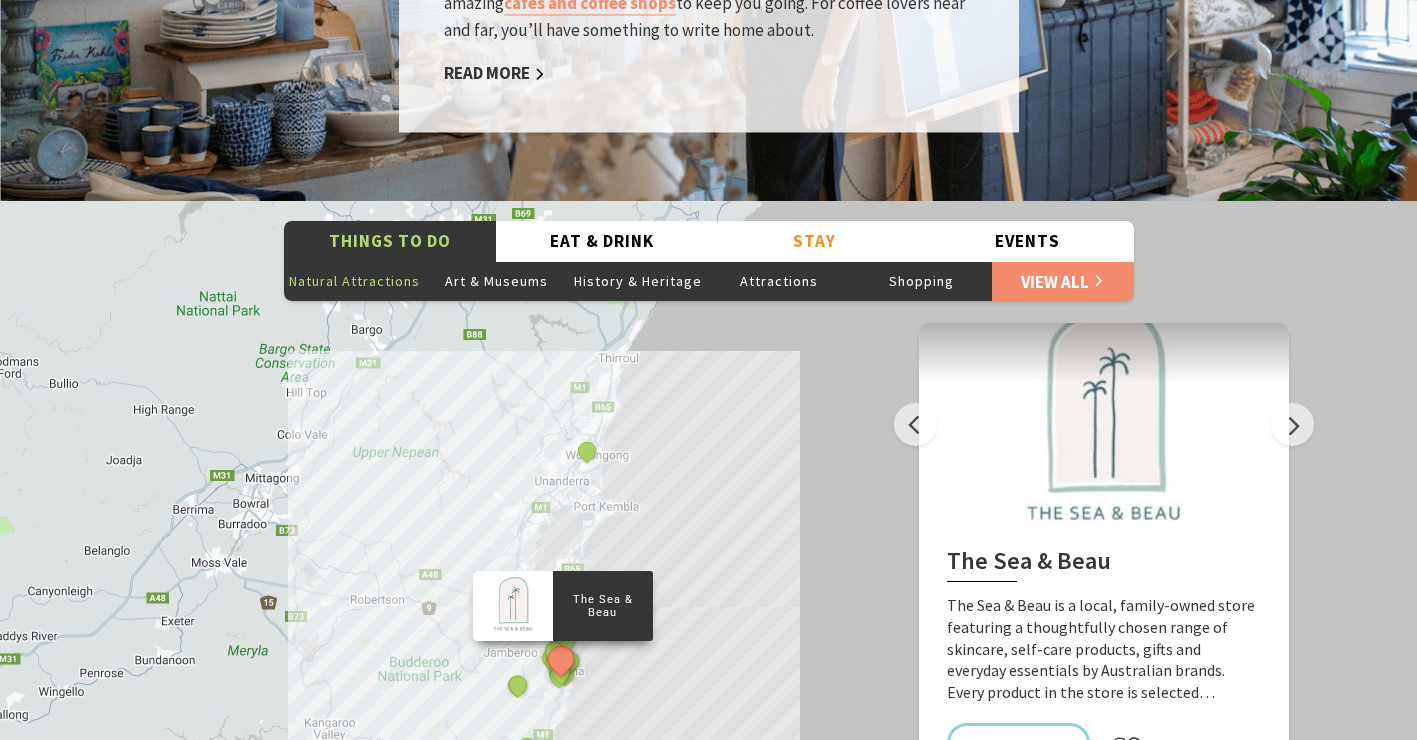 click on "Natural Attractions" at bounding box center [355, 281] 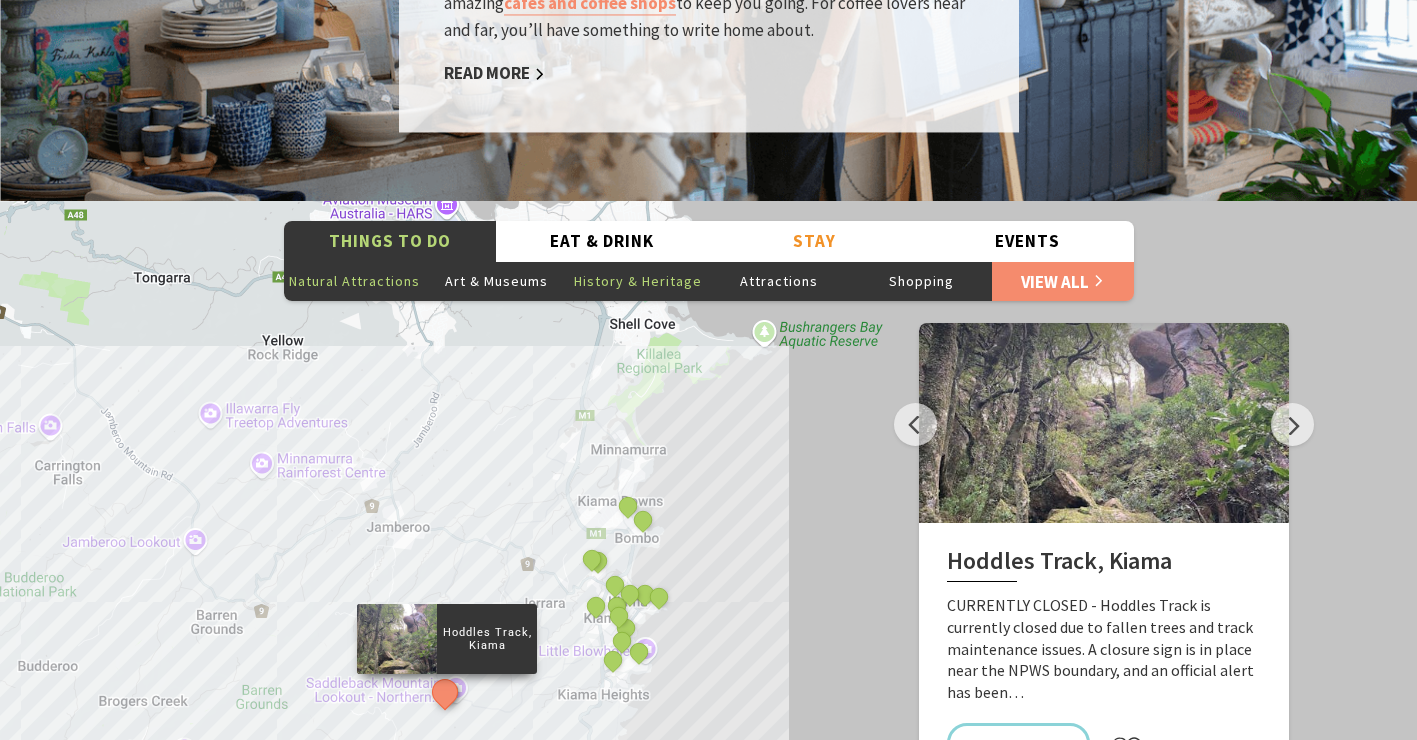 click on "History & Heritage" at bounding box center (638, 281) 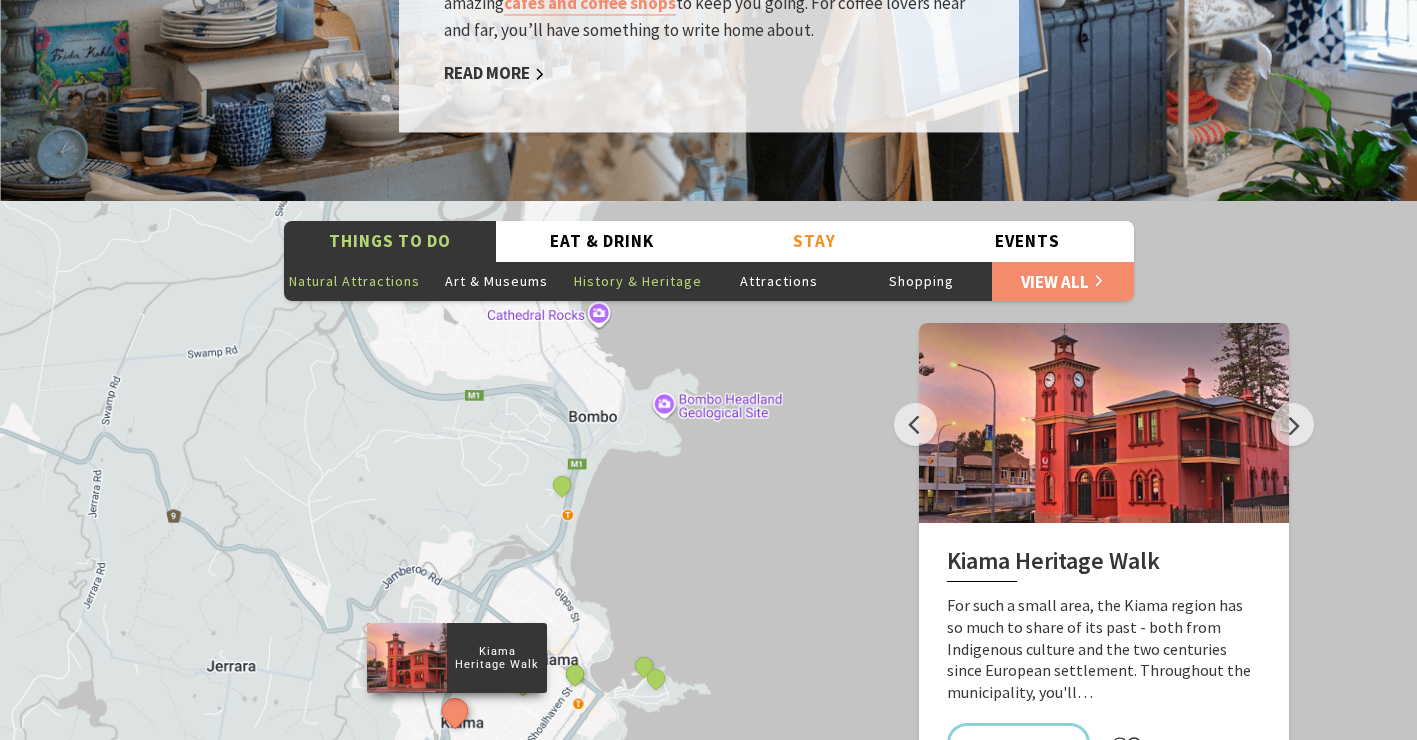 click on "Natural Attractions" at bounding box center (355, 281) 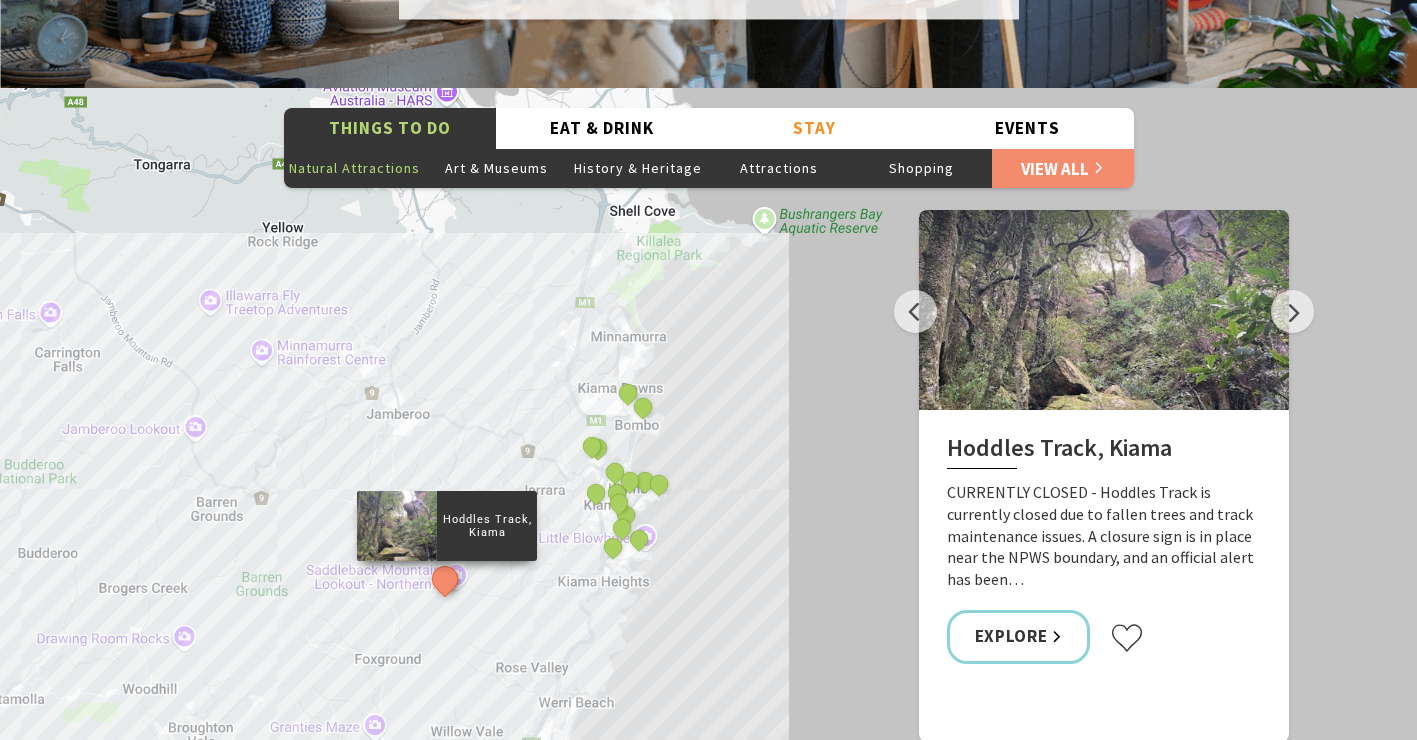 scroll, scrollTop: 3490, scrollLeft: 0, axis: vertical 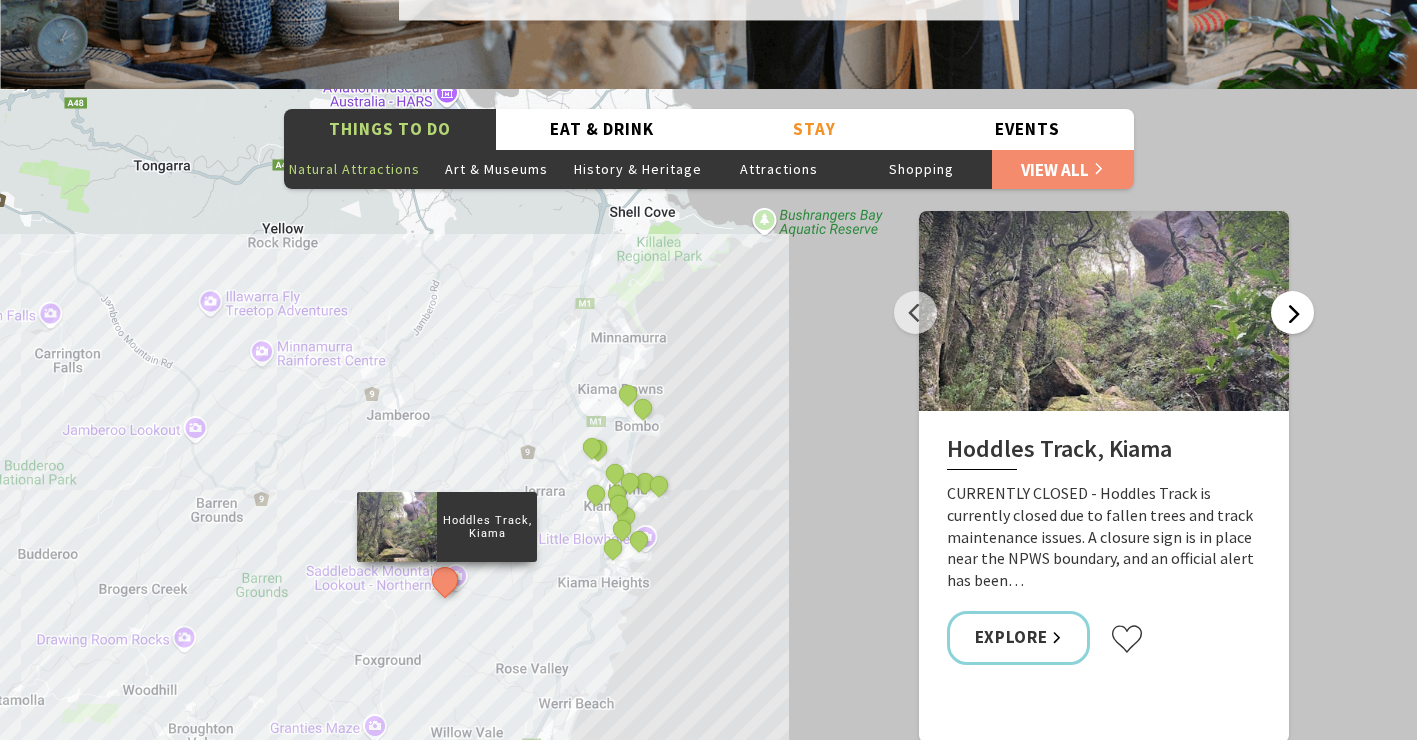 click on "Next" at bounding box center [1292, 312] 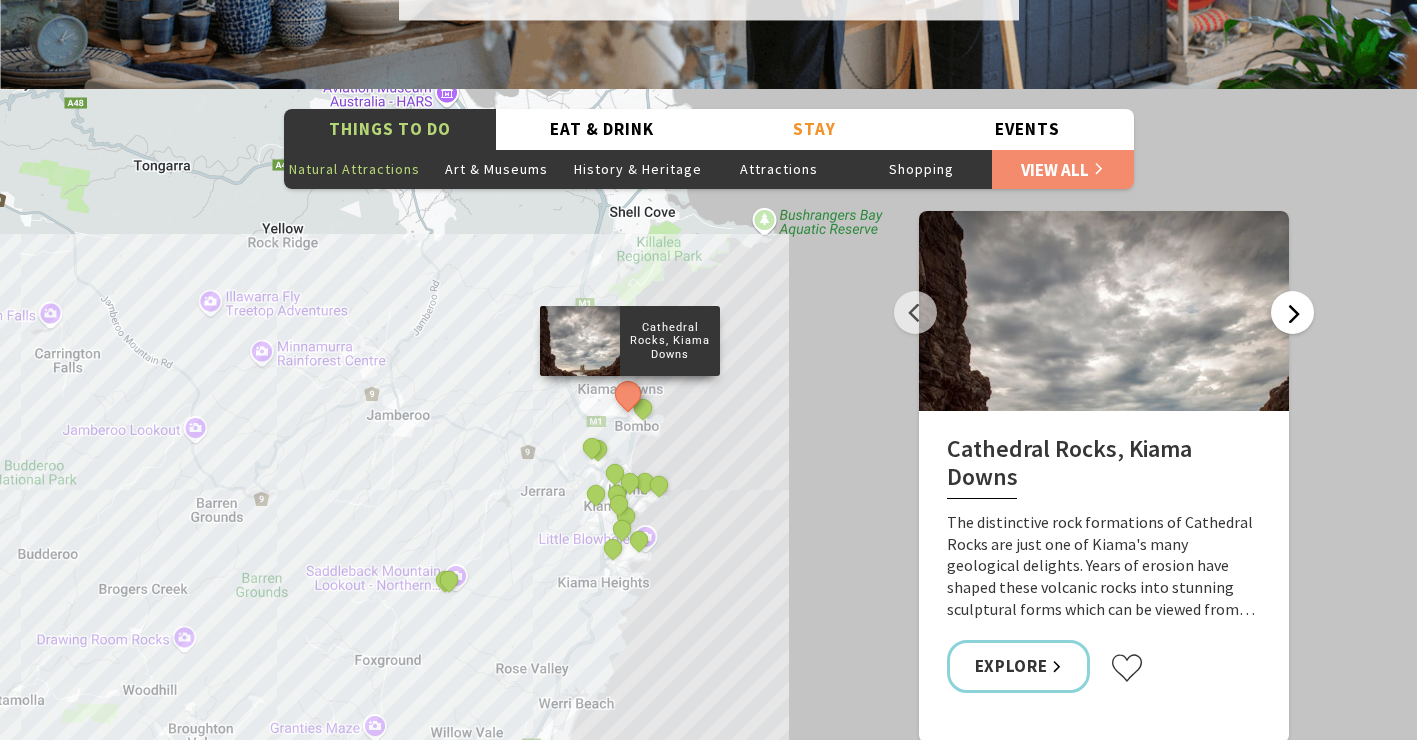click on "Next" at bounding box center [1292, 312] 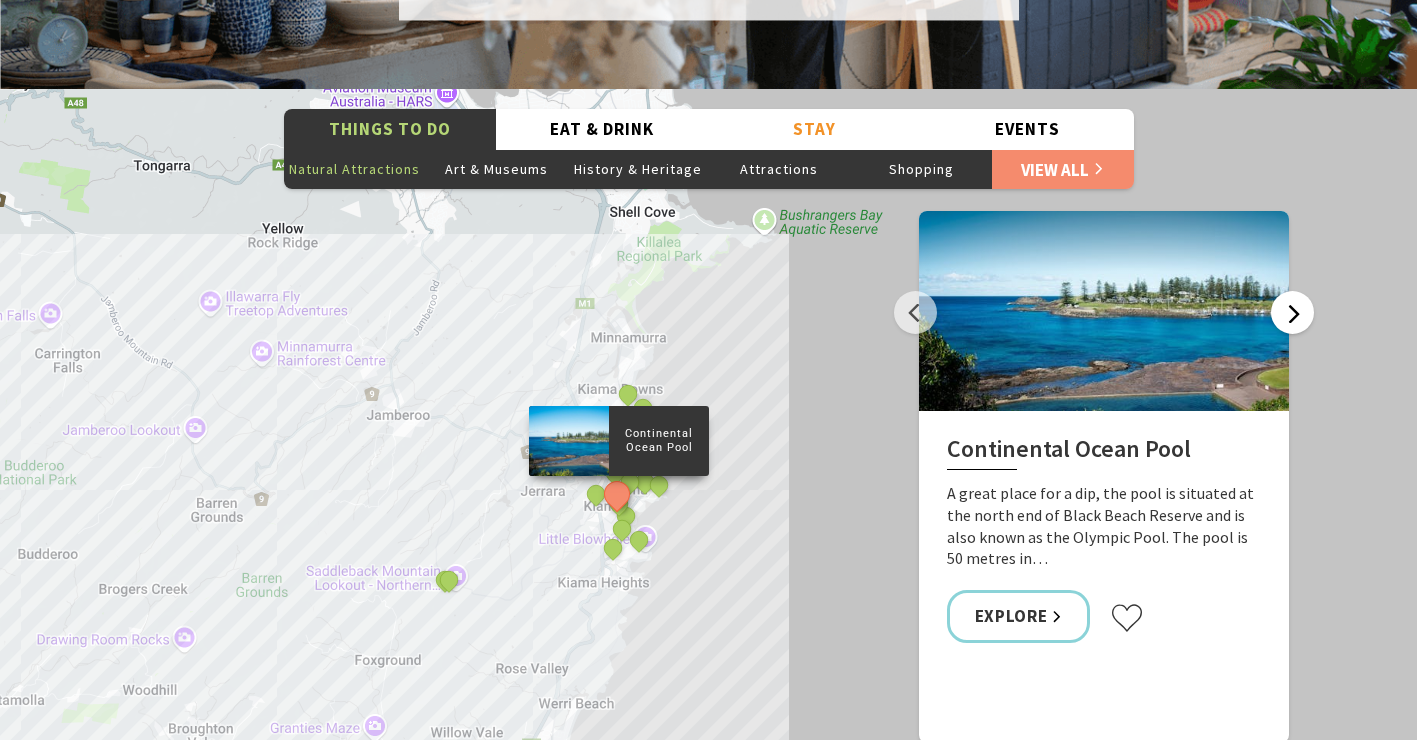 click on "Next" at bounding box center (1292, 312) 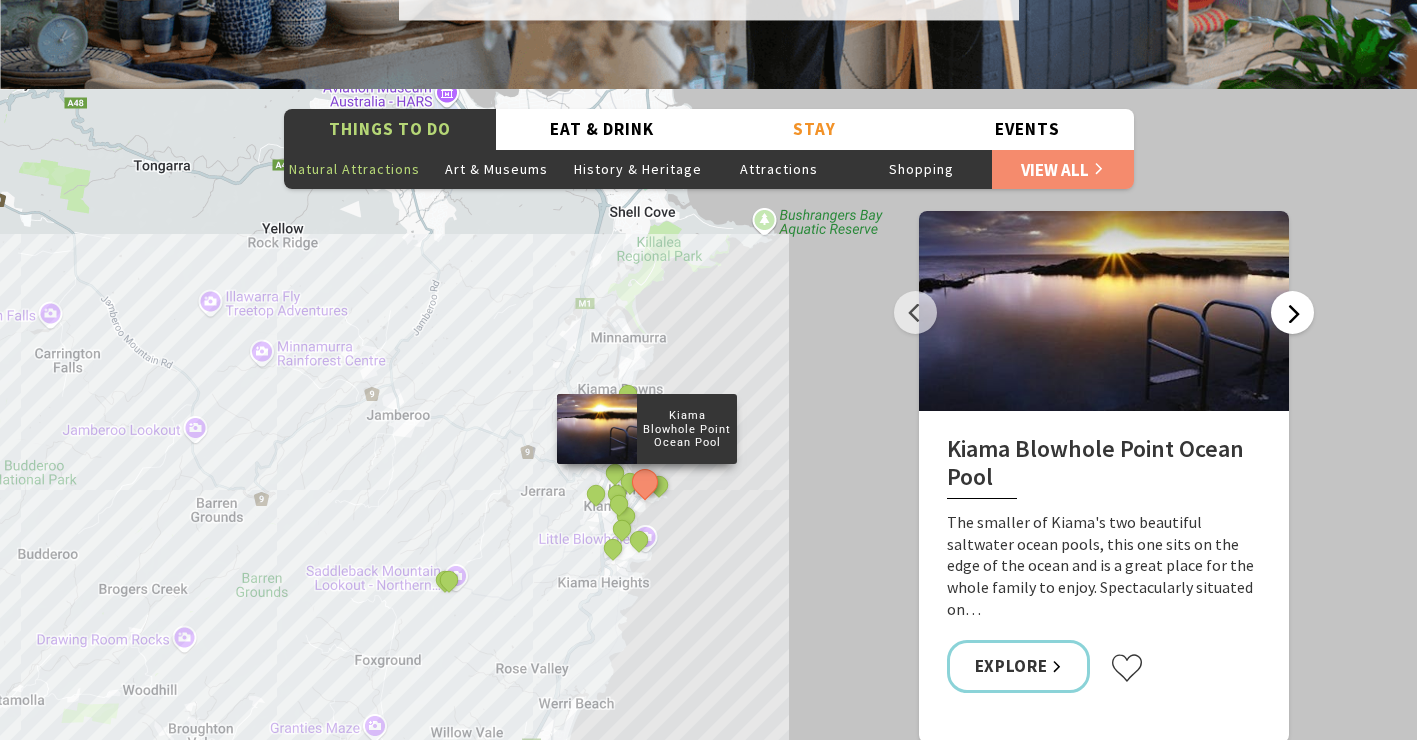 click on "Next" at bounding box center (1292, 312) 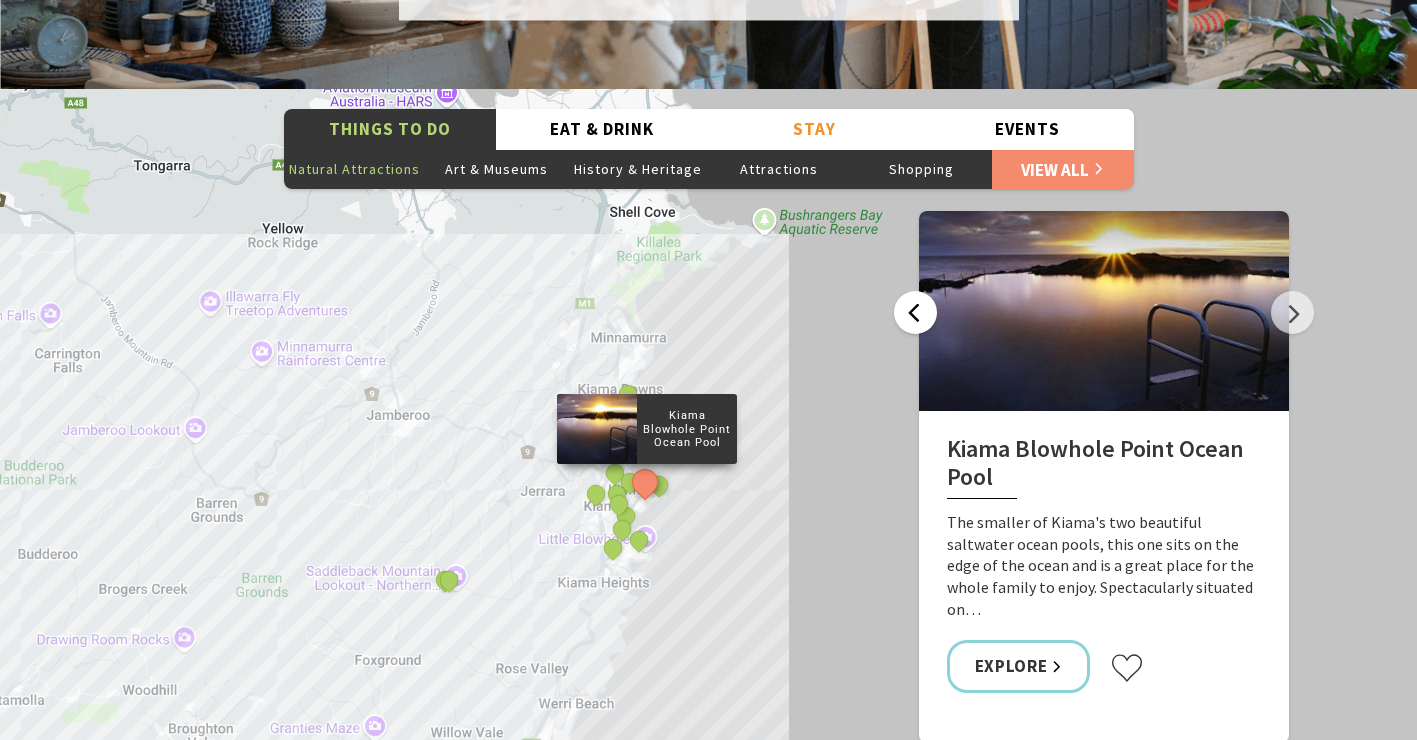 click on "Previous" at bounding box center (915, 312) 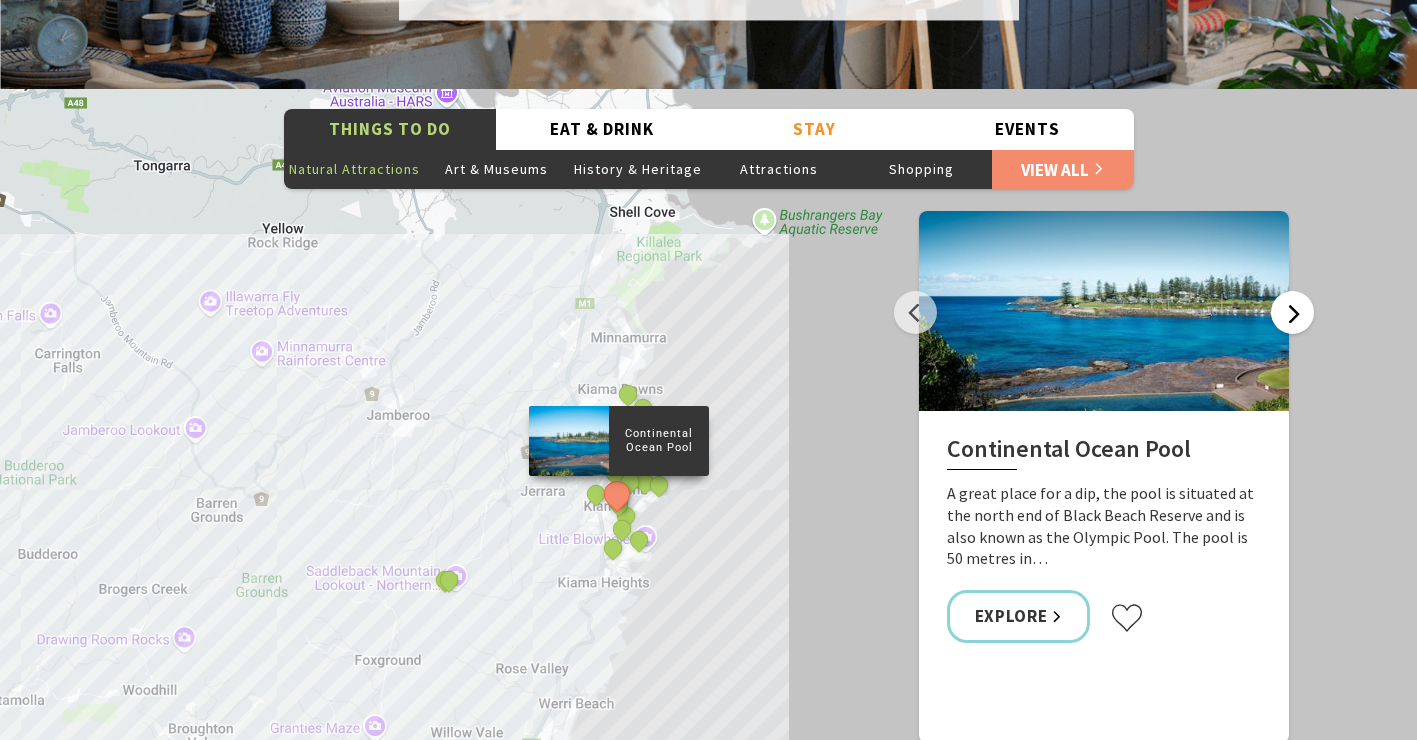 click on "Next" at bounding box center [1292, 312] 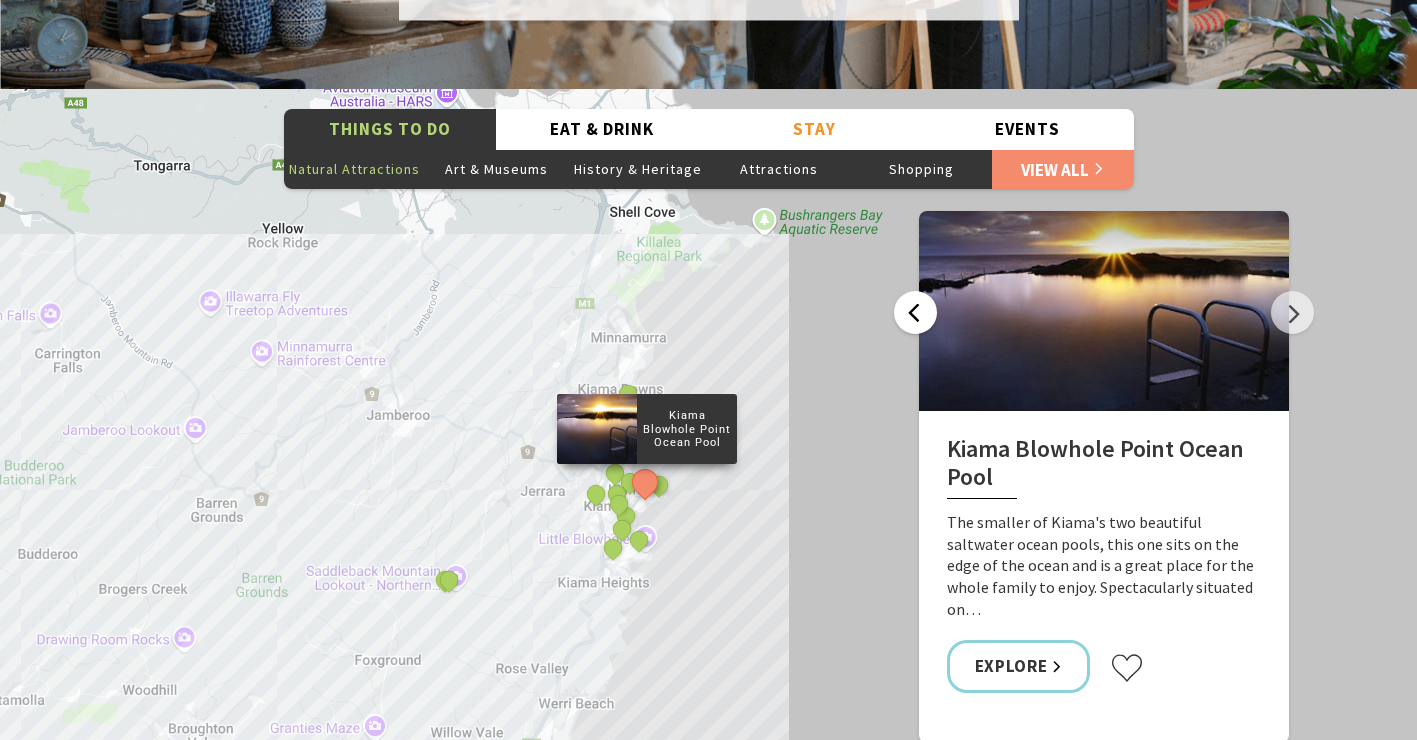 click on "Previous" at bounding box center (915, 312) 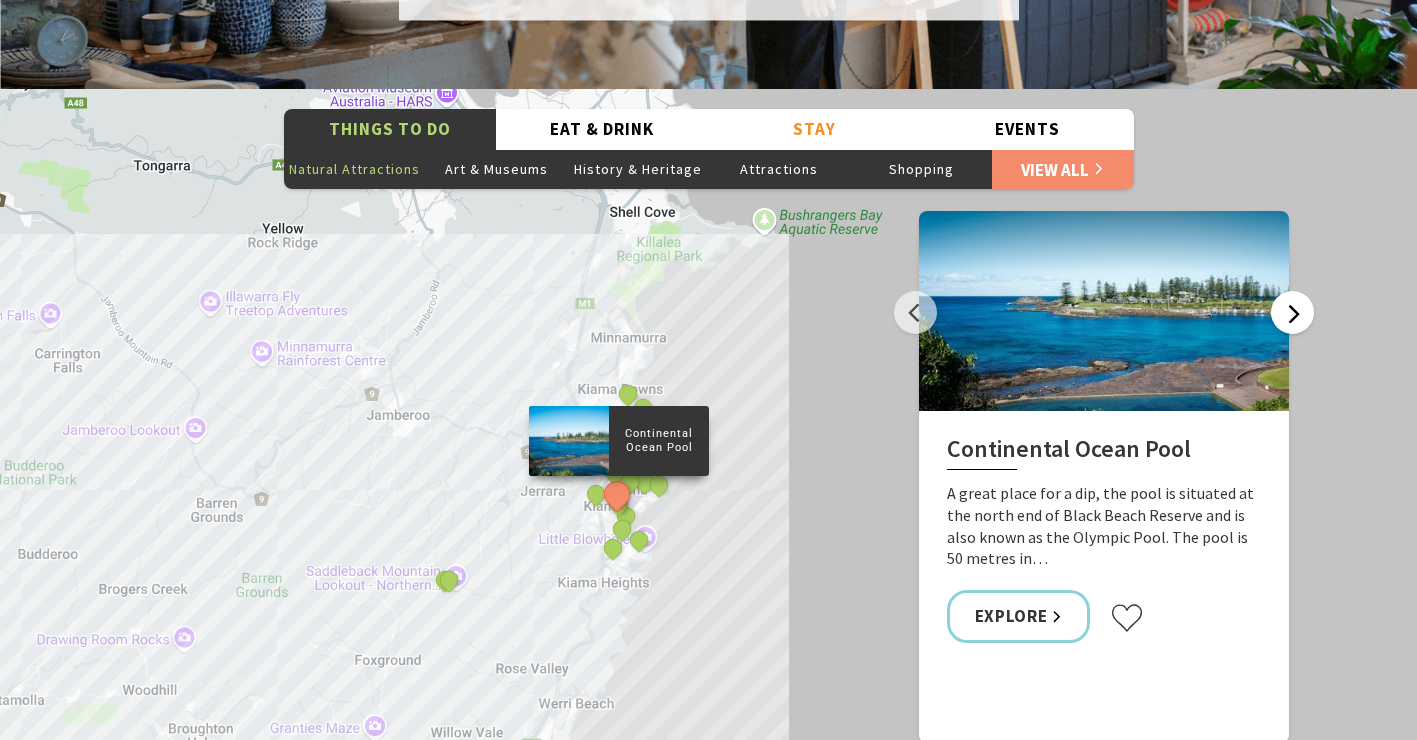 click on "Next" at bounding box center [1292, 312] 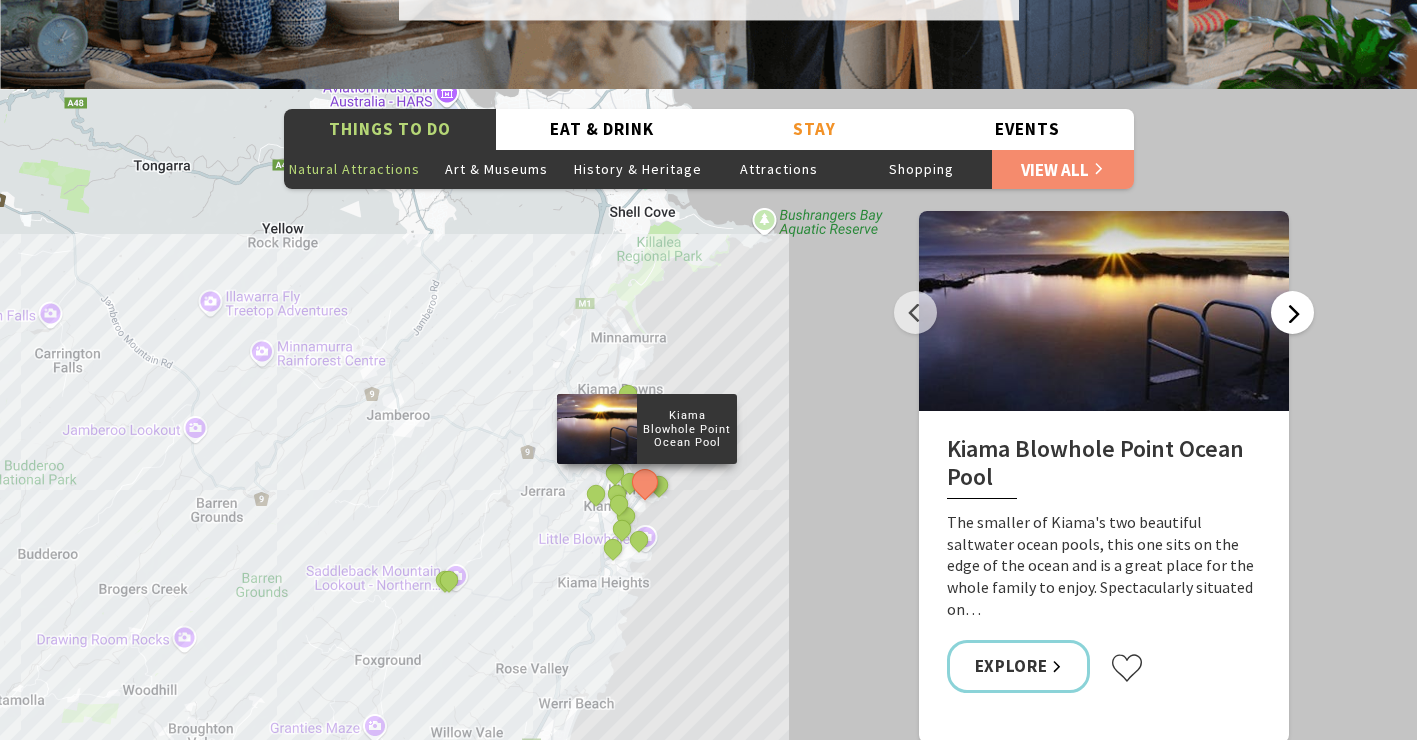 click on "Next" at bounding box center (1292, 312) 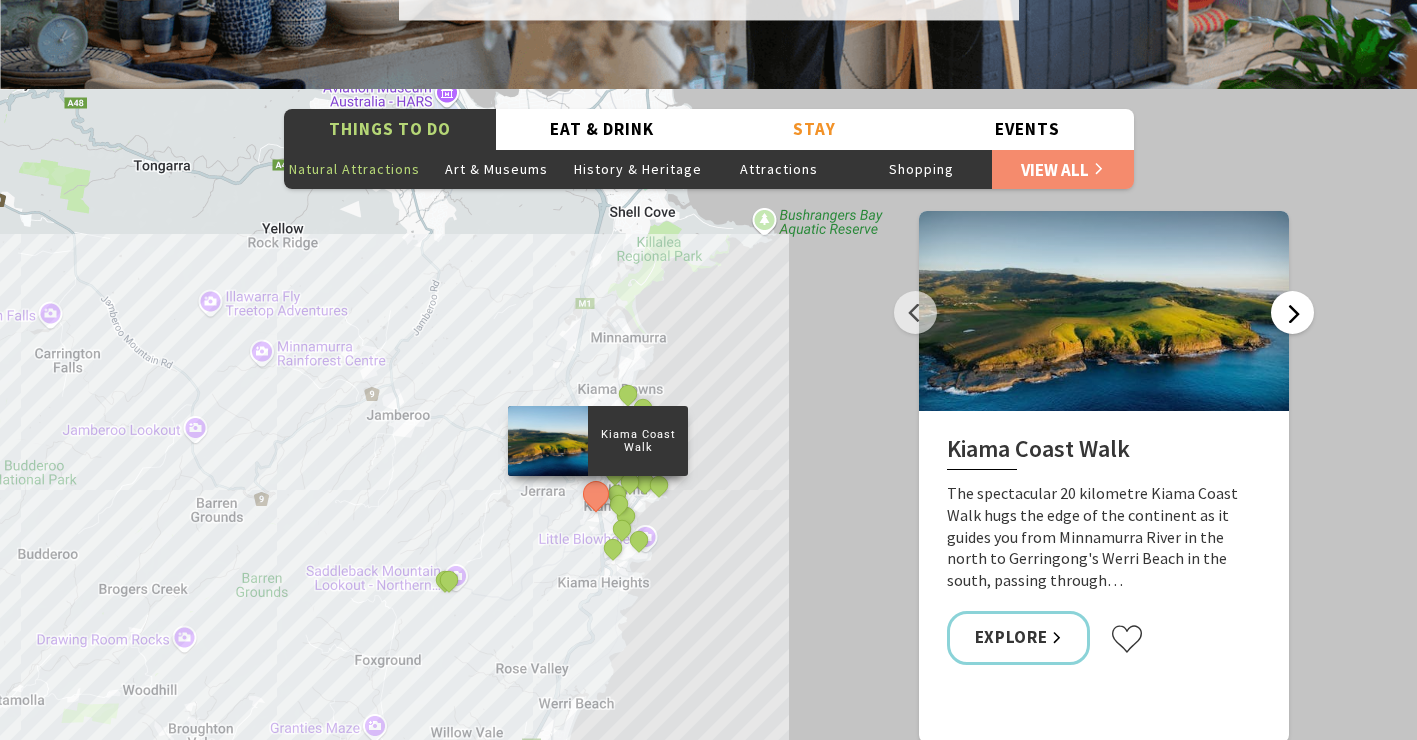 click on "Next" at bounding box center (1292, 312) 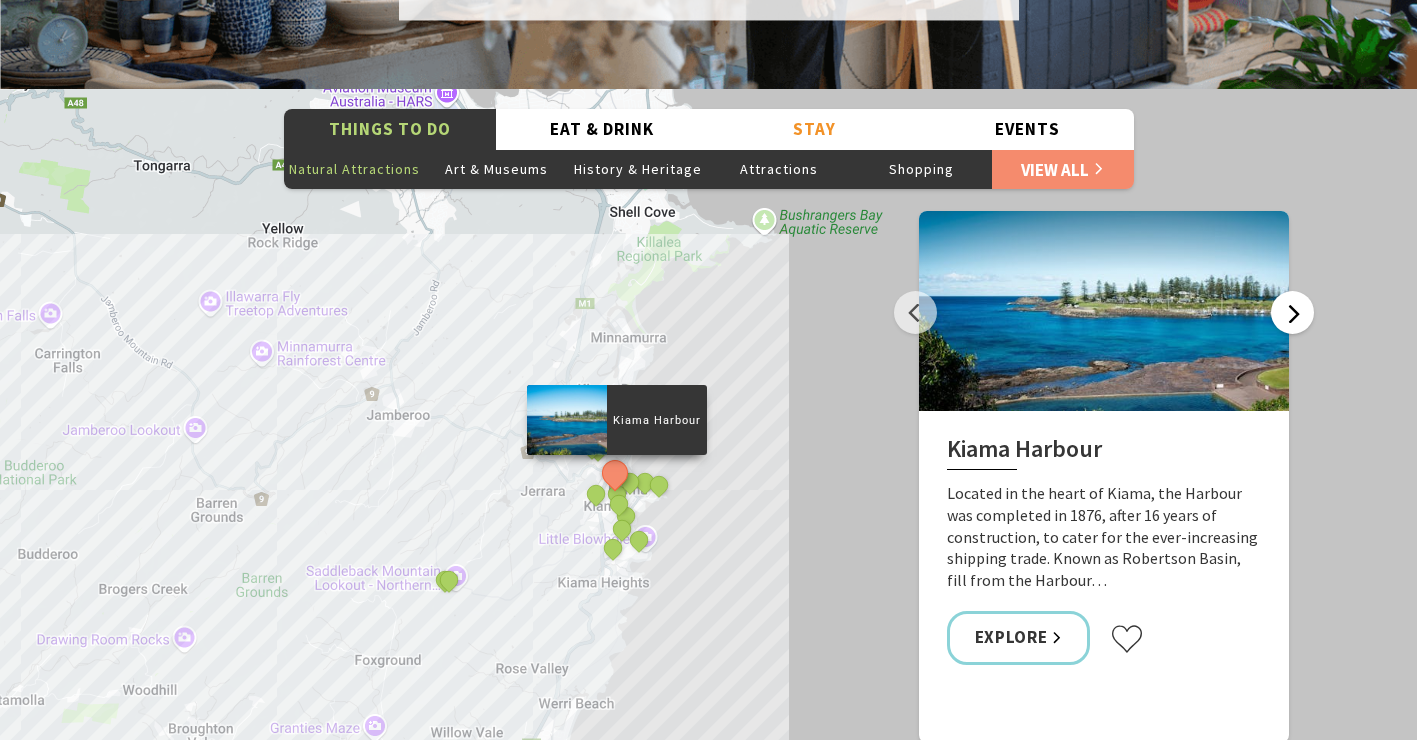 click on "Next" at bounding box center [1292, 312] 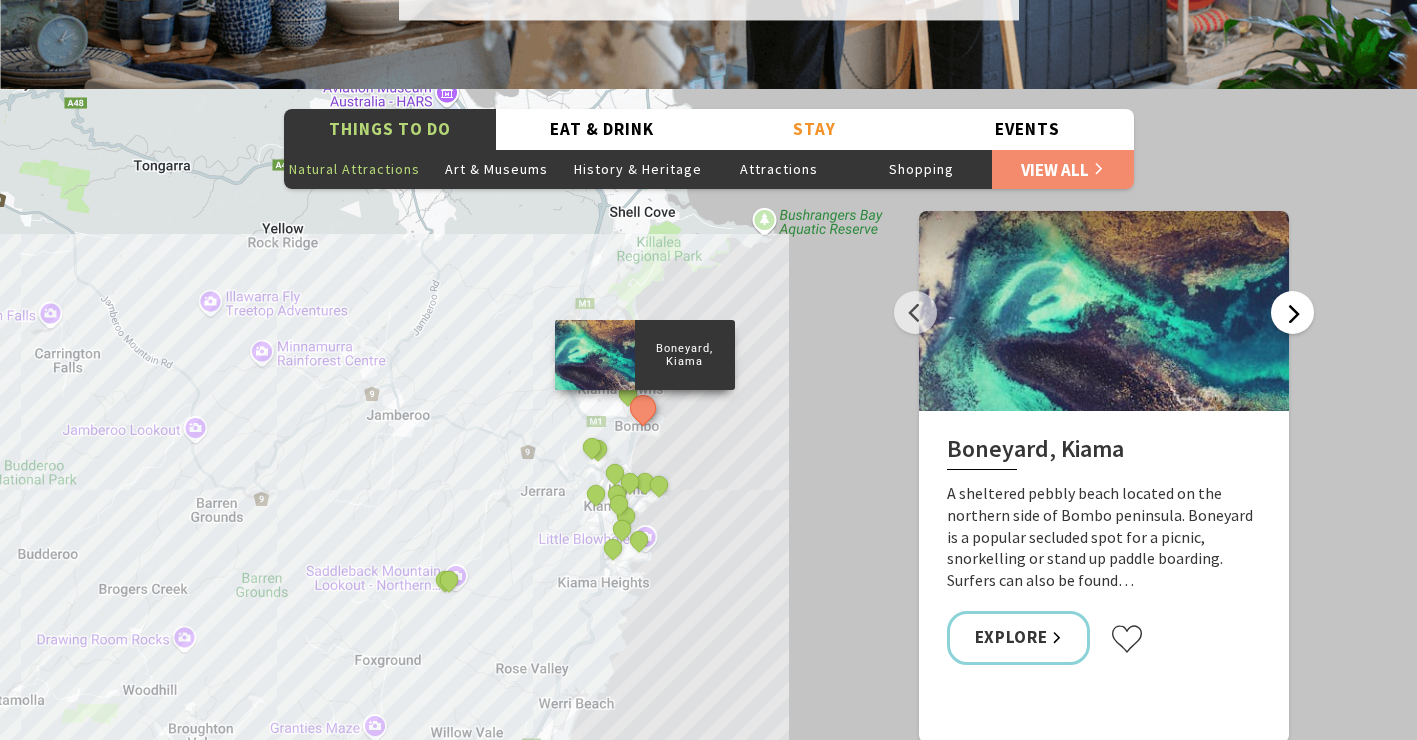 click on "Next" at bounding box center [1292, 312] 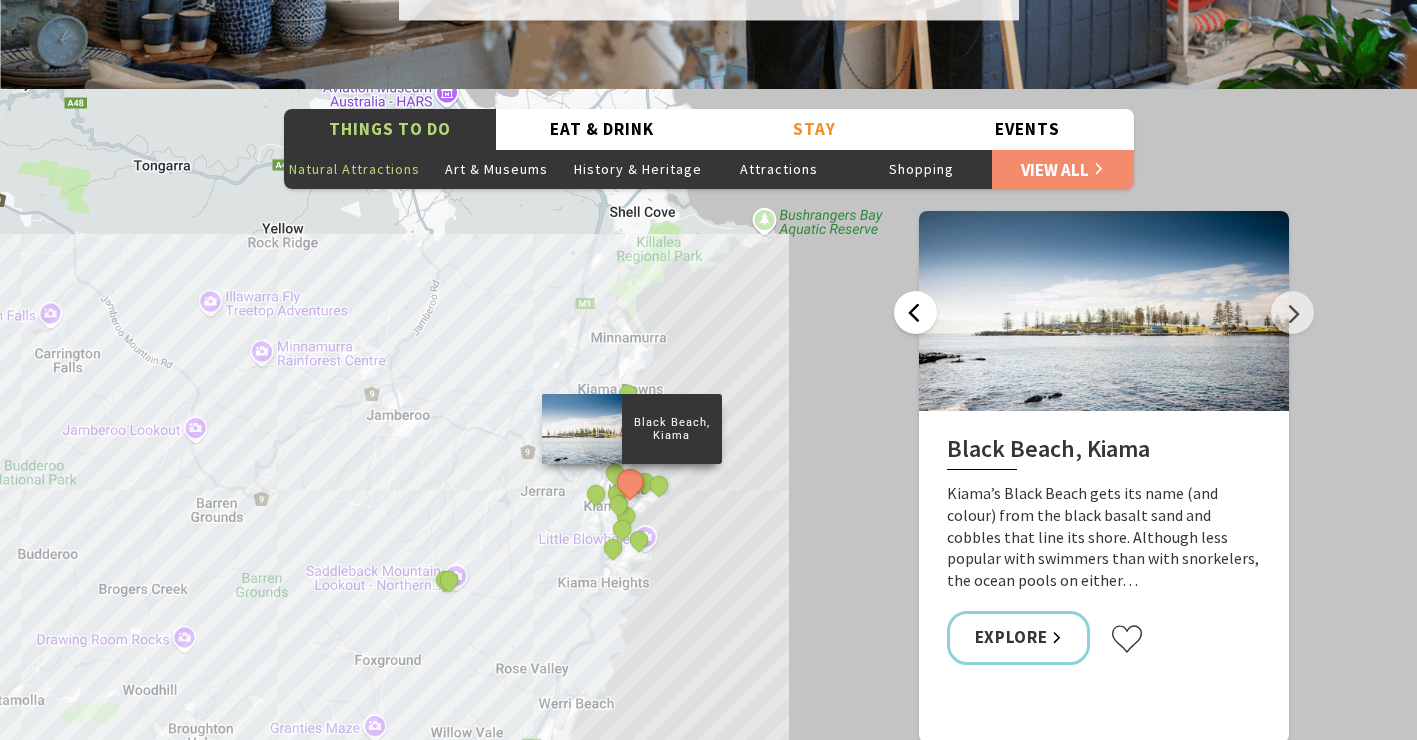 click on "Previous" at bounding box center (915, 312) 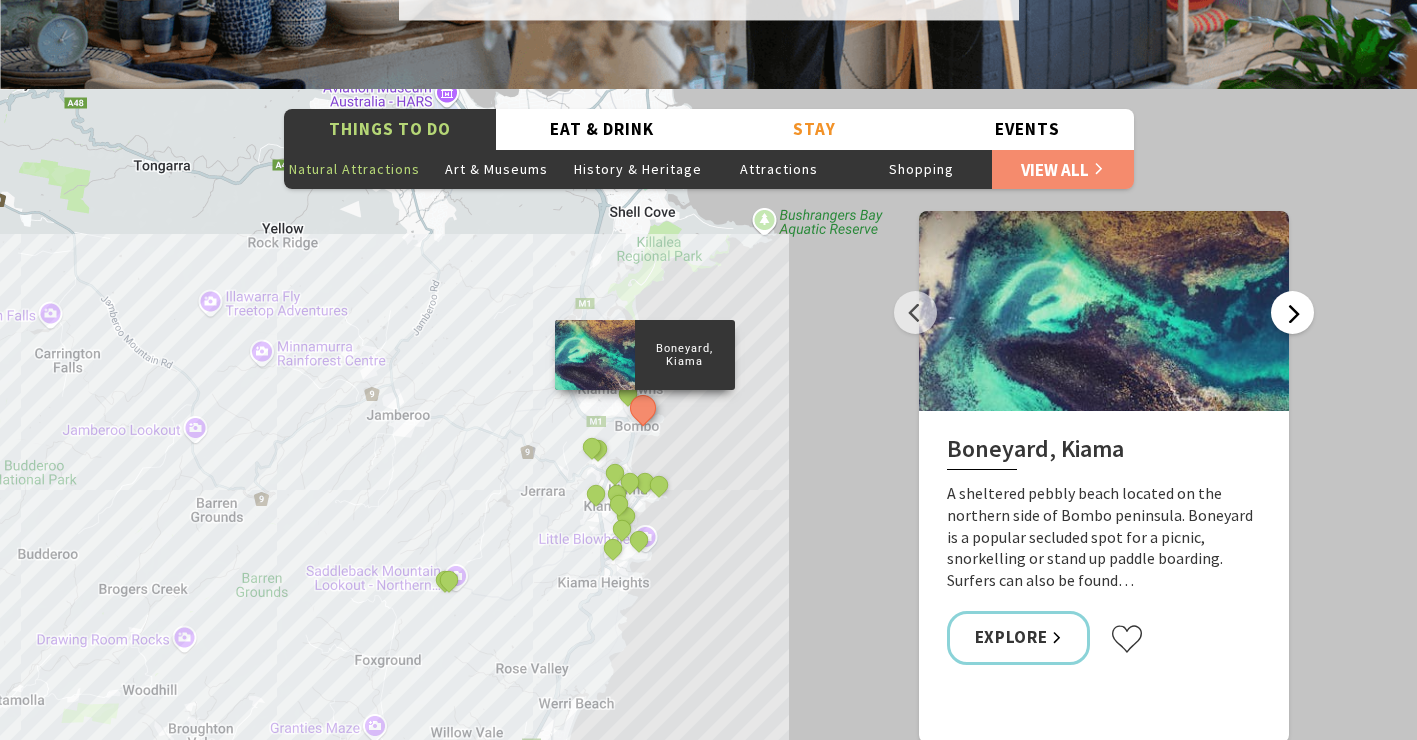 click on "Next" at bounding box center [1292, 312] 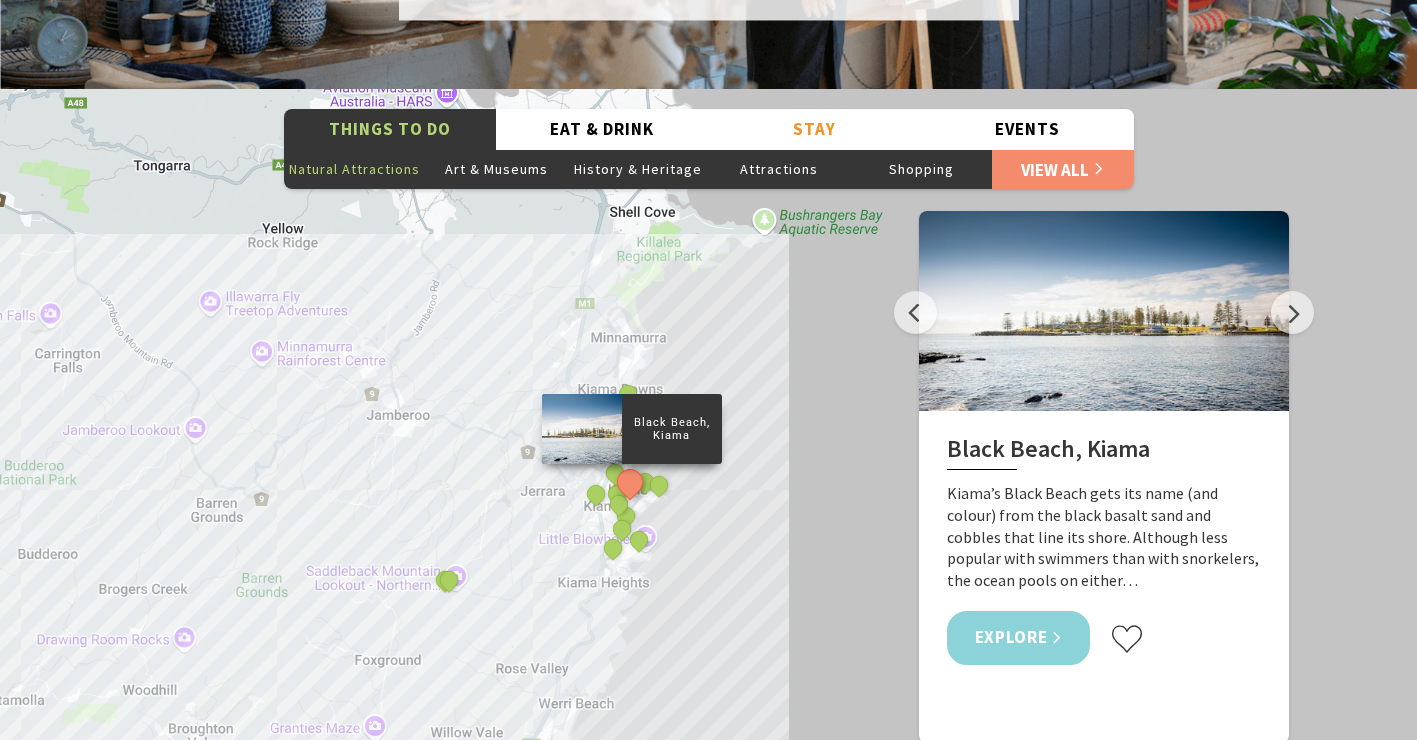 click on "Explore" at bounding box center (1019, 637) 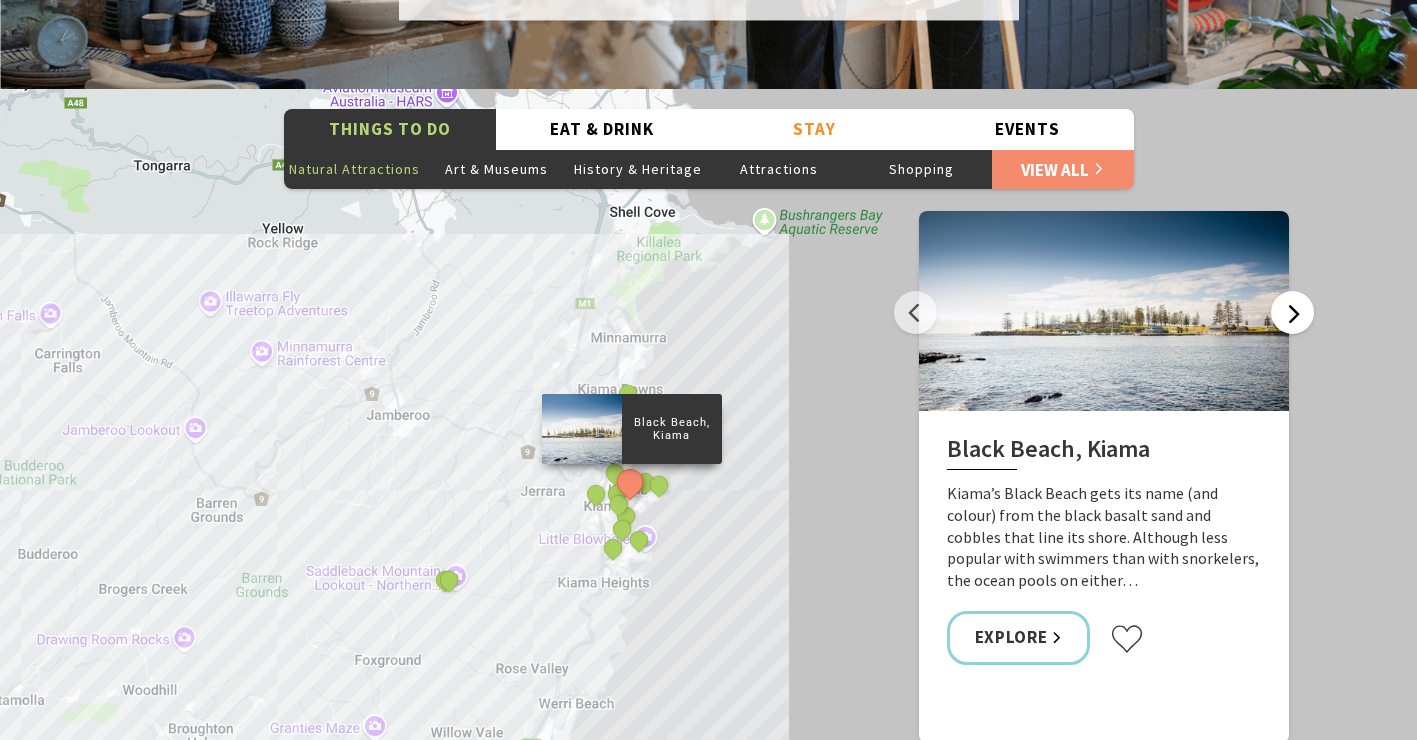 click on "Next" at bounding box center [1292, 312] 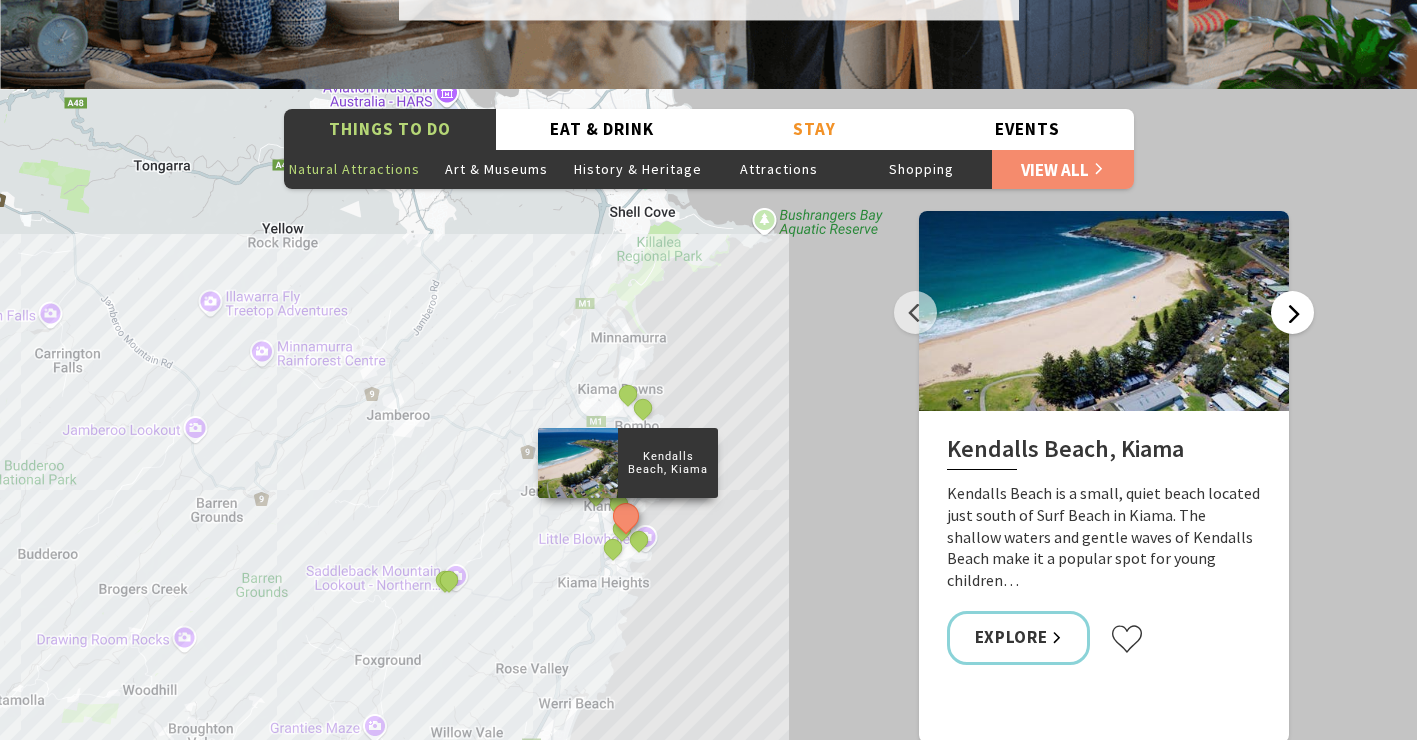 click on "Next" at bounding box center (1292, 312) 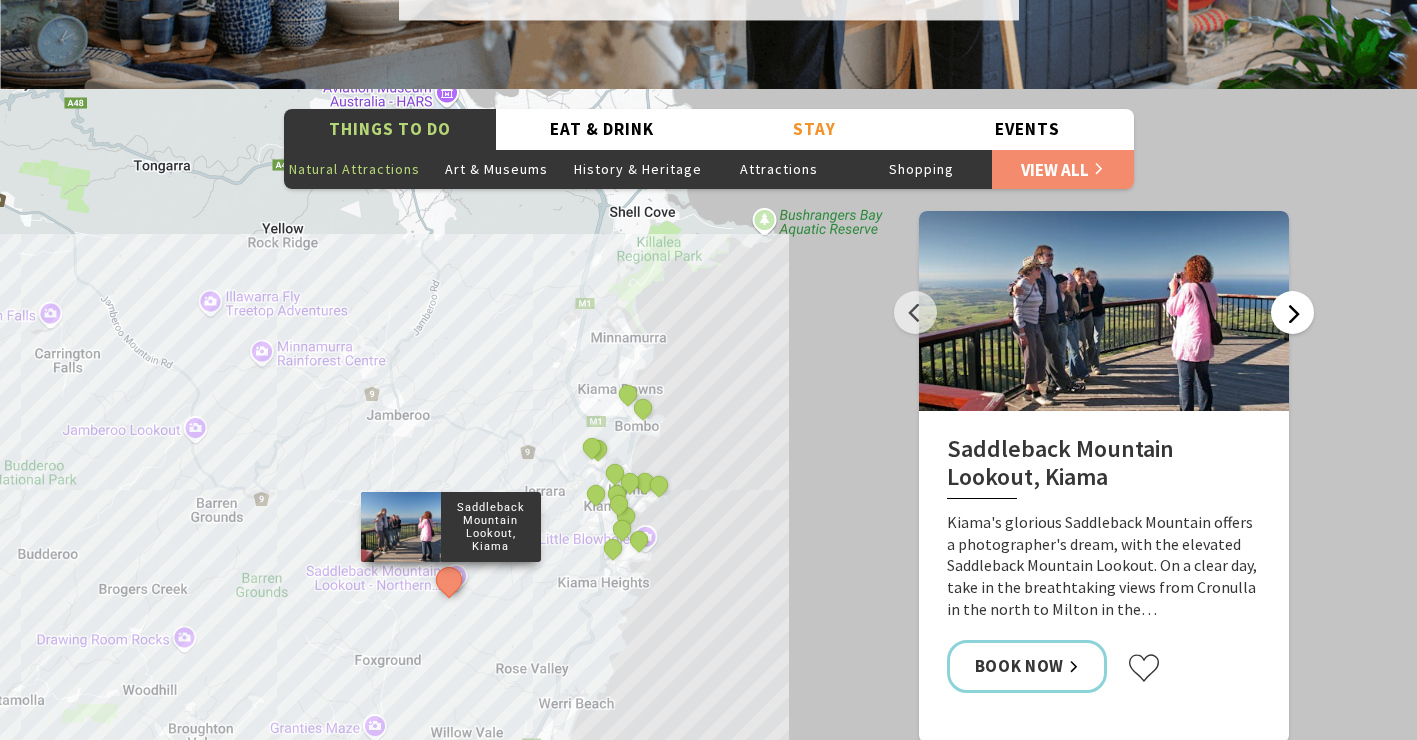 click on "Next" at bounding box center (1292, 312) 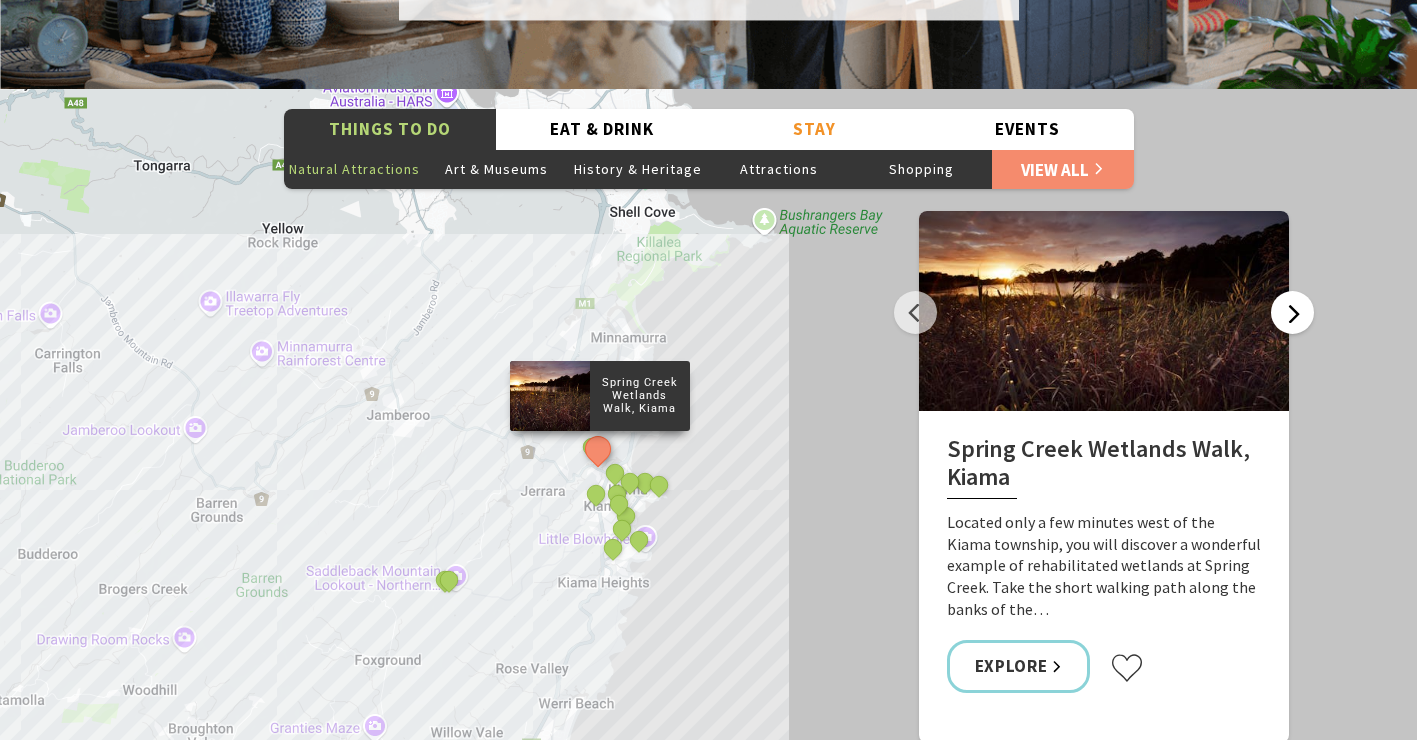 click on "Next" at bounding box center [1292, 312] 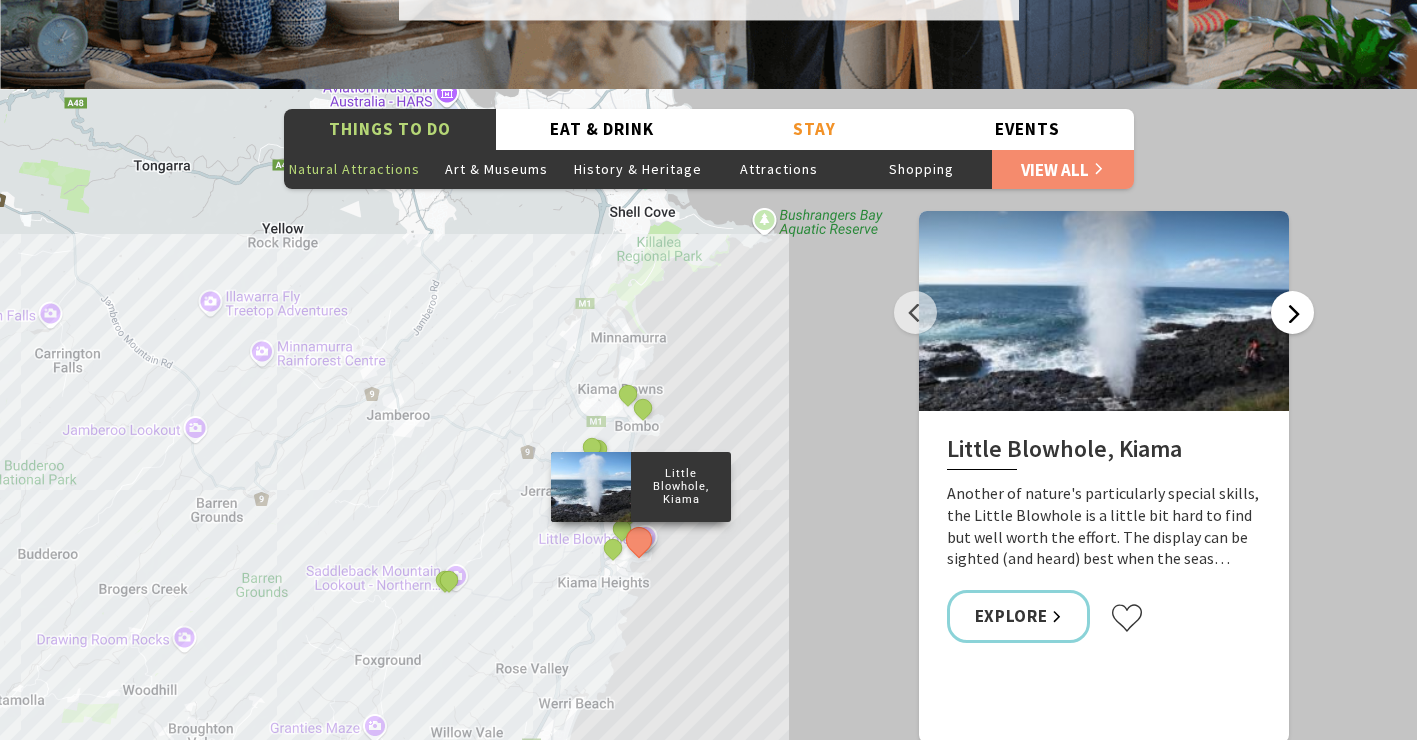 click on "Next" at bounding box center (1292, 312) 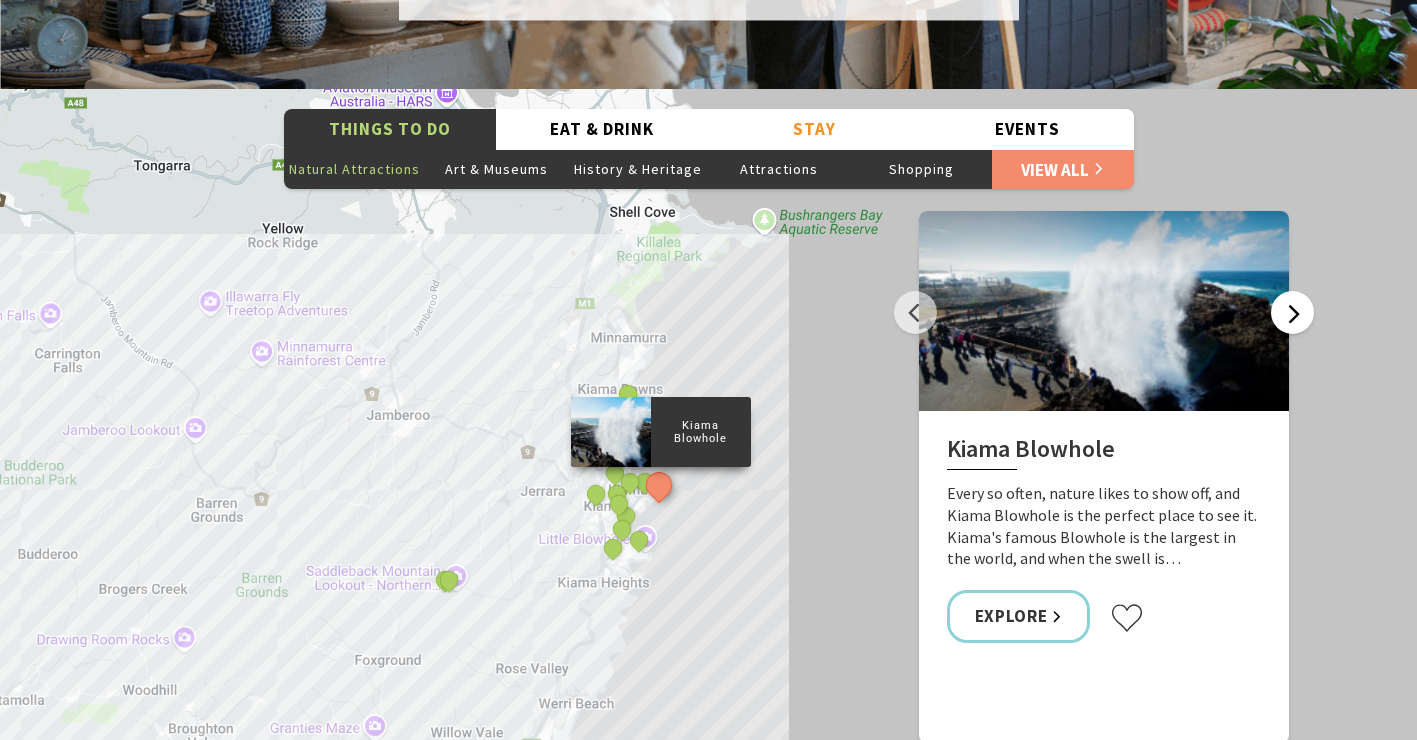 click on "Next" at bounding box center [1292, 312] 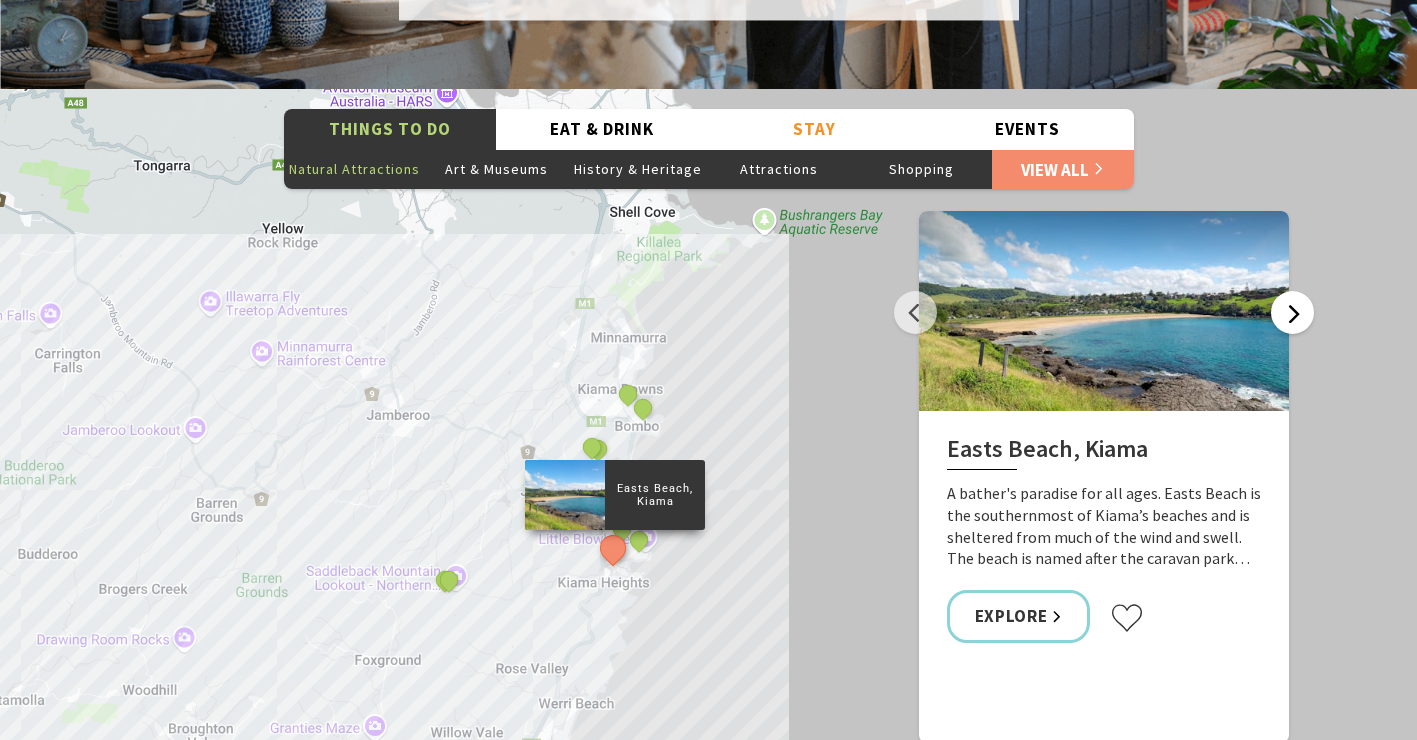 click on "Next" at bounding box center [1292, 312] 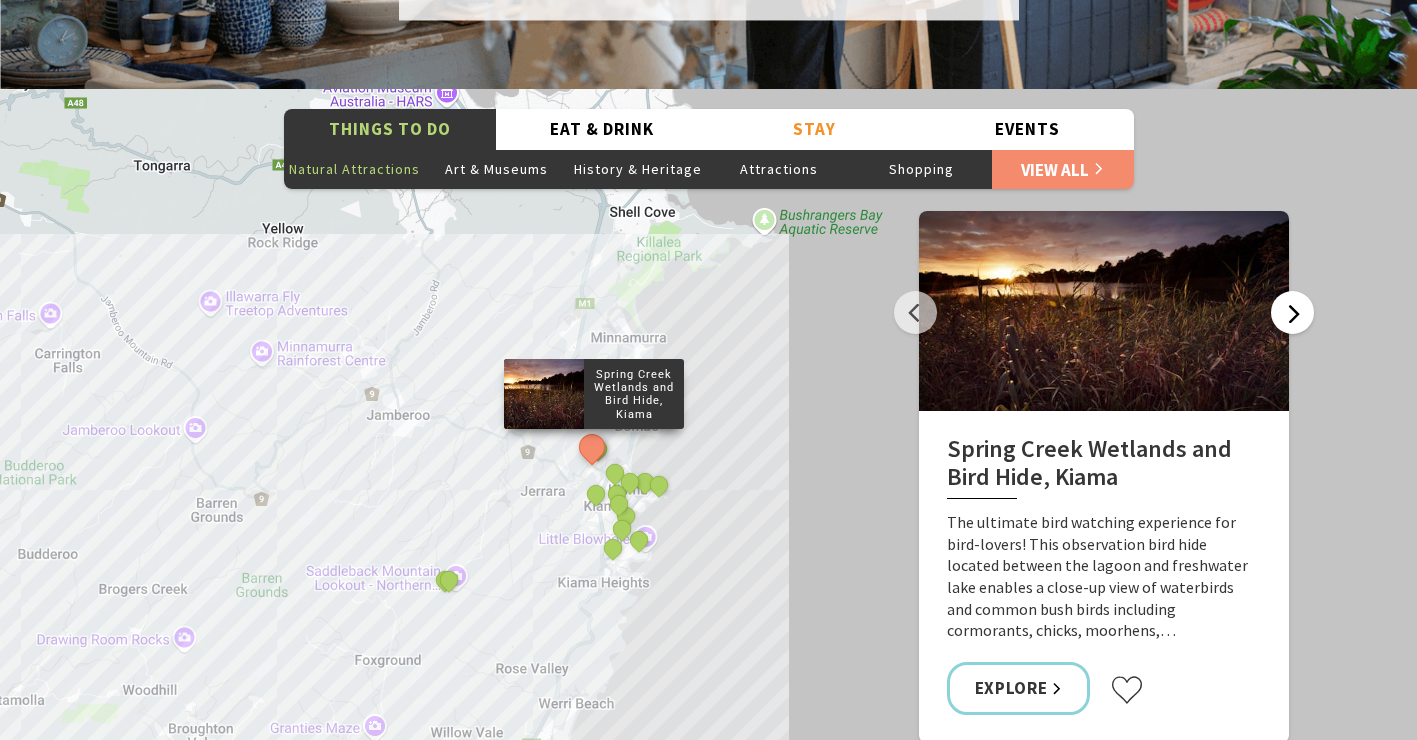 click on "Next" at bounding box center (1292, 312) 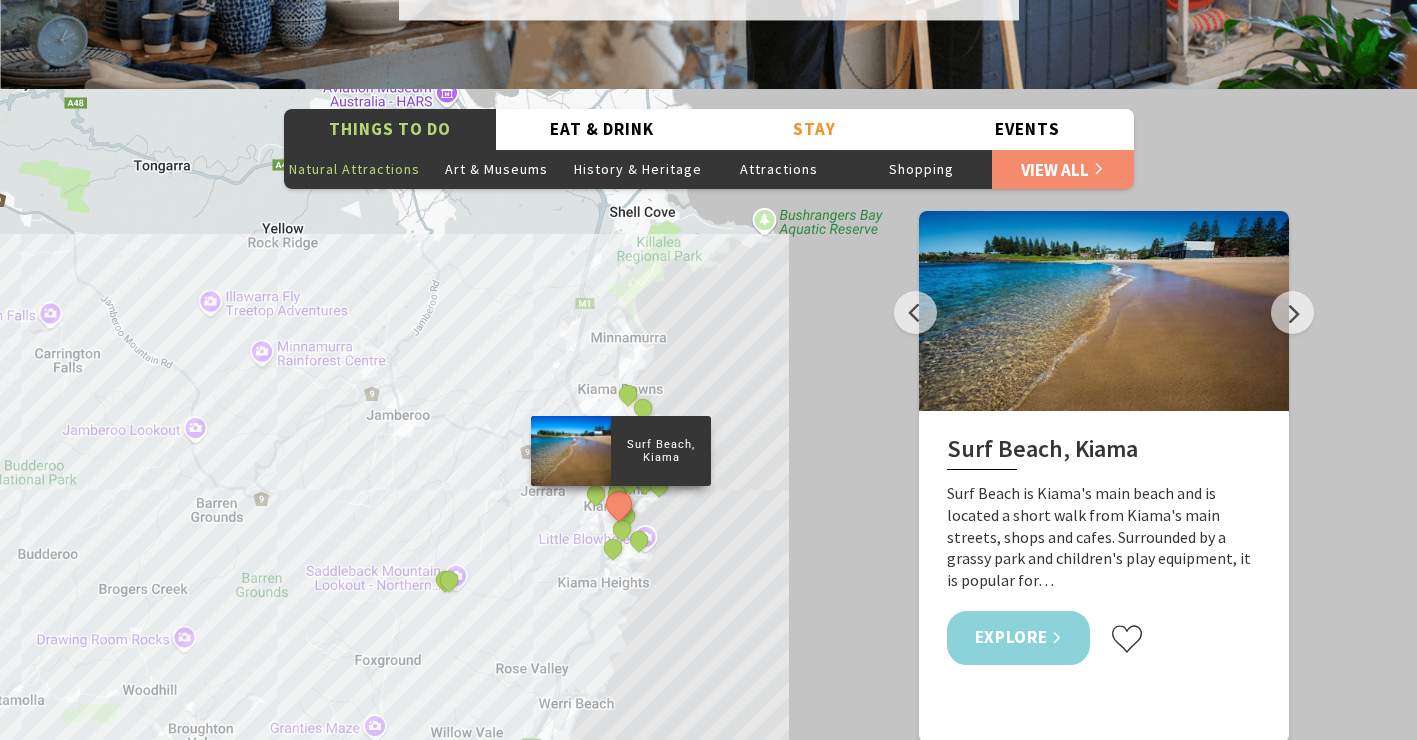 click on "Explore" at bounding box center [1019, 637] 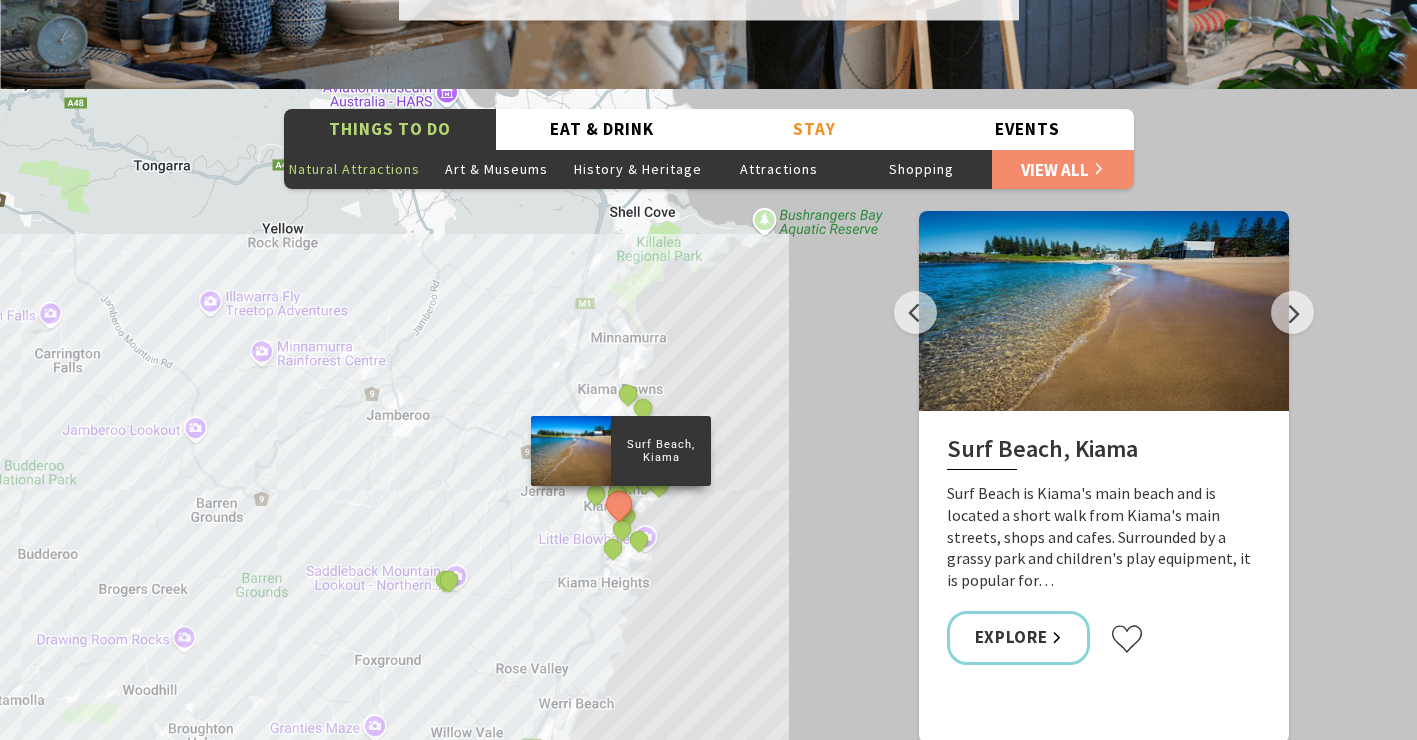 click on "Hoddles Track, Kiama Cathedral Rocks, Kiama Downs Continental Ocean Pool Kiama Blowhole Point Ocean Pool Kiama Coast Walk Kiama Harbour Boneyard, Kiama Black Beach, Kiama Kendalls Beach, Kiama Saddleback Mountain Lookout, Kiama Spring Creek Wetlands Walk, Kiama Little Blowhole, Kiama Kiama Blowhole Easts Beach, Kiama Spring Creek Wetlands and Bird Hide, Kiama Surf Beach, Kiama Bonaira Native Gardens, Kiama" at bounding box center (708, 449) 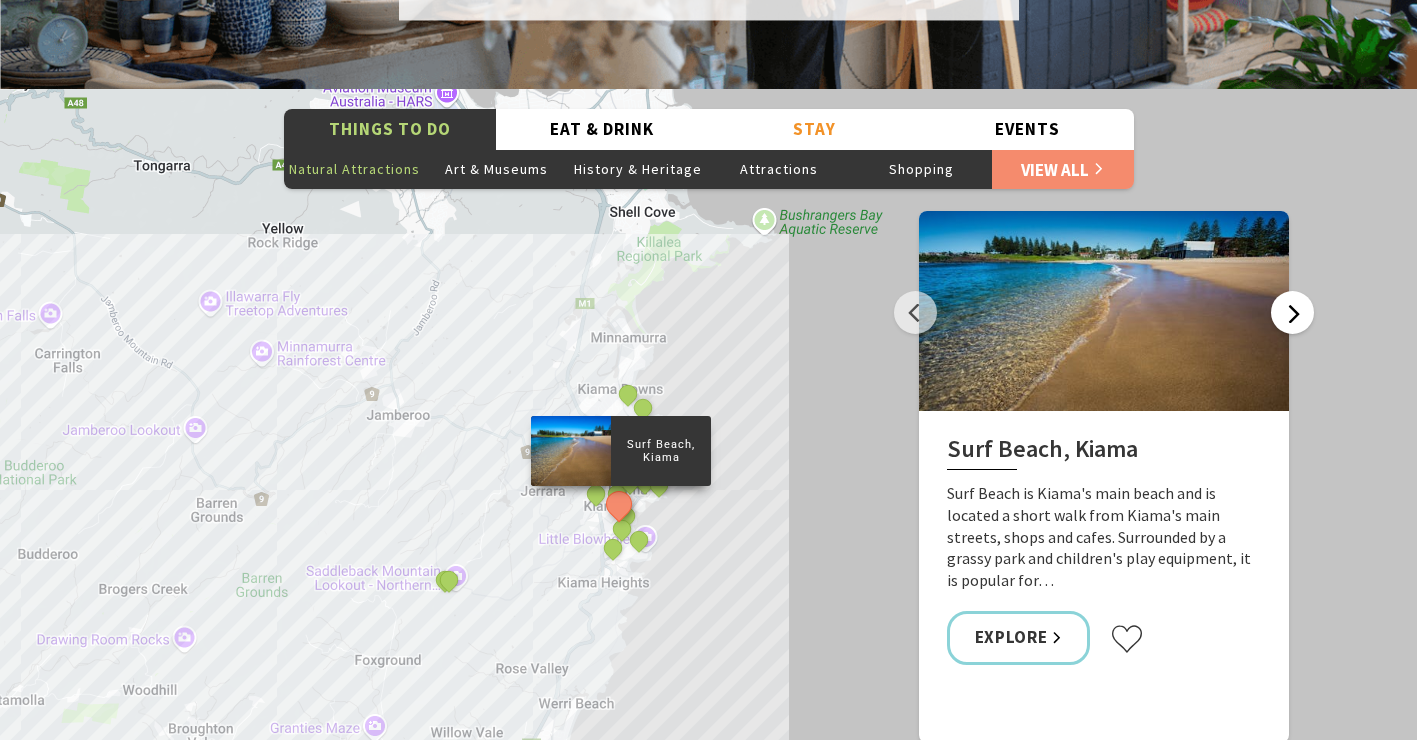 click on "Next" at bounding box center [1292, 312] 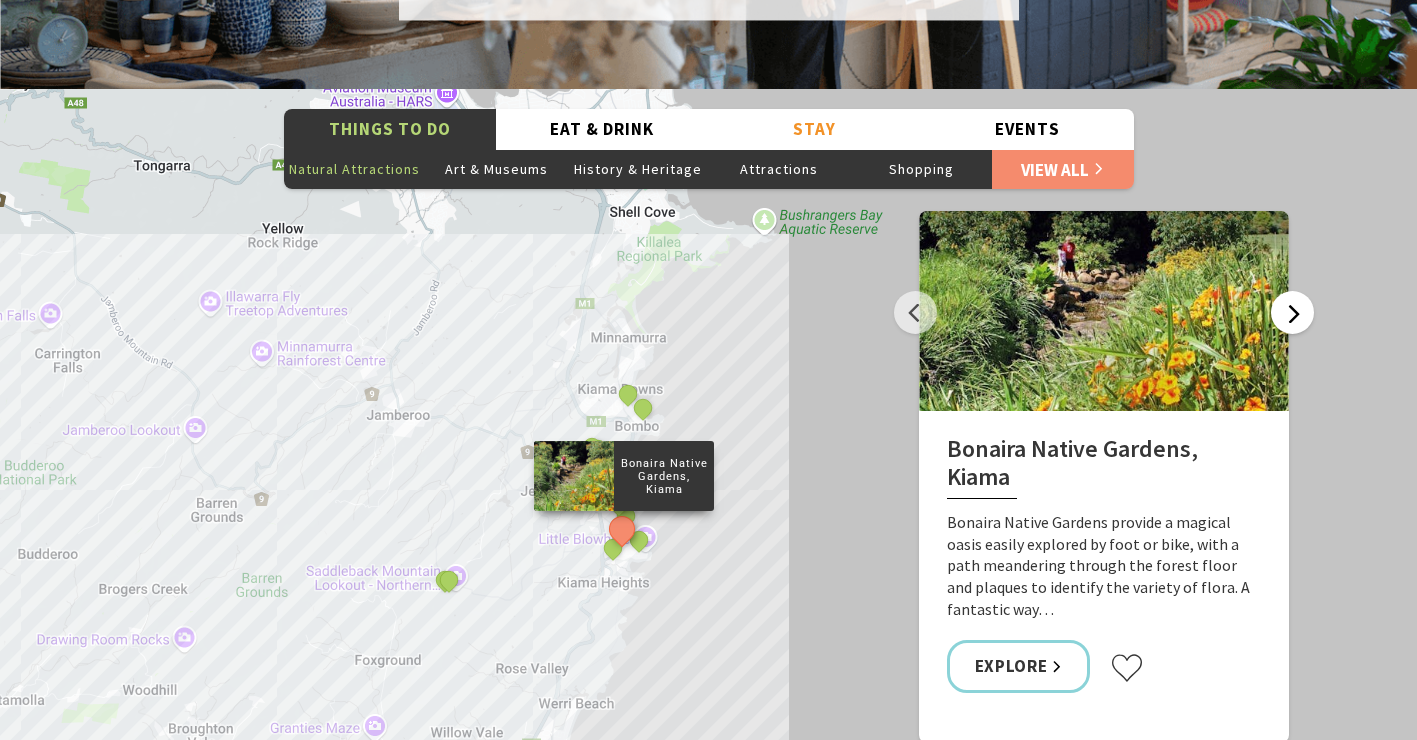 click on "Next" at bounding box center (1292, 312) 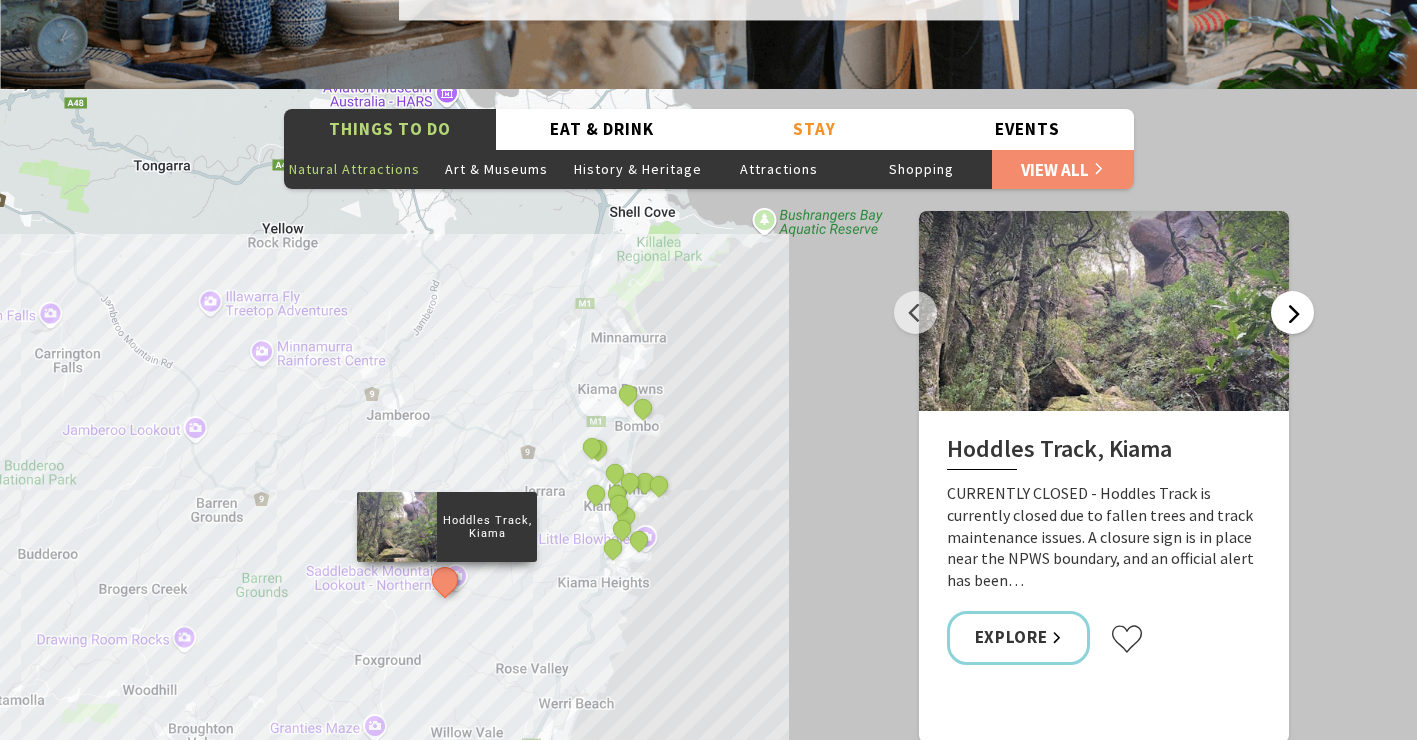 click on "Next" at bounding box center (1292, 312) 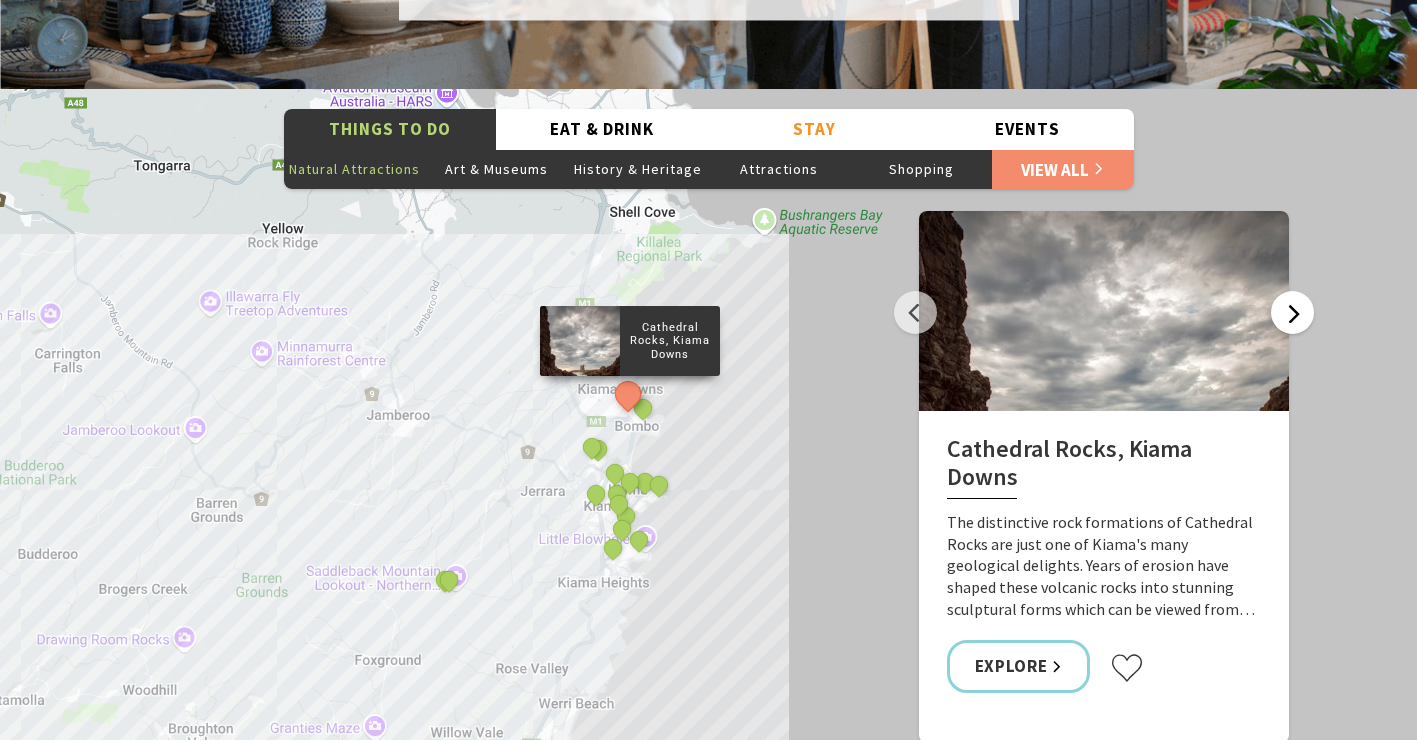 click on "Next" at bounding box center [1292, 312] 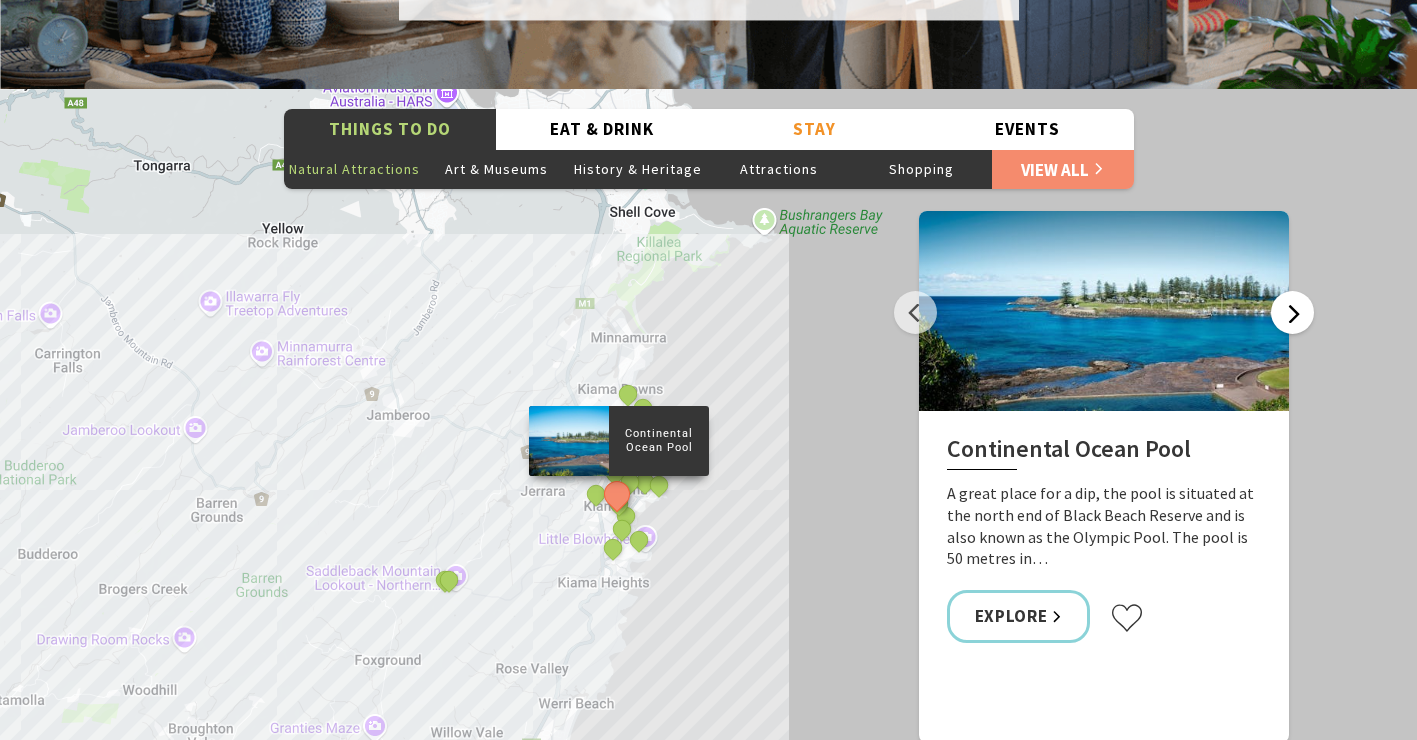click on "Next" at bounding box center (1292, 312) 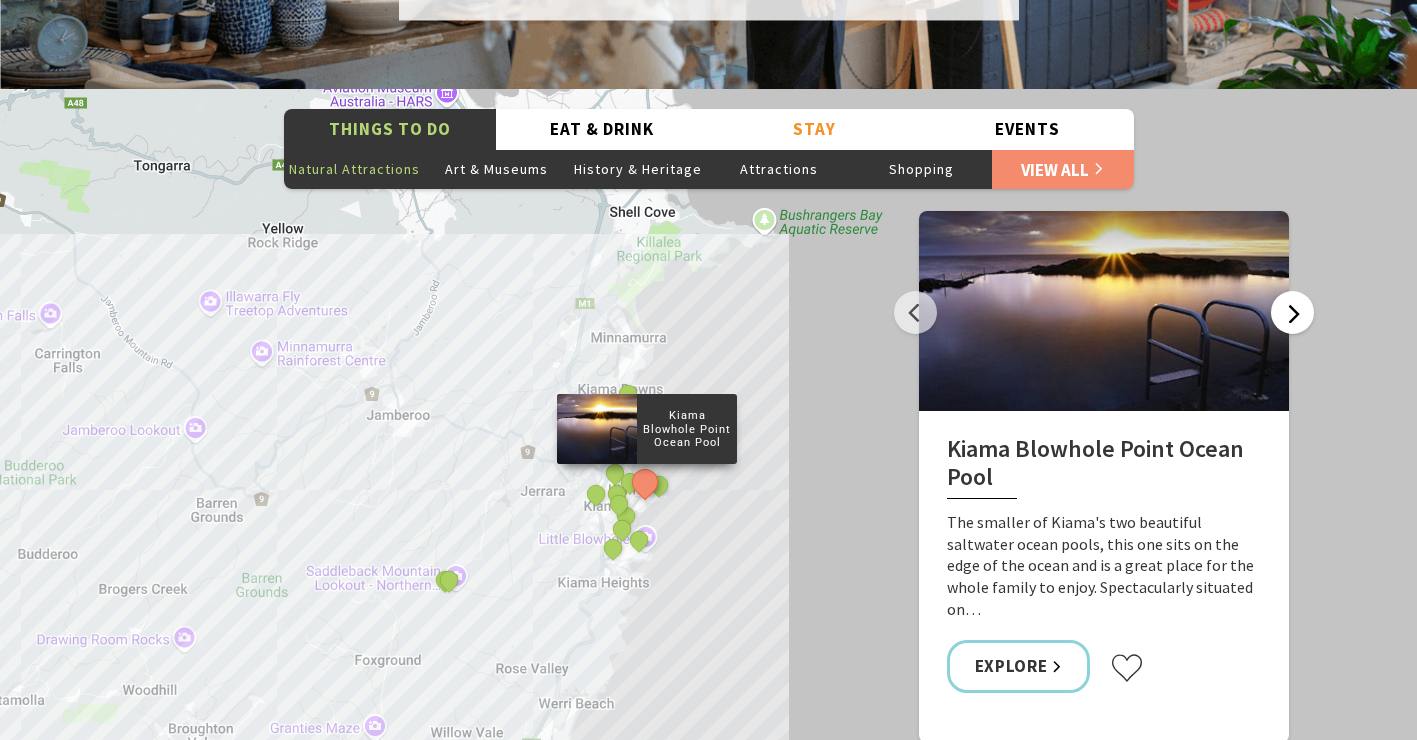 click on "Next" at bounding box center (1292, 312) 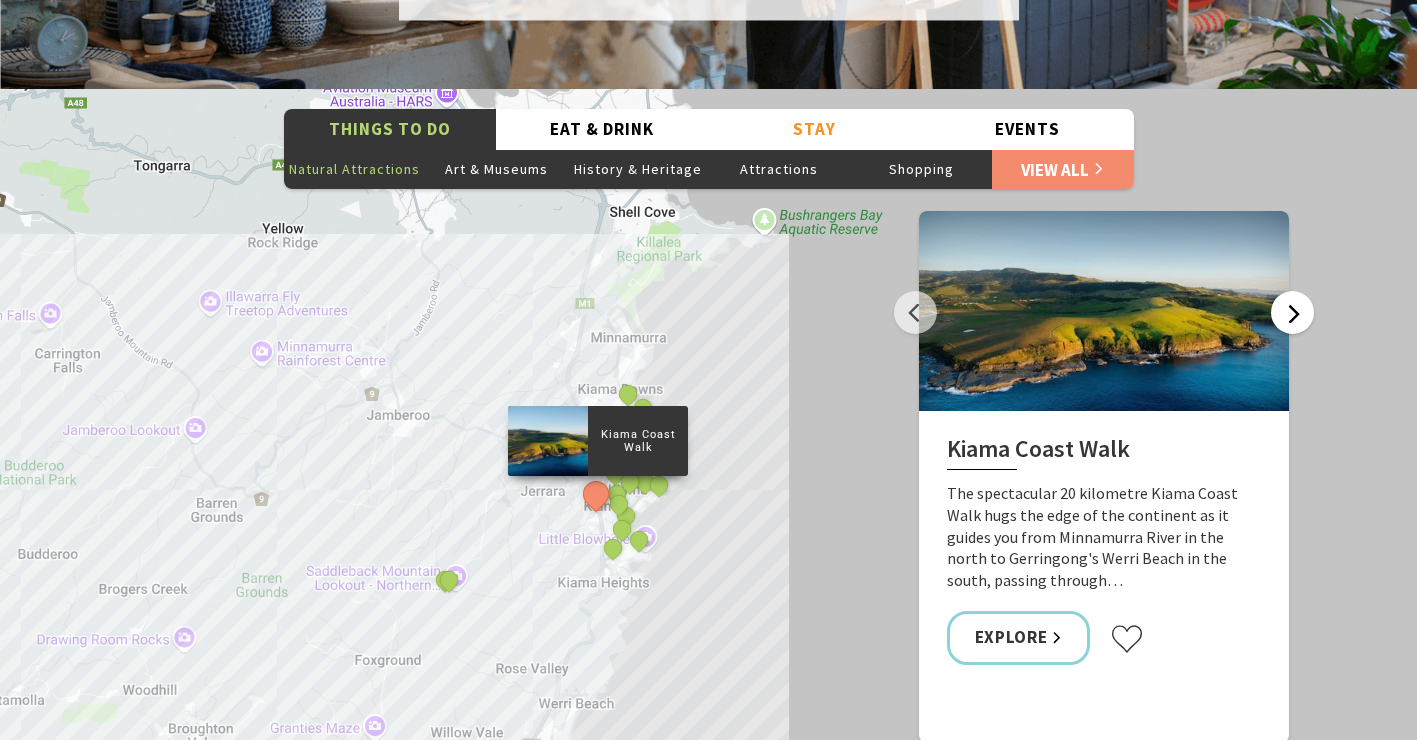click on "Next" at bounding box center (1292, 312) 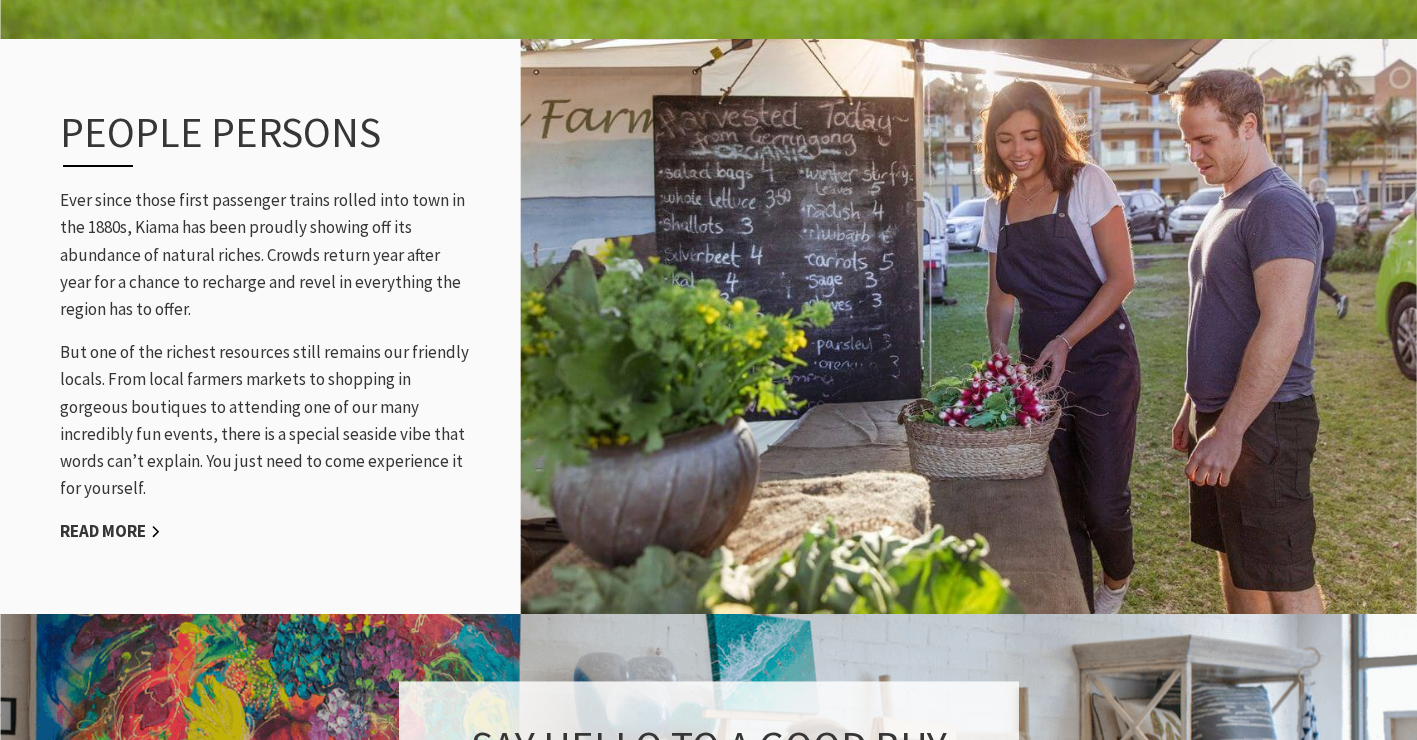 scroll, scrollTop: 2323, scrollLeft: 0, axis: vertical 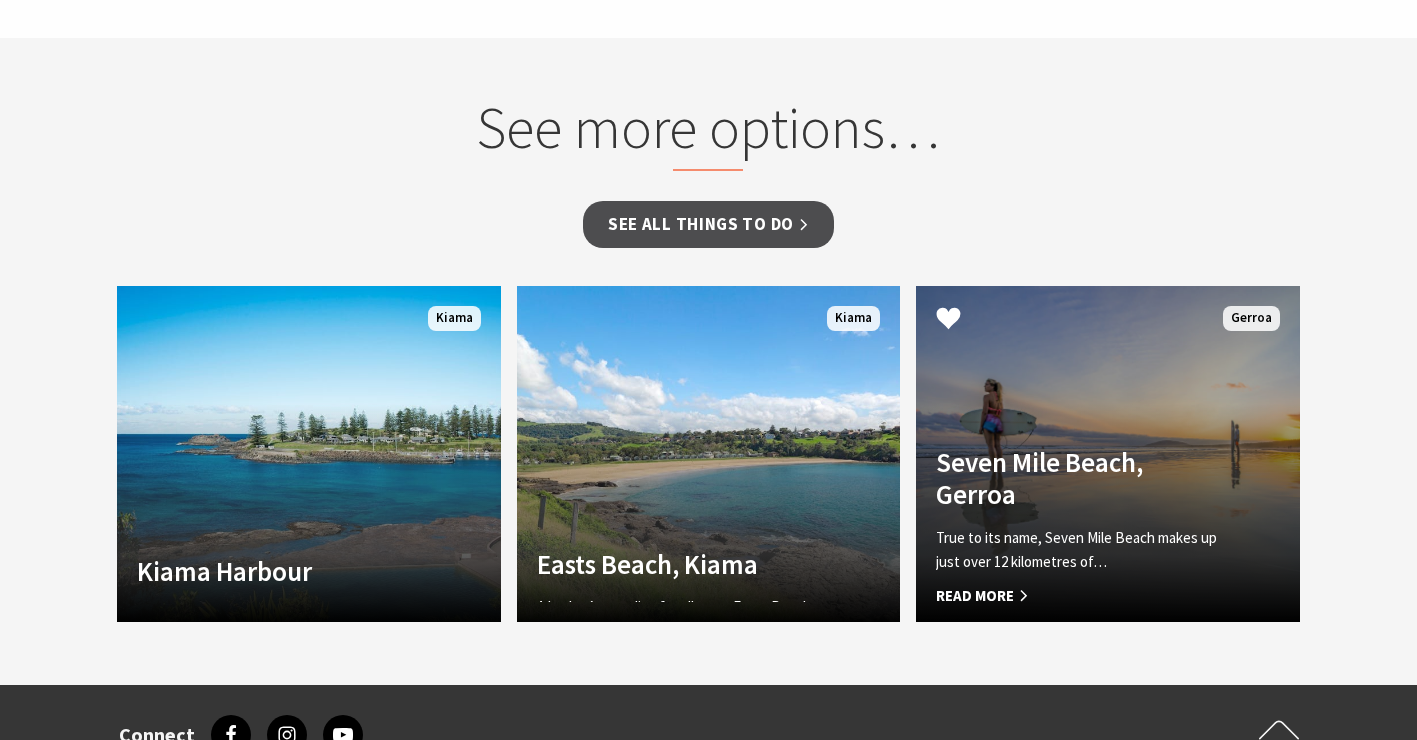 click on "Another Image Used
Seven Mile Beach, Gerroa
True to its name, Seven Mile Beach makes up just over 12 kilometres of…
Read More
Gerroa" at bounding box center [1108, 454] 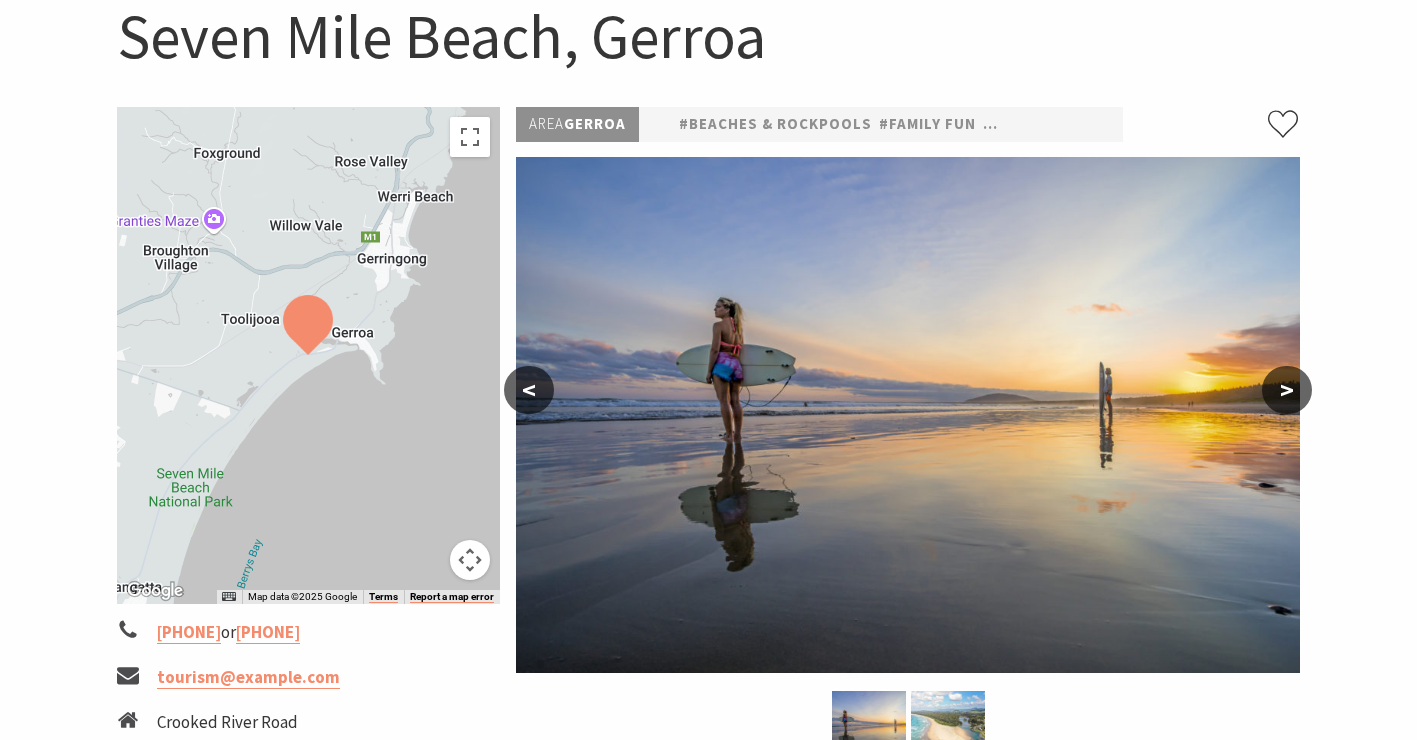 scroll, scrollTop: 216, scrollLeft: 0, axis: vertical 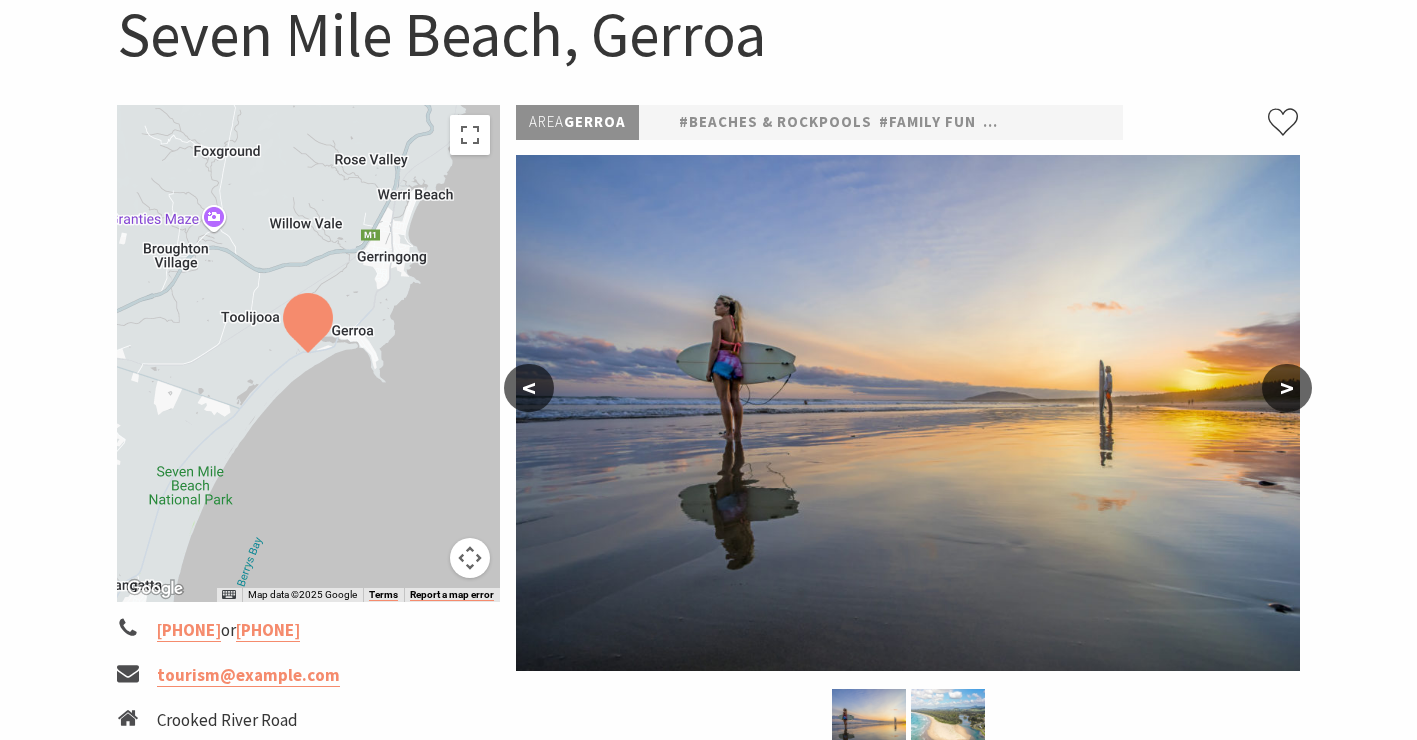click on ">" at bounding box center (1287, 388) 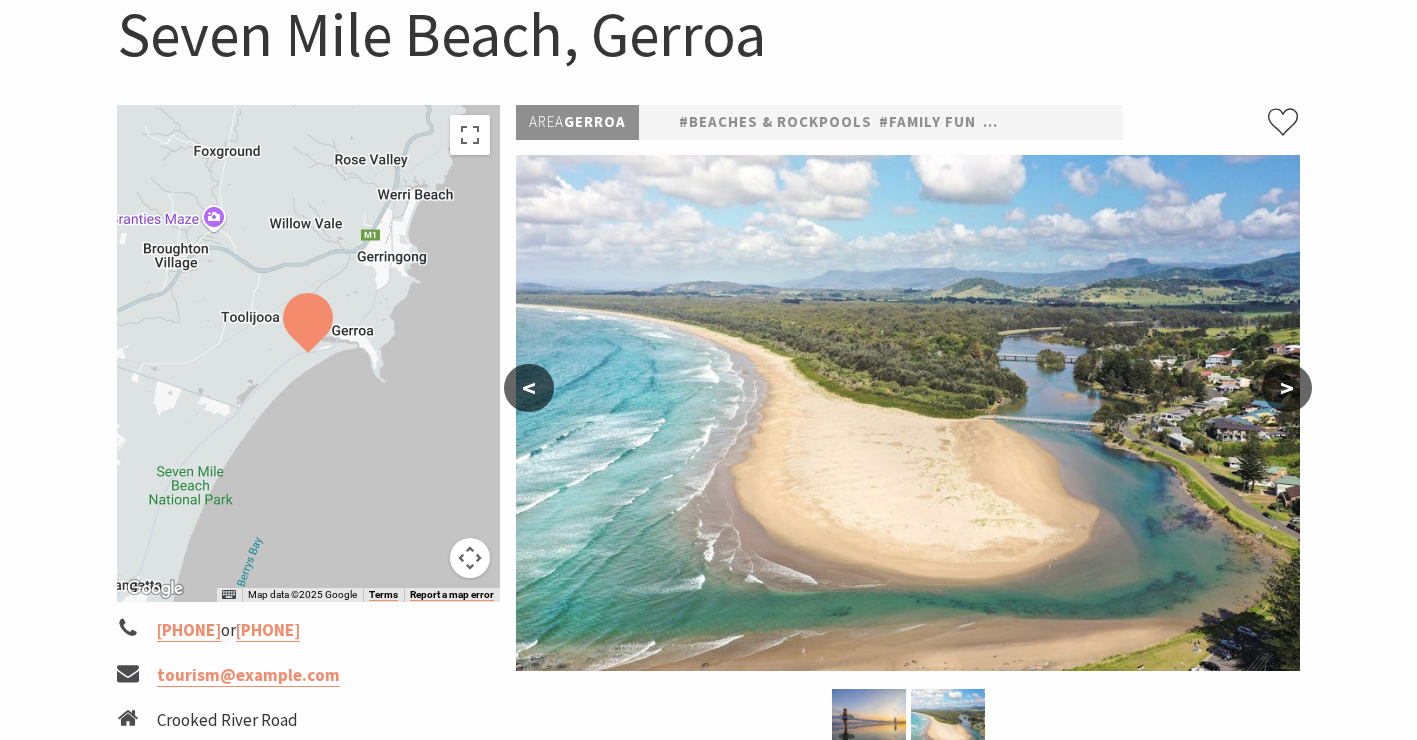 click on ">" at bounding box center (1287, 388) 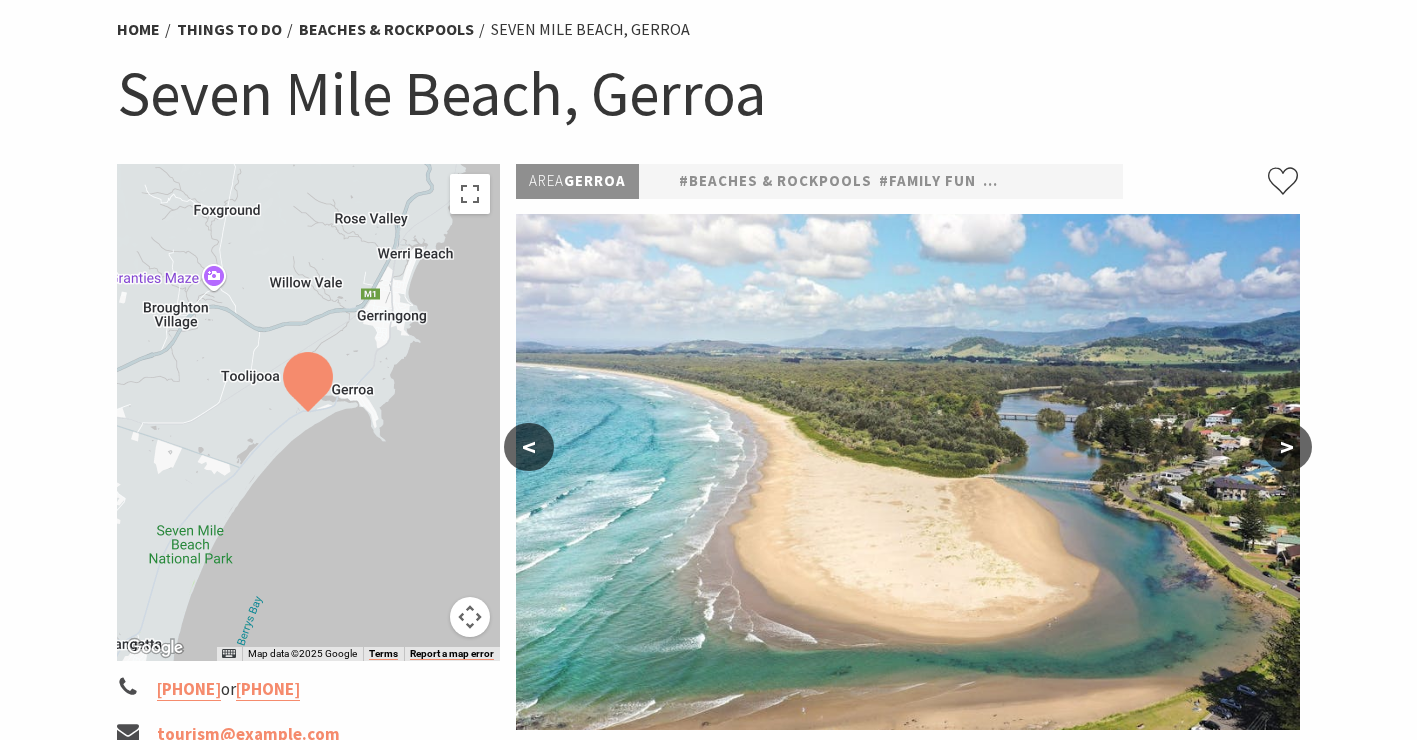 scroll, scrollTop: 152, scrollLeft: 0, axis: vertical 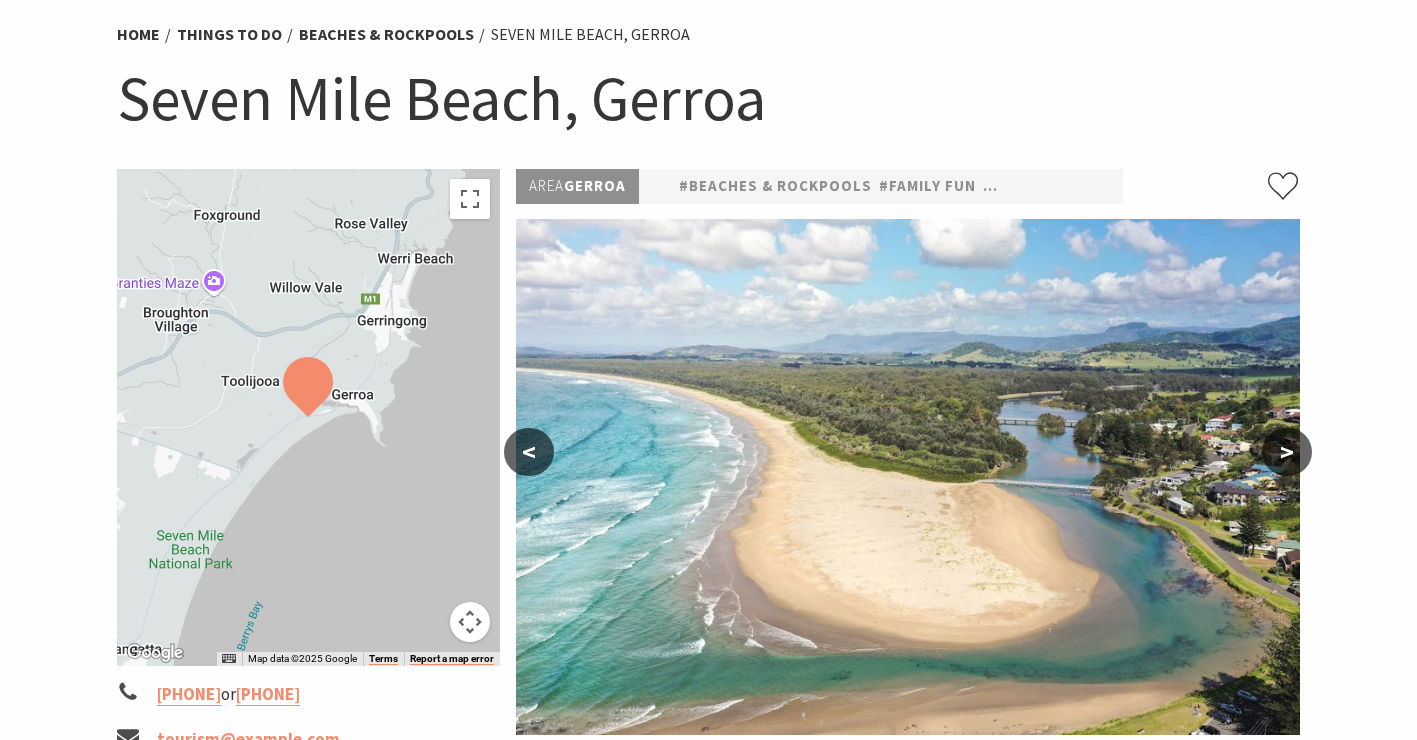 click on ">" at bounding box center (1287, 452) 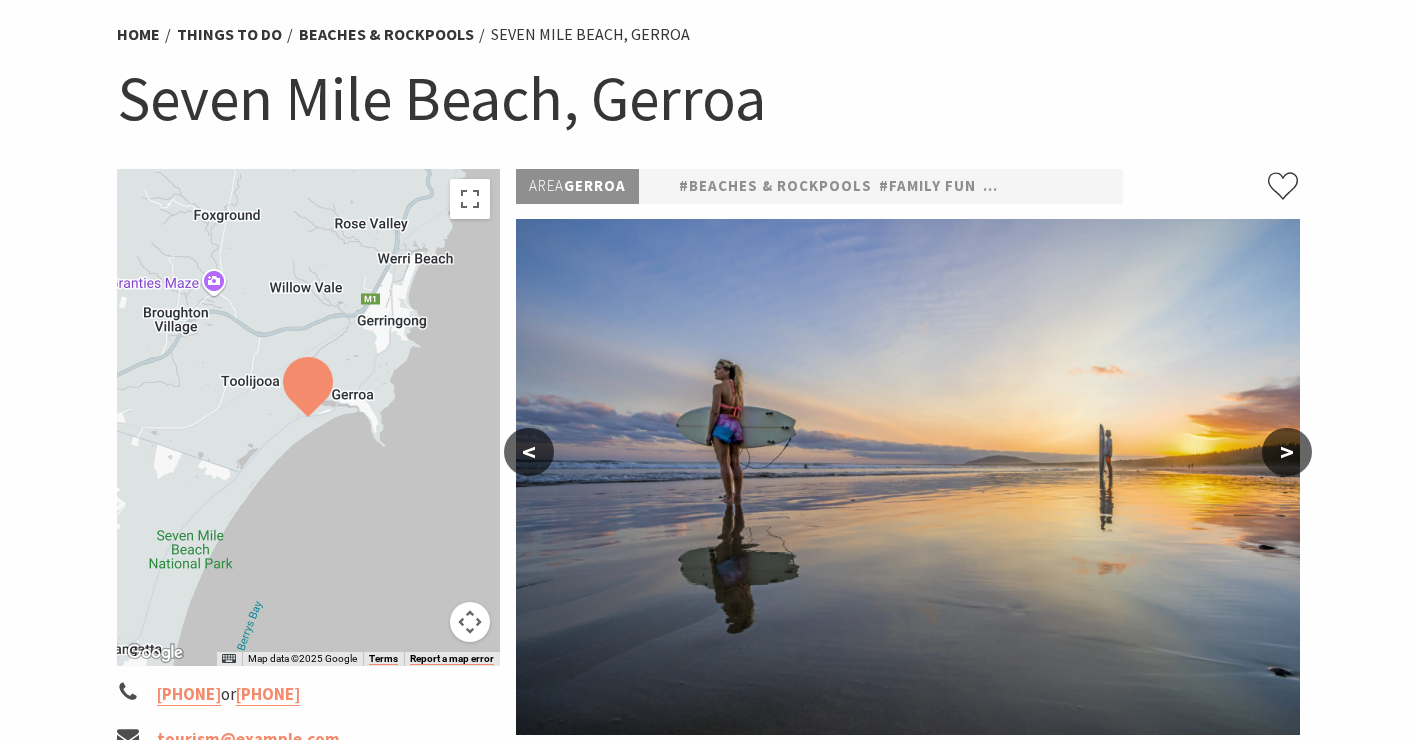 click on "<" at bounding box center [529, 452] 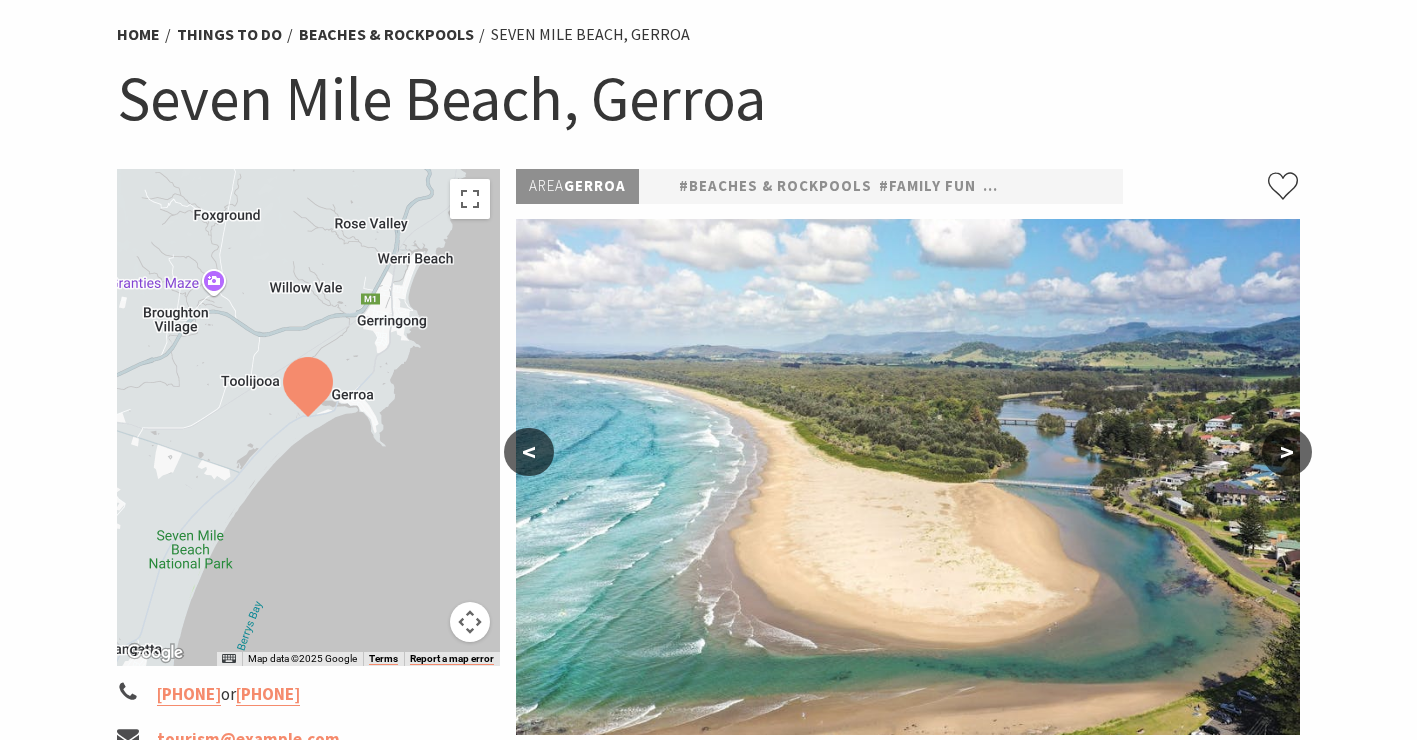 click on ">" at bounding box center [1287, 452] 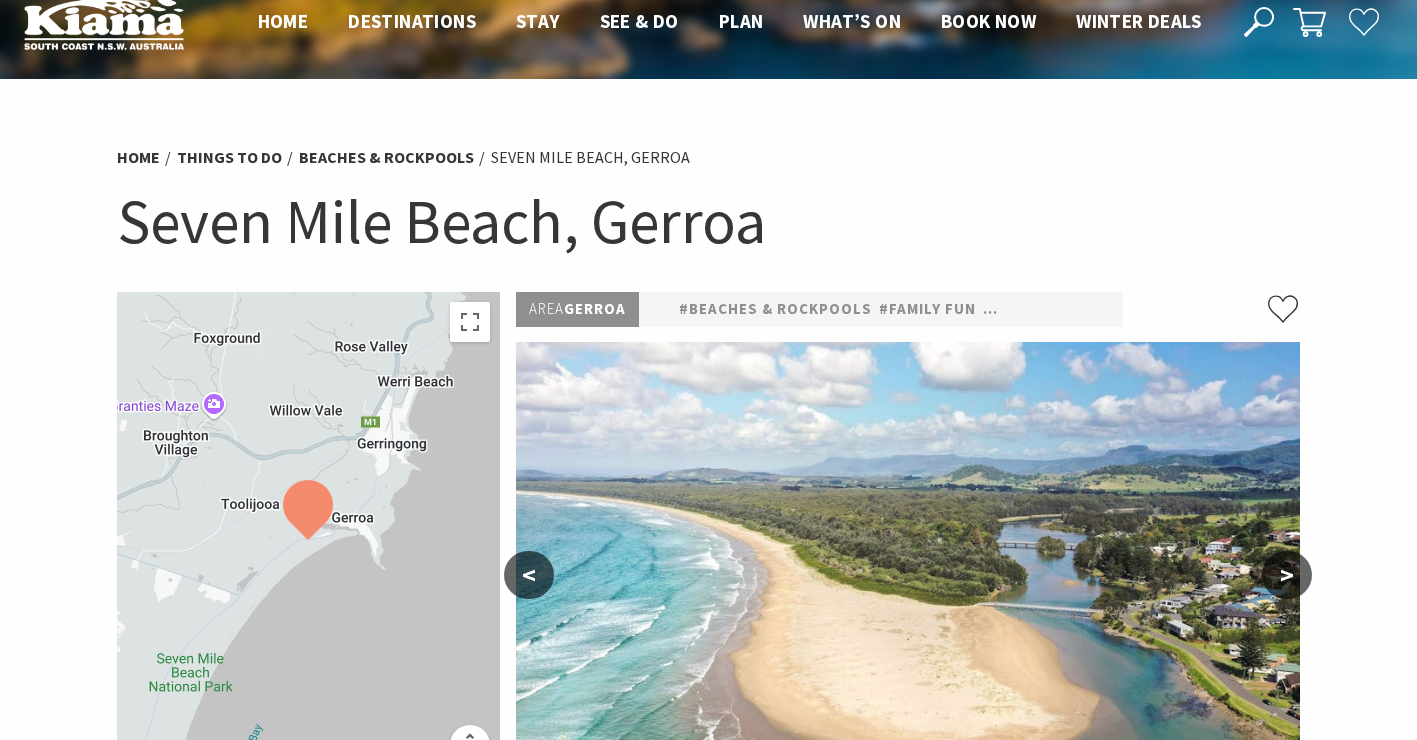 scroll, scrollTop: 42, scrollLeft: 0, axis: vertical 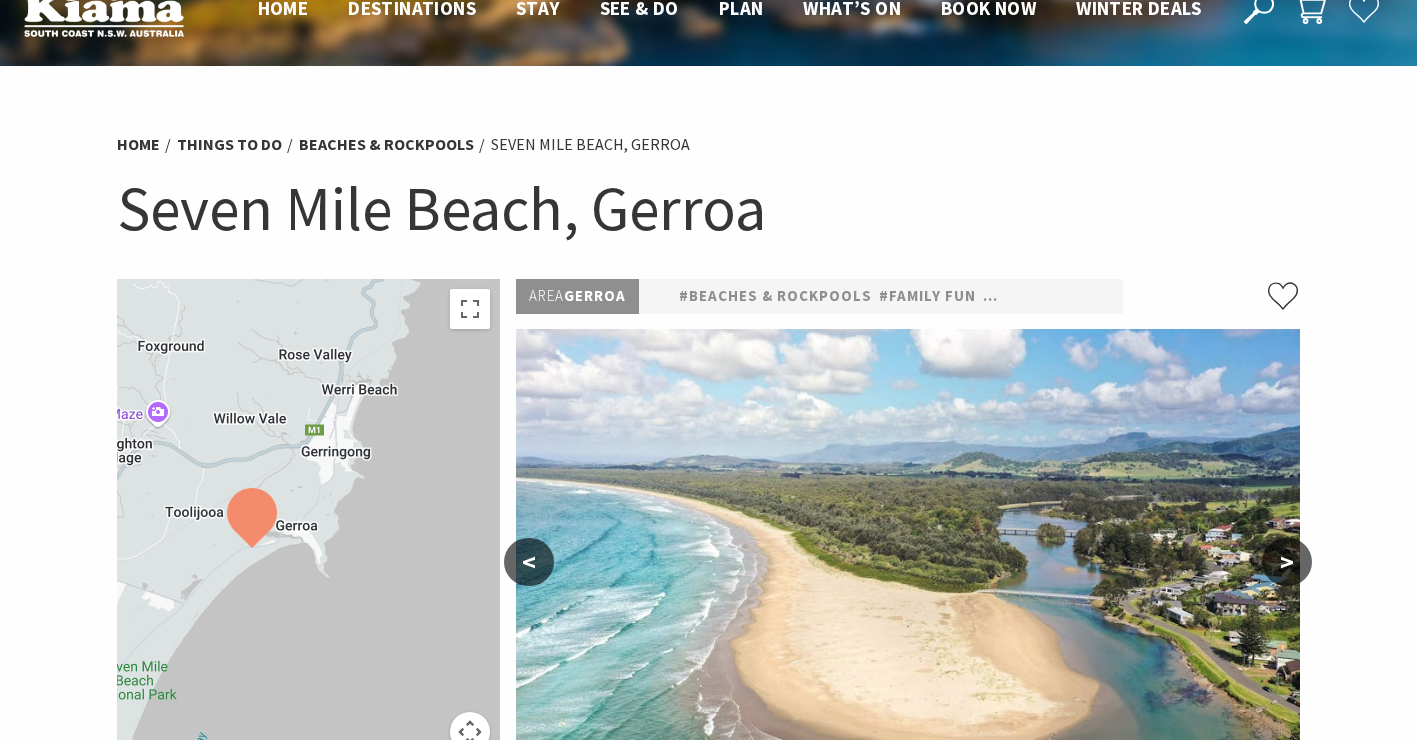 drag, startPoint x: 424, startPoint y: 417, endPoint x: 333, endPoint y: 457, distance: 99.40322 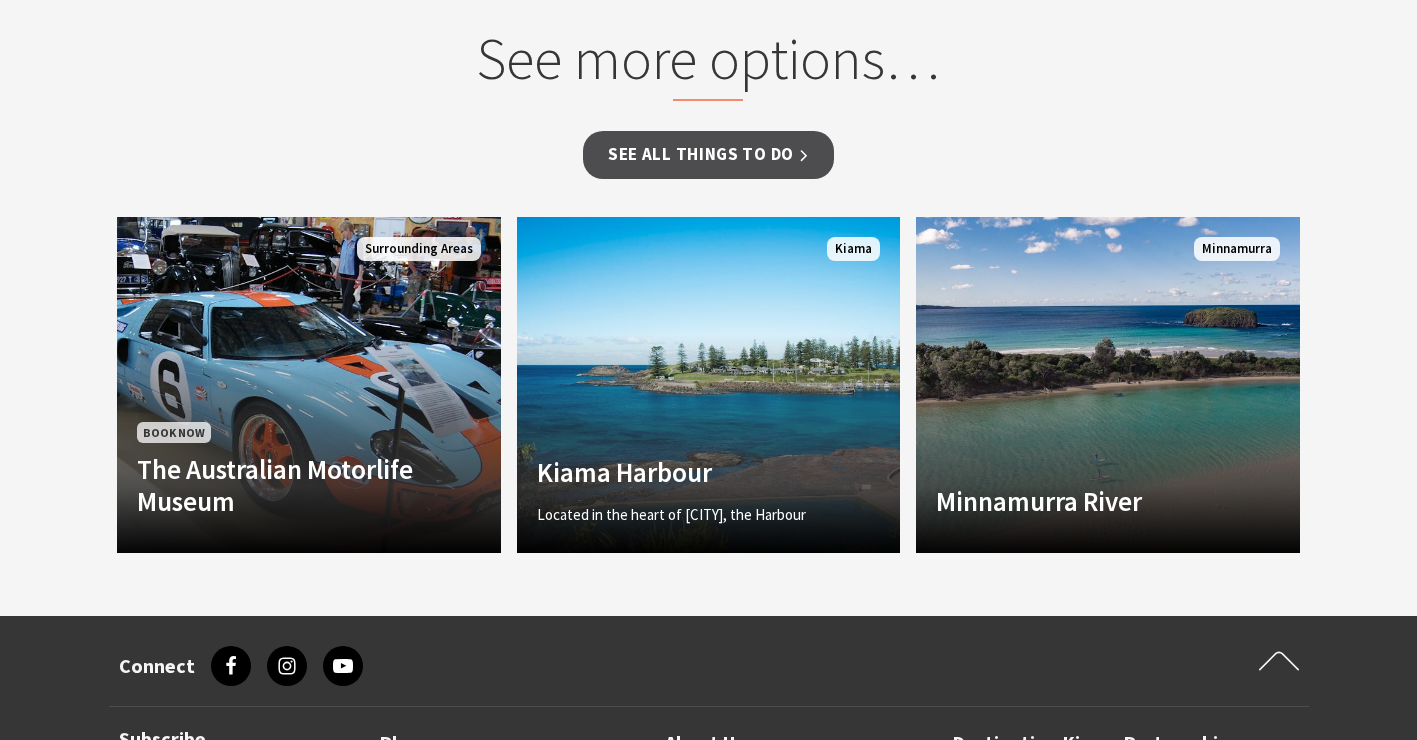 scroll, scrollTop: 1569, scrollLeft: 0, axis: vertical 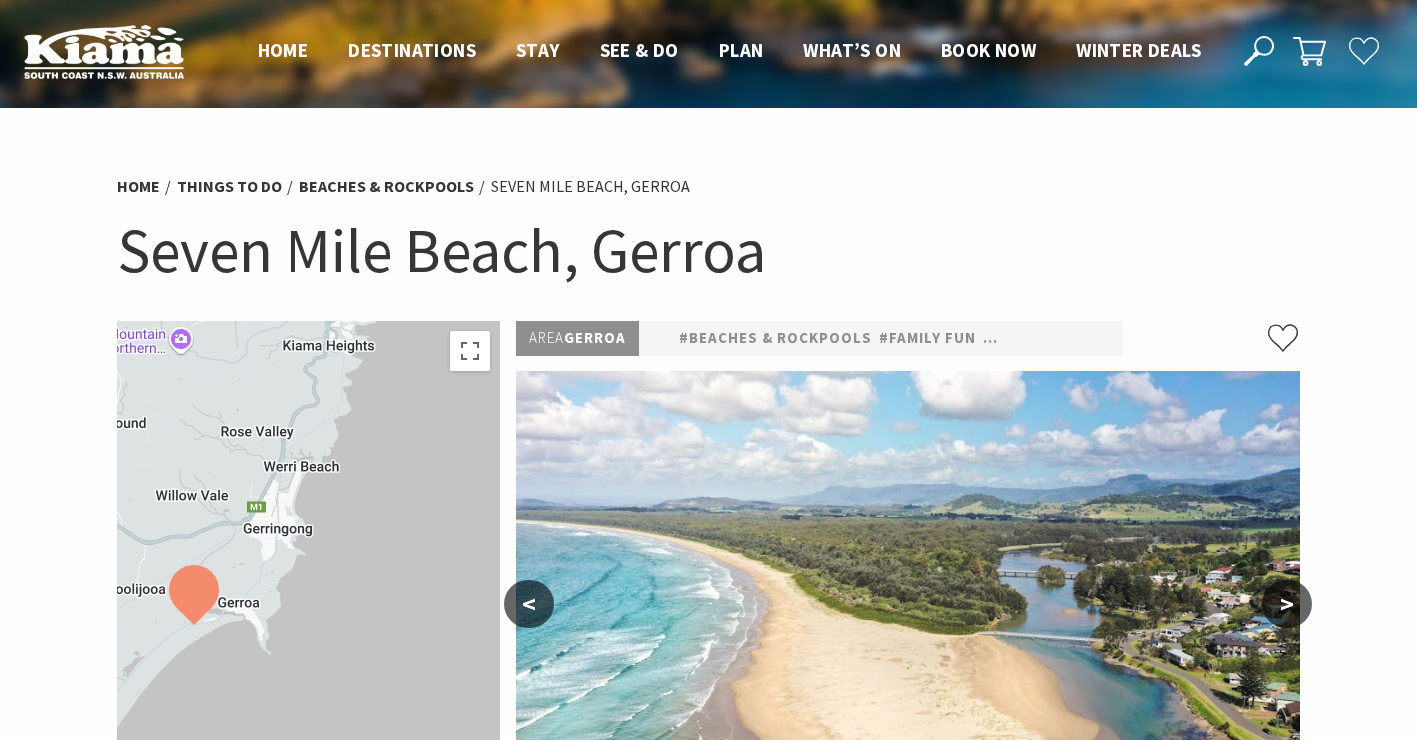 click 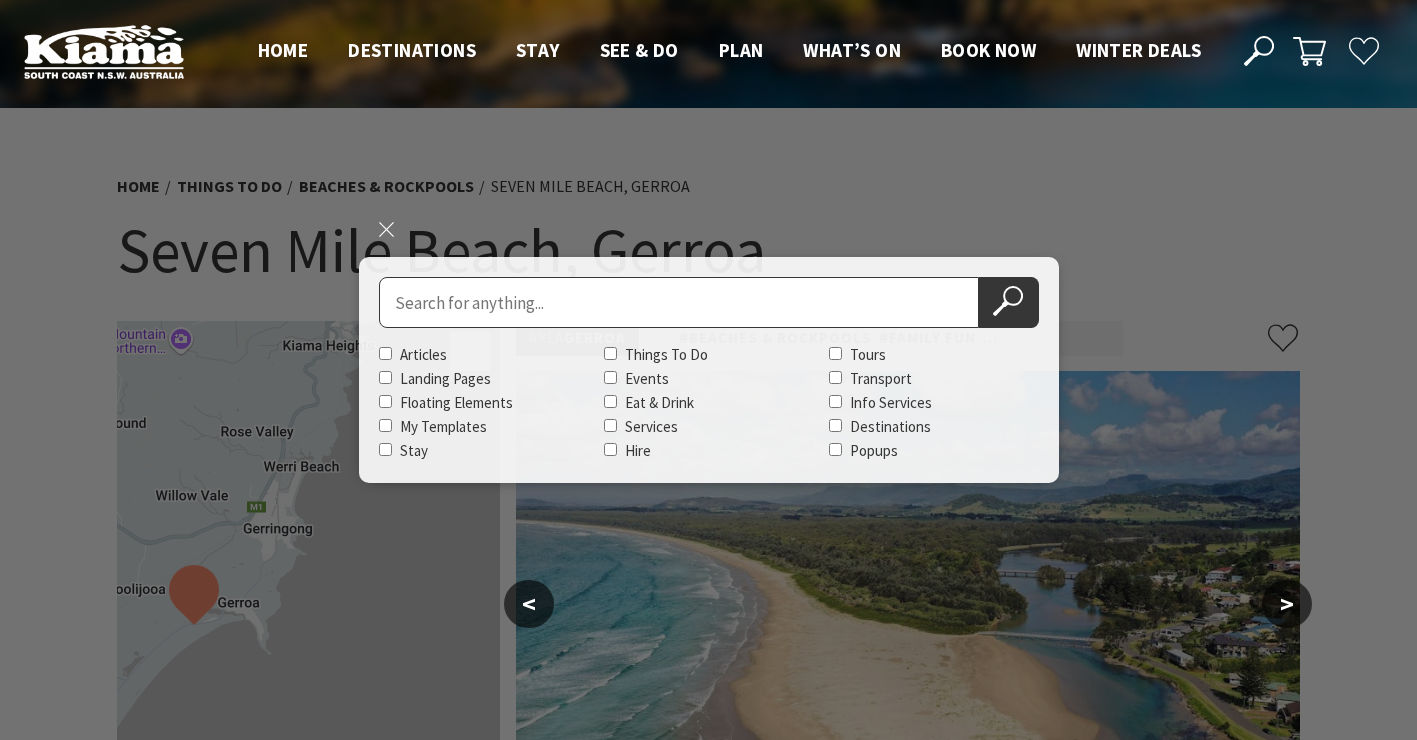 click on "Search for" at bounding box center [679, 302] 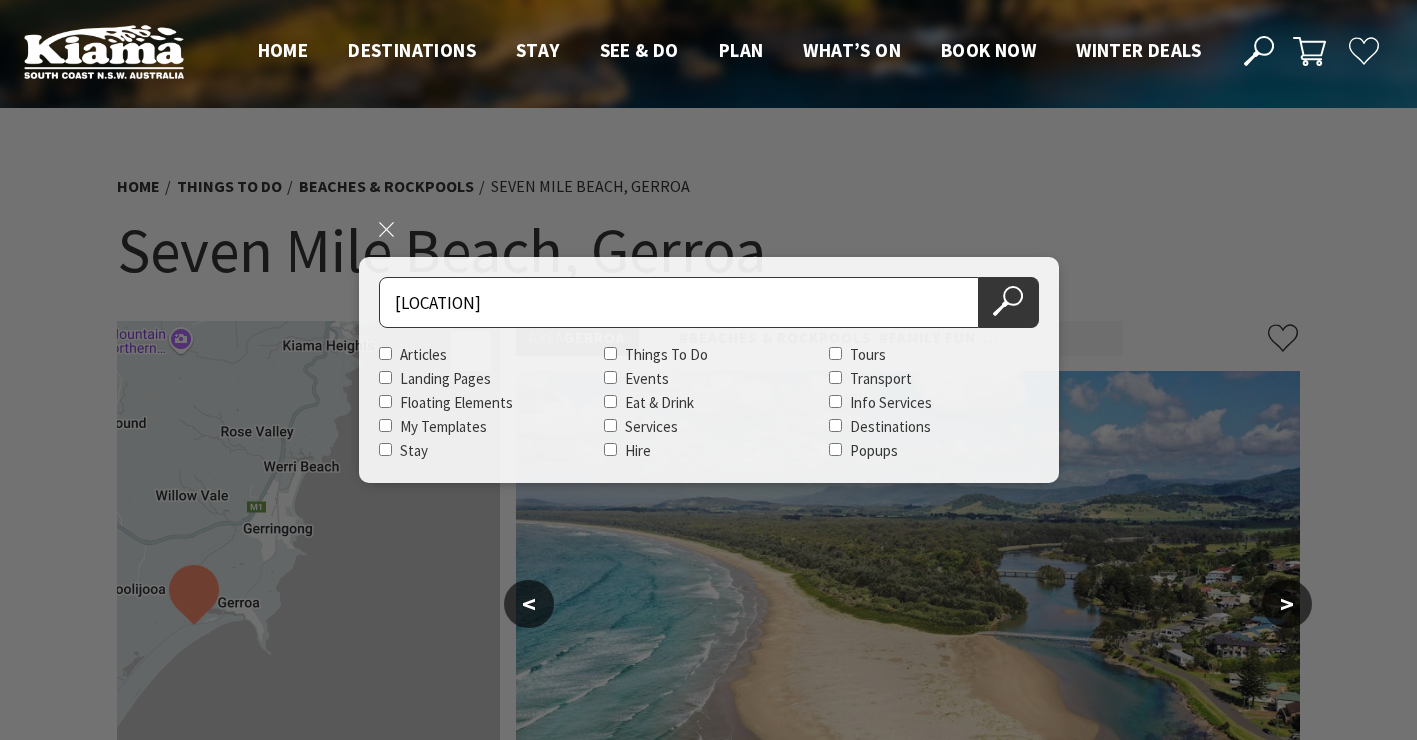type on "werri beach" 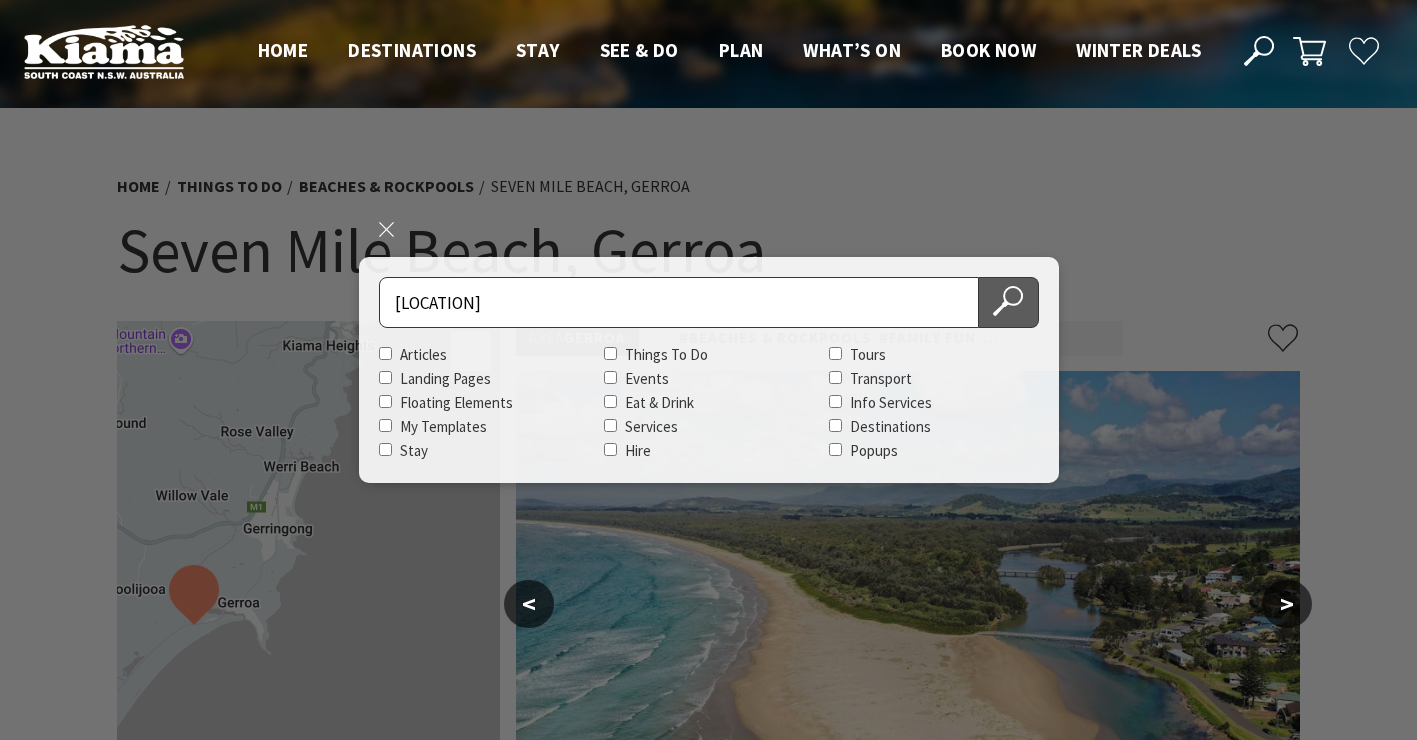 click 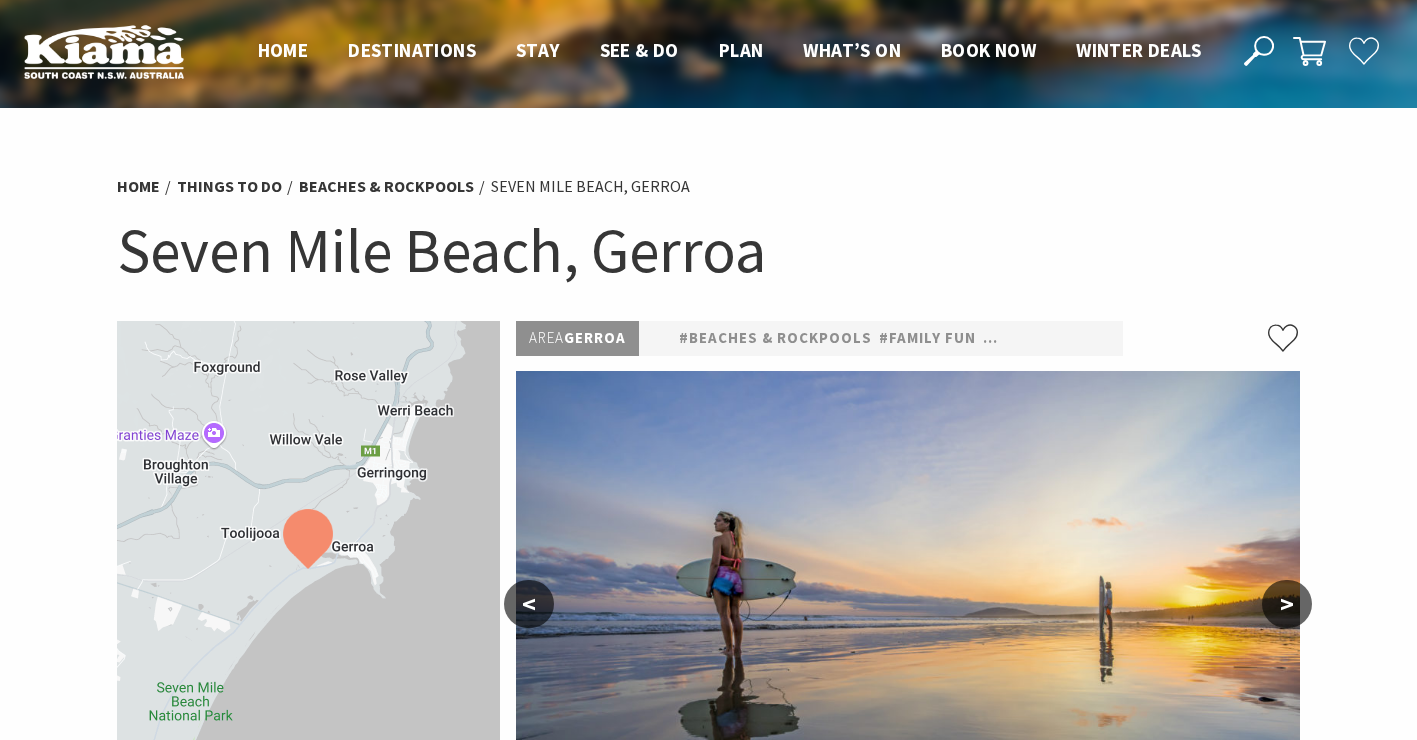 scroll, scrollTop: 0, scrollLeft: 0, axis: both 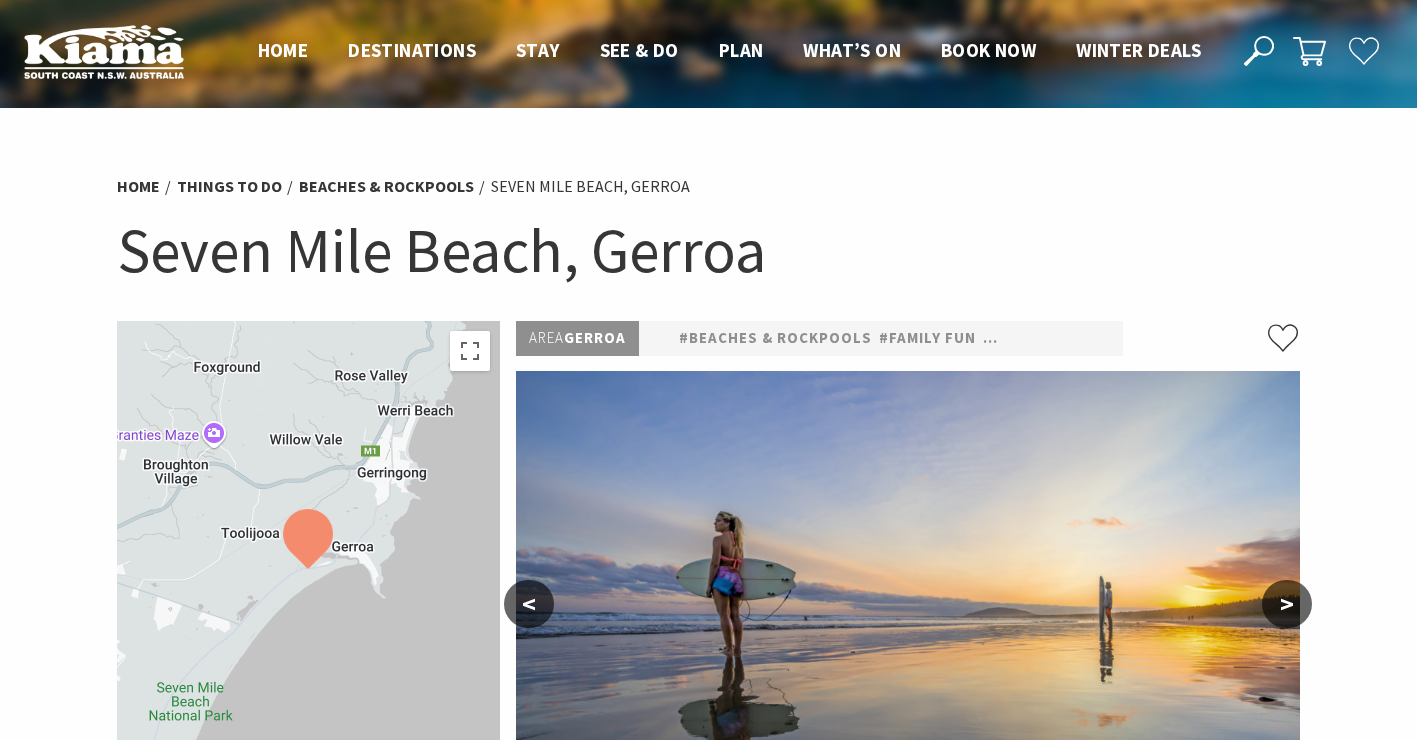 click 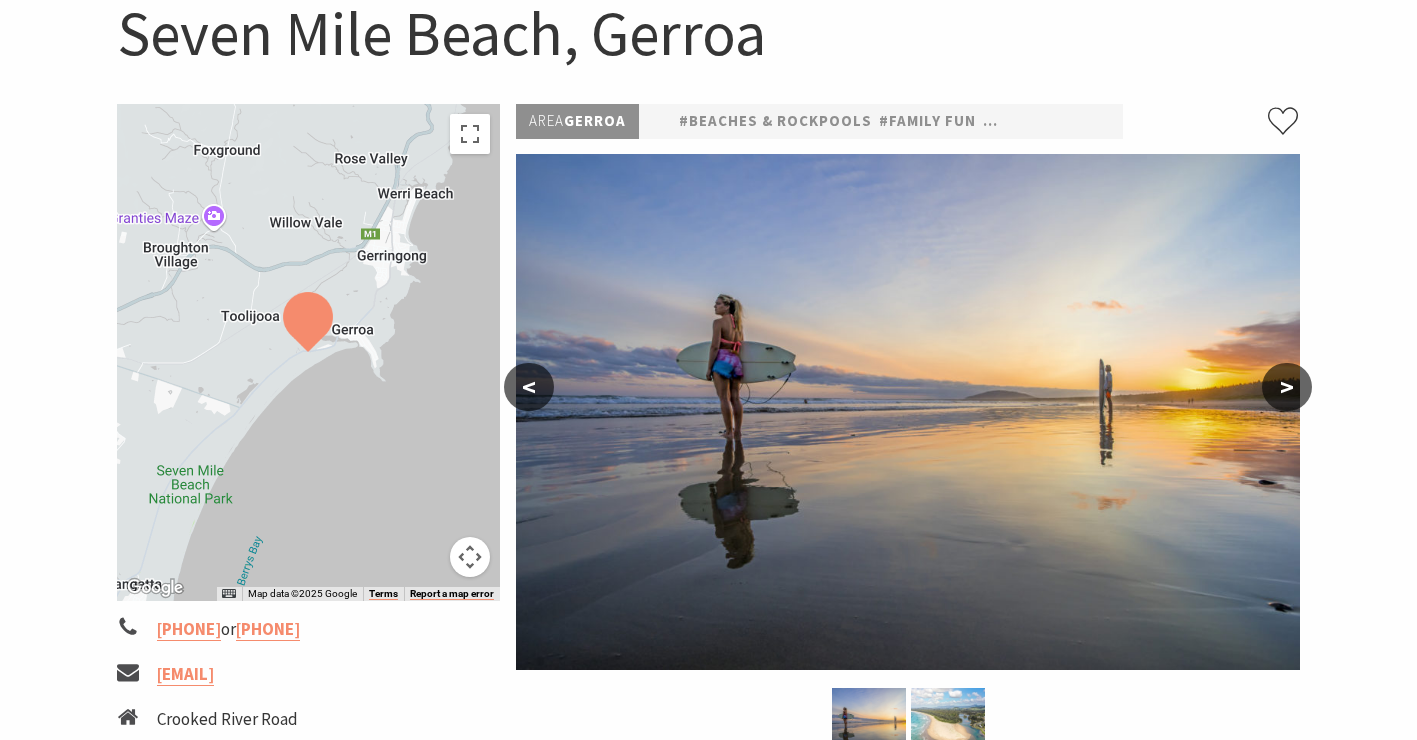 scroll, scrollTop: 218, scrollLeft: 0, axis: vertical 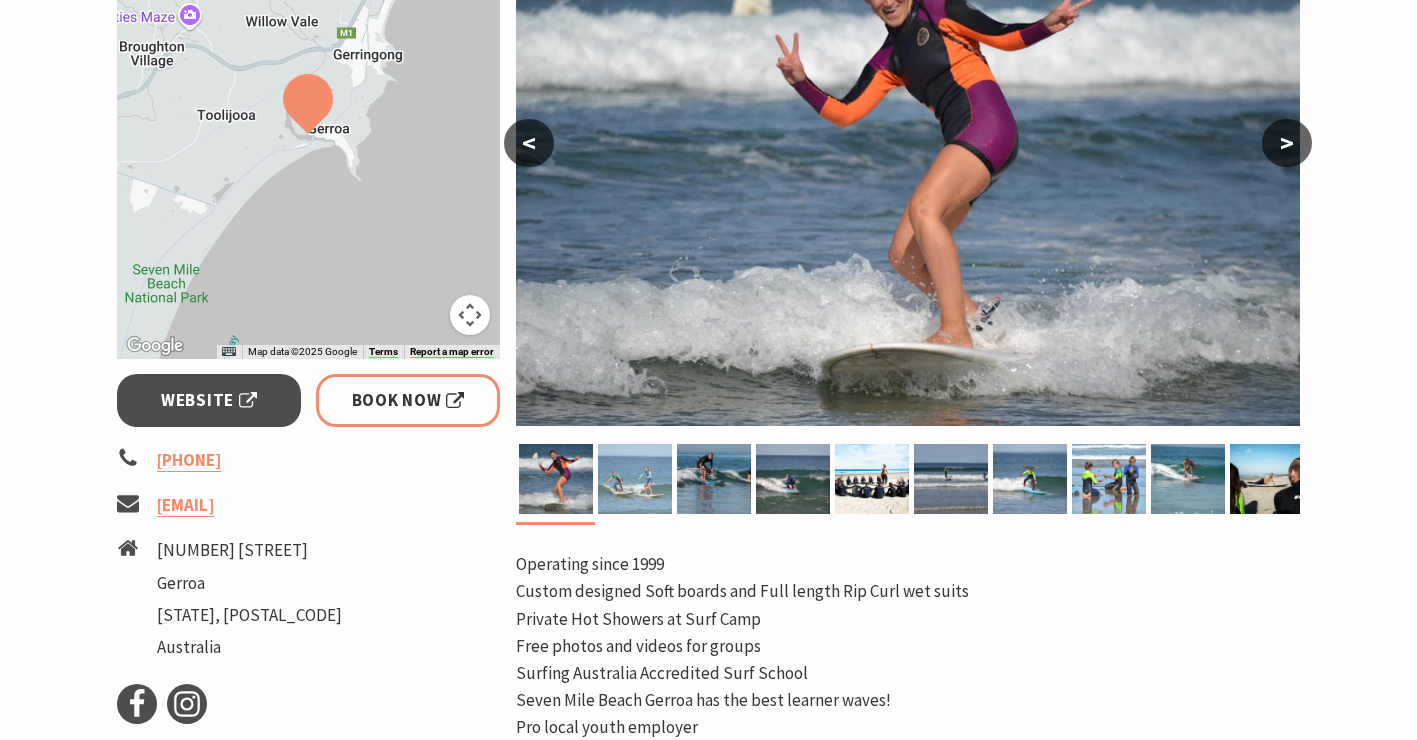click at bounding box center [635, 479] 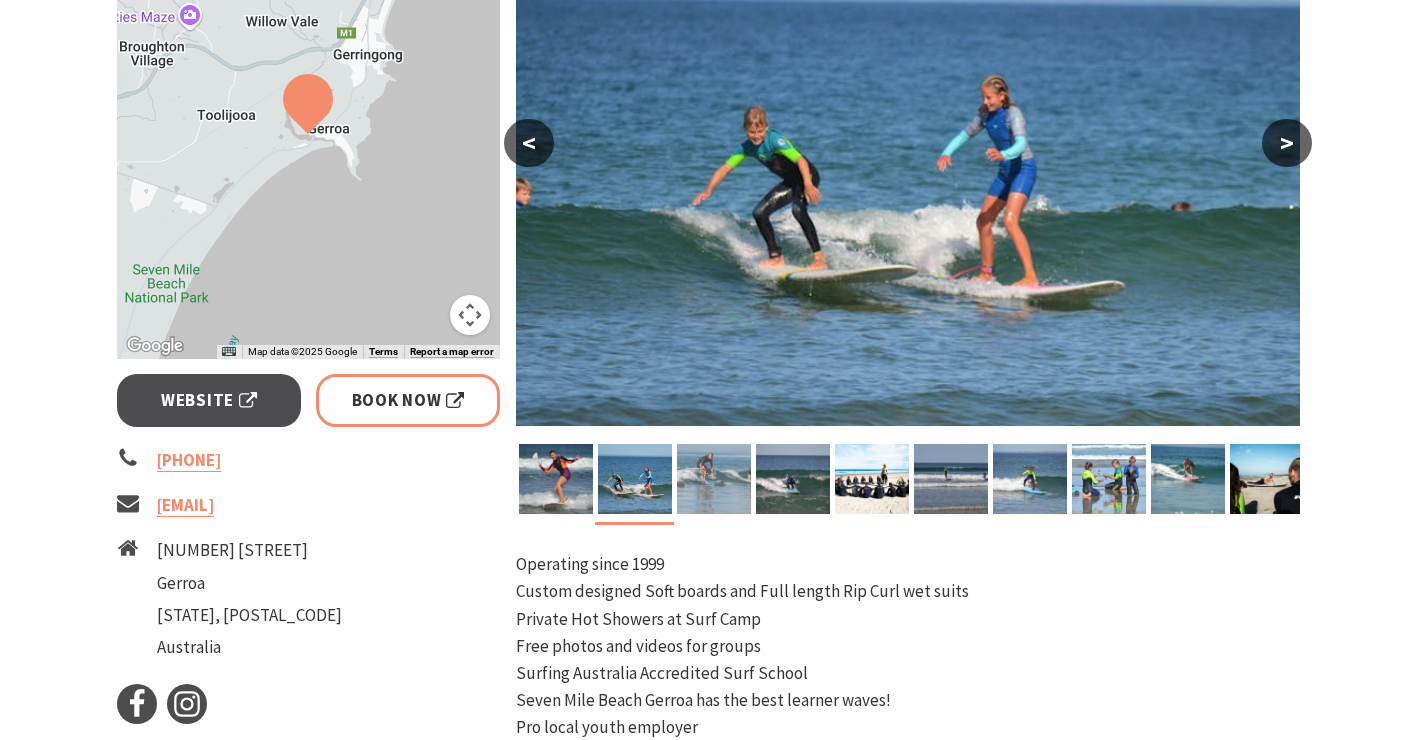 click at bounding box center (714, 479) 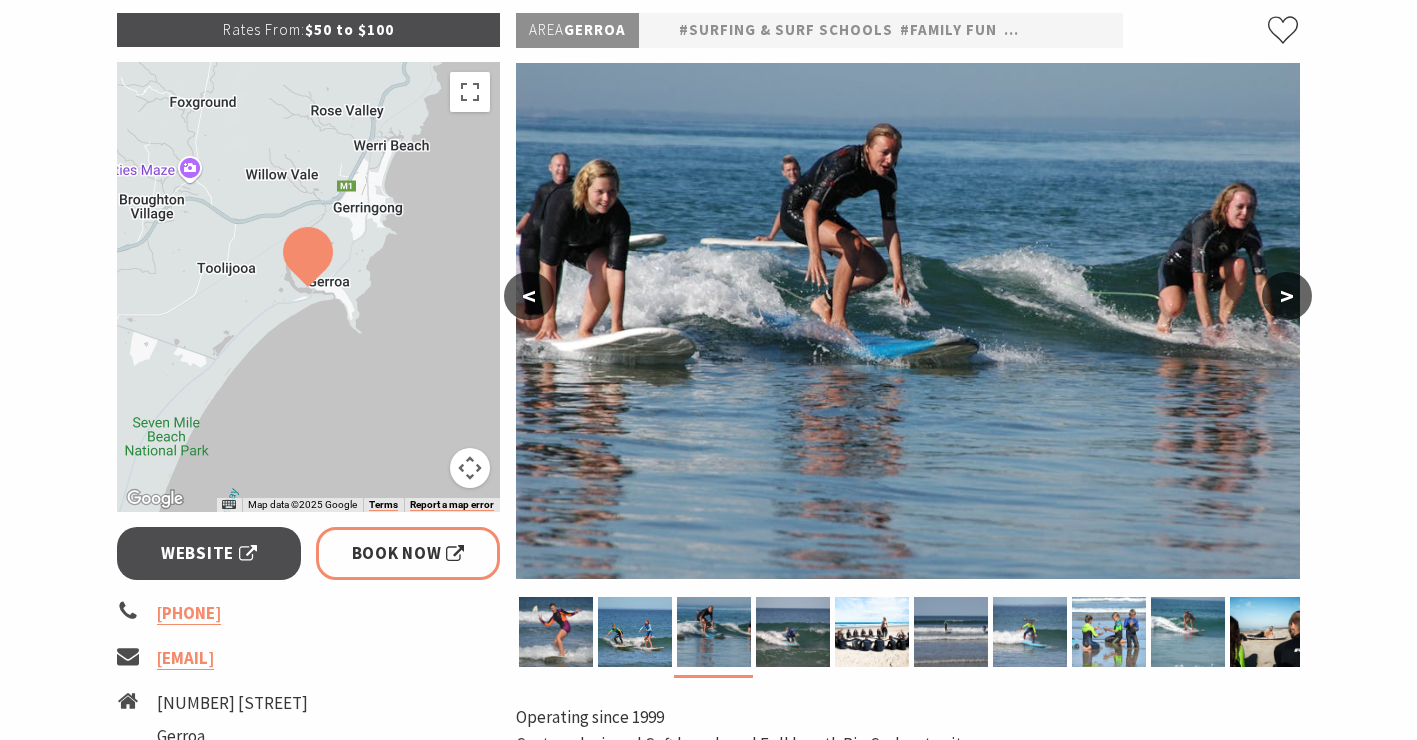 scroll, scrollTop: 307, scrollLeft: 0, axis: vertical 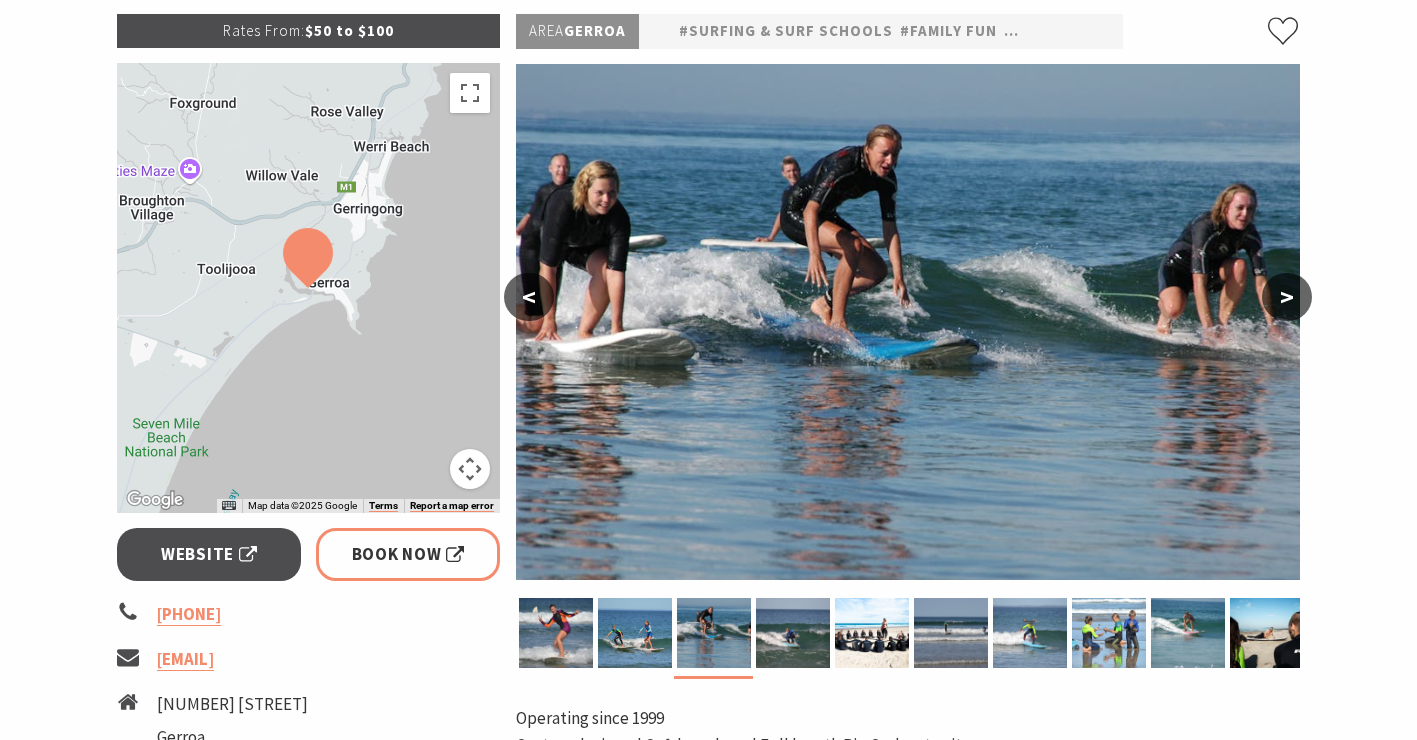 click on ">" at bounding box center [1287, 297] 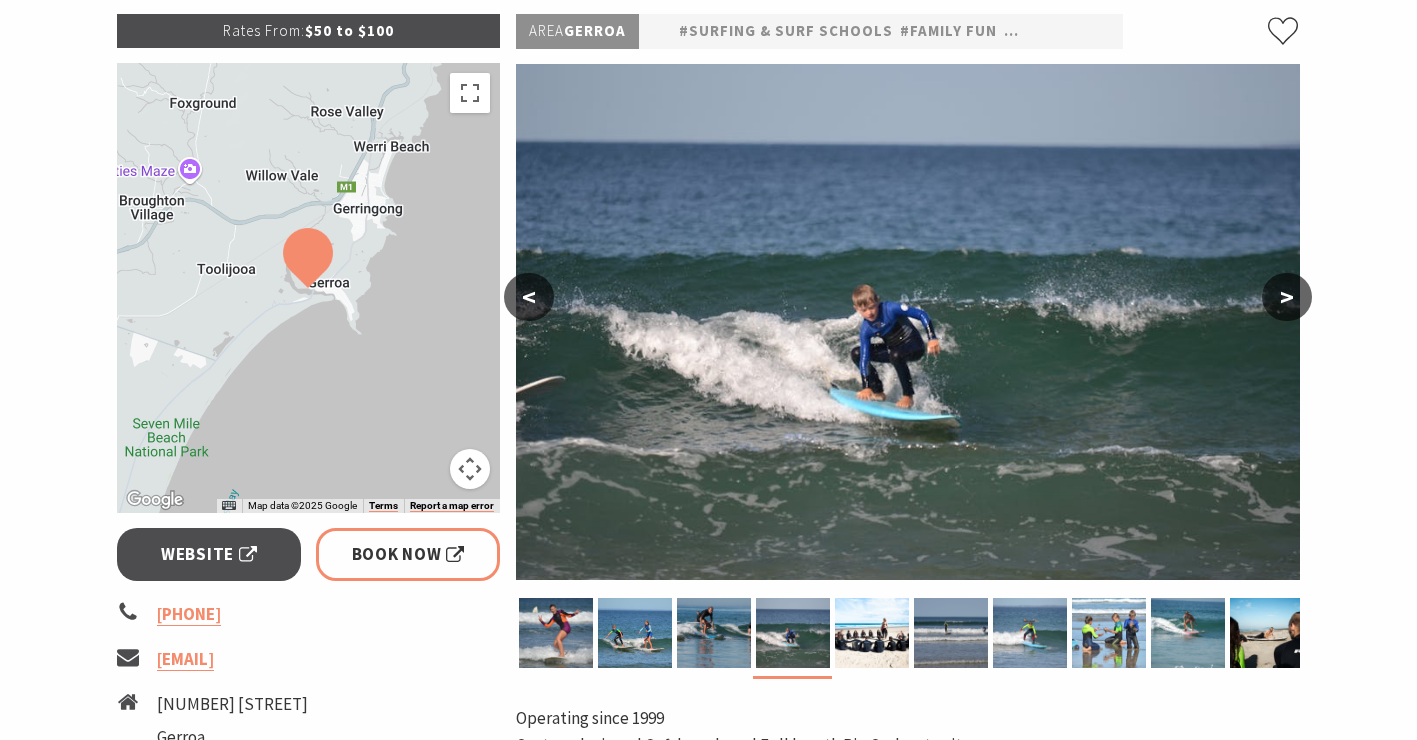 click on ">" at bounding box center [1287, 297] 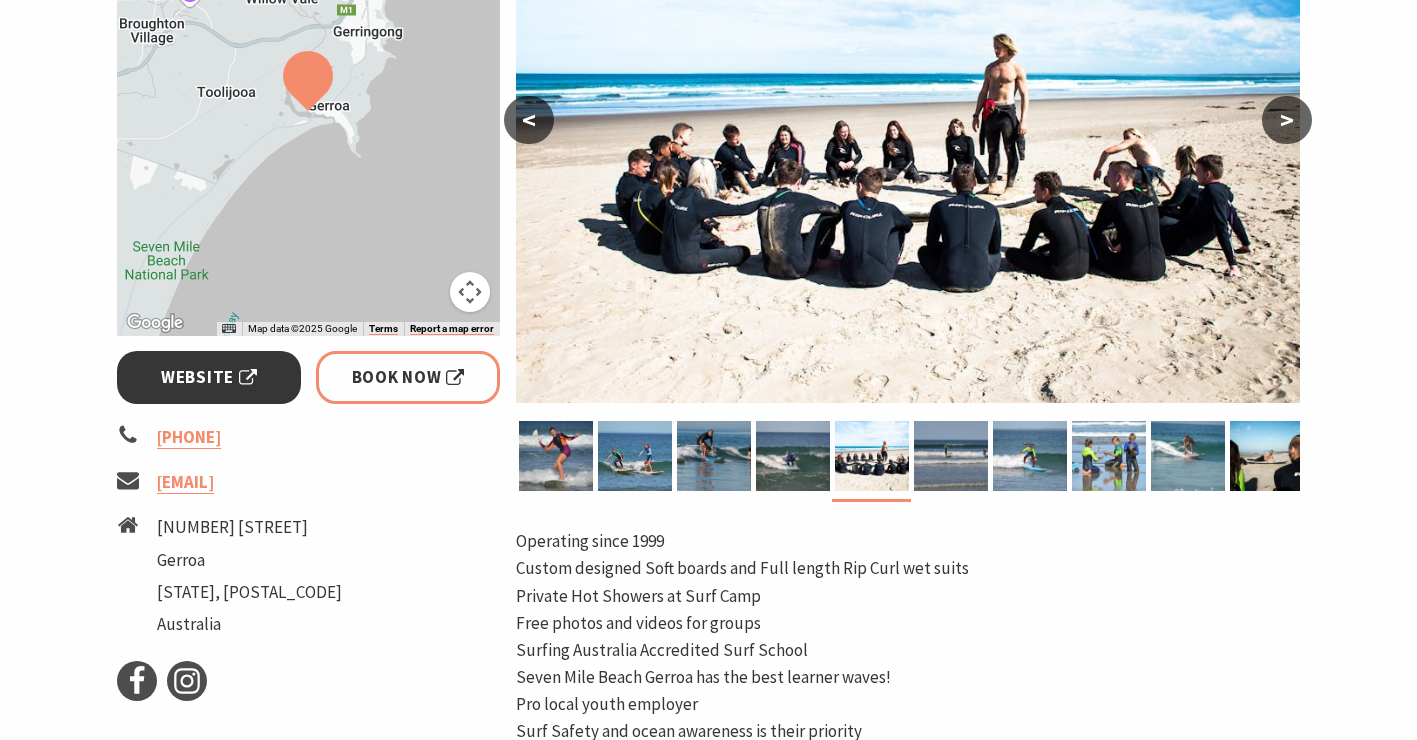 scroll, scrollTop: 481, scrollLeft: 0, axis: vertical 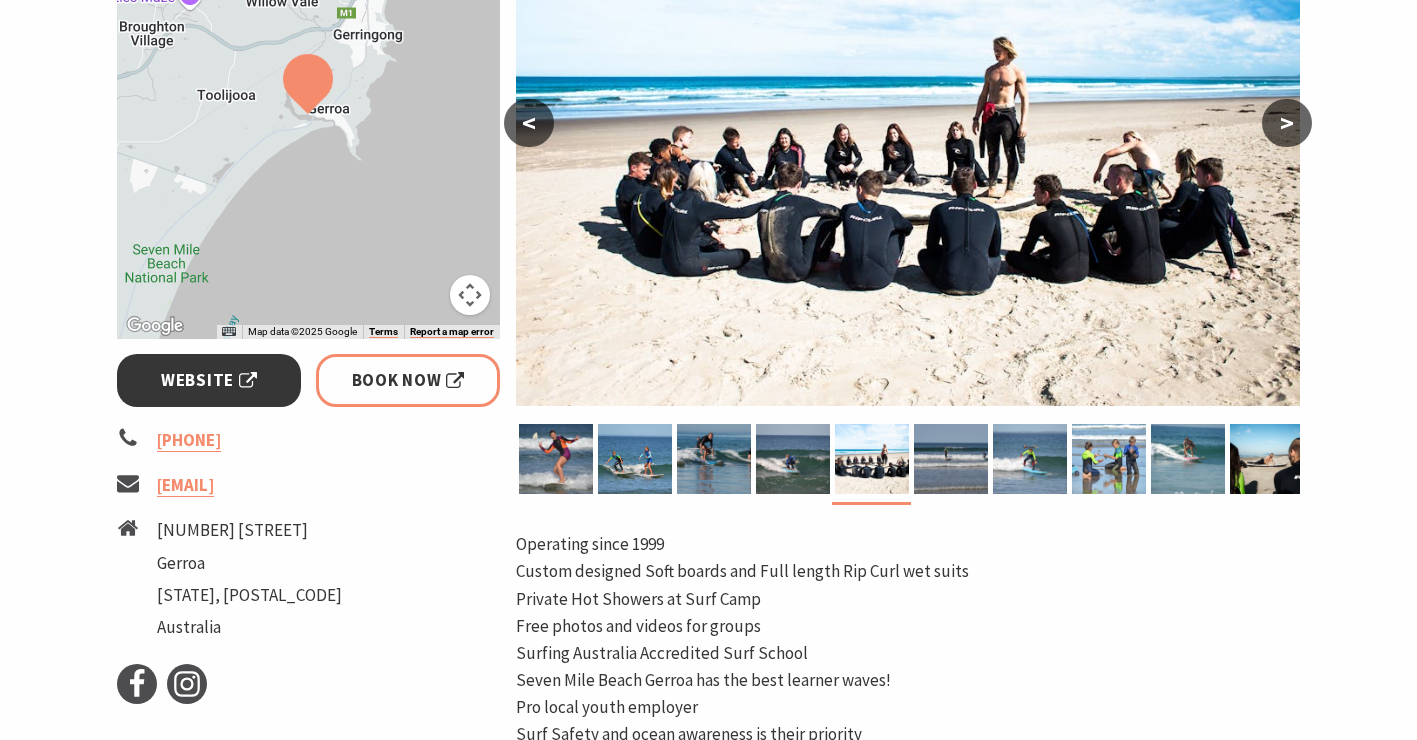 click on "Website" at bounding box center [209, 380] 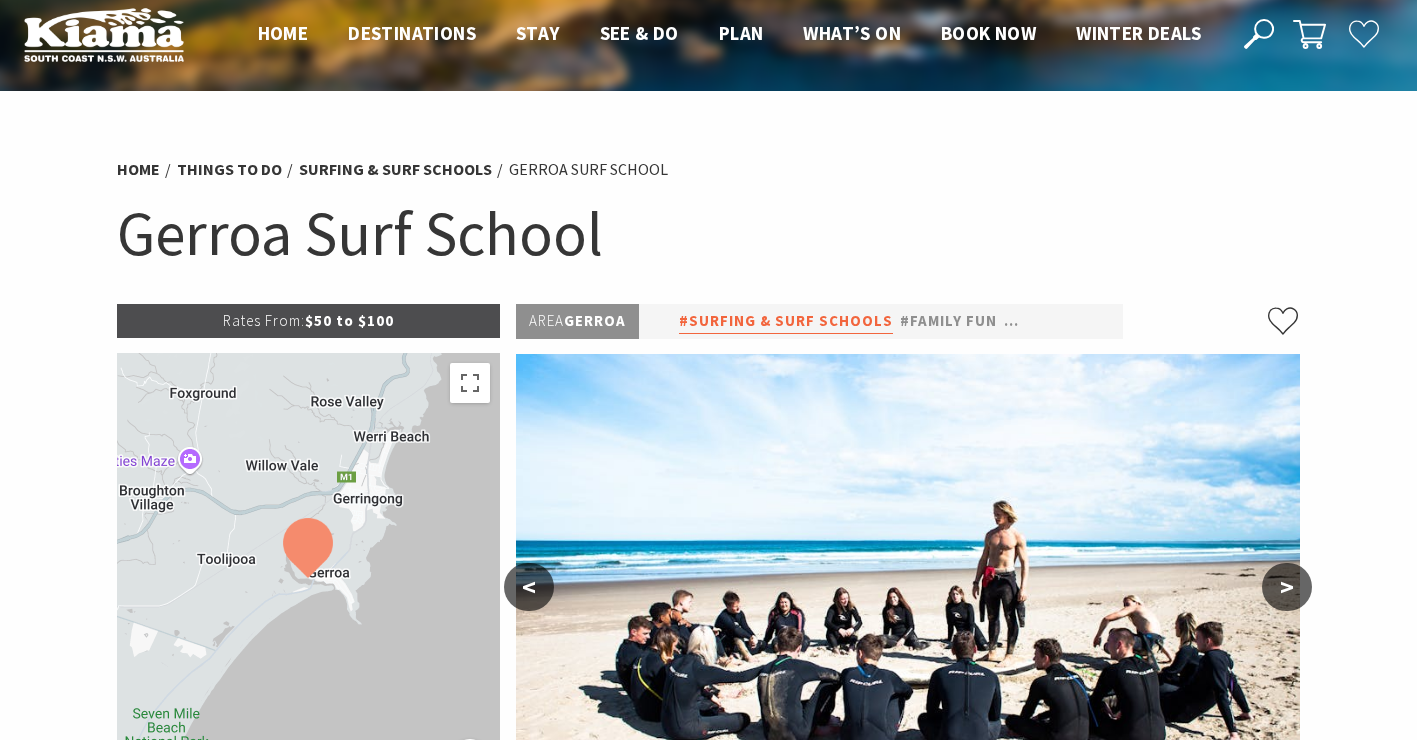 scroll, scrollTop: 13, scrollLeft: 0, axis: vertical 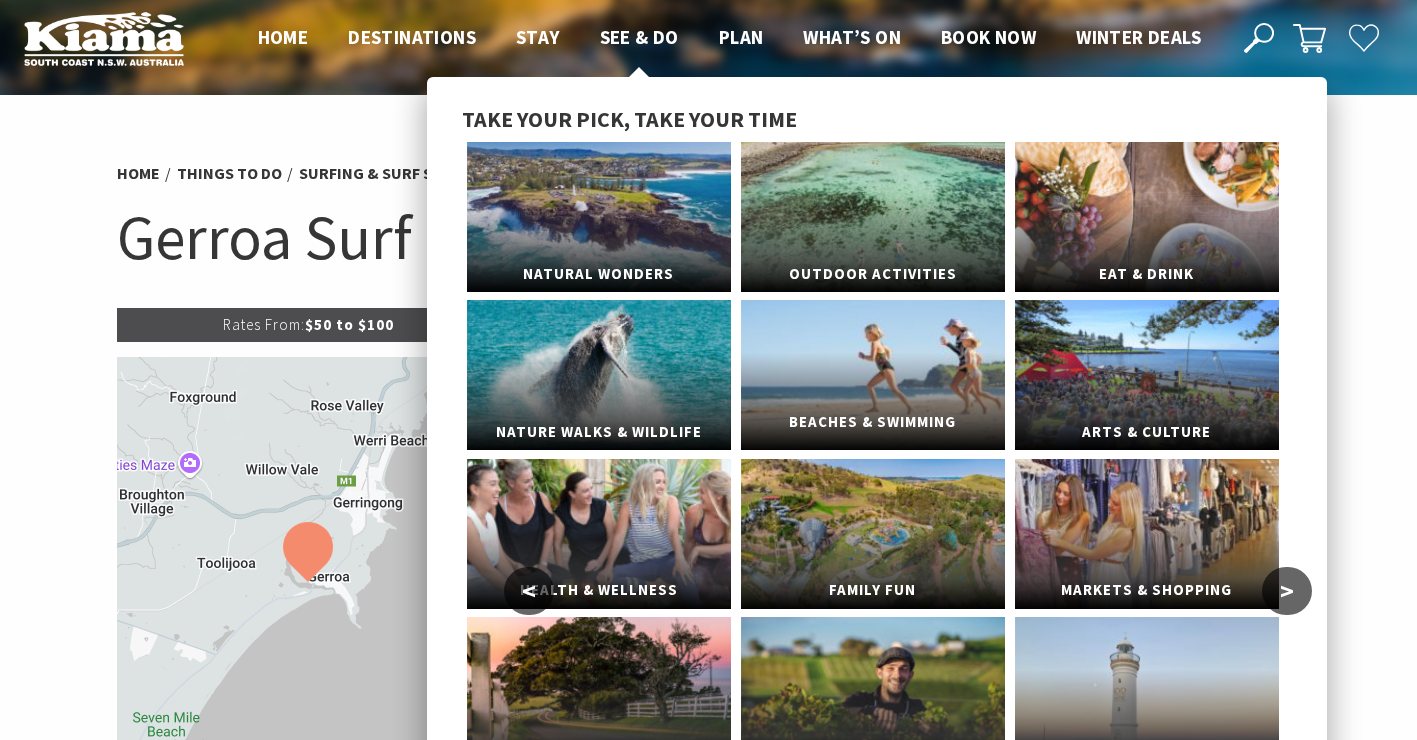 click on "Beaches & Swimming" at bounding box center [873, 375] 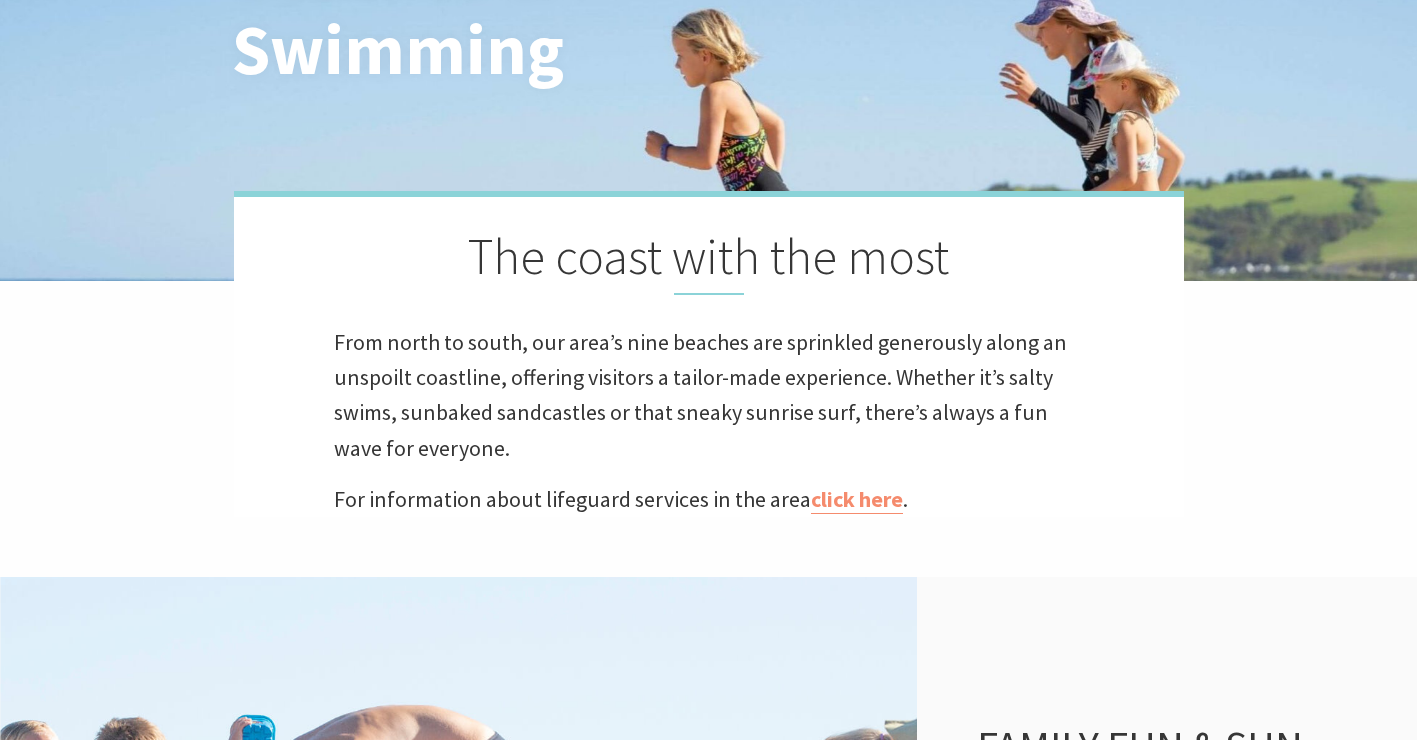 scroll, scrollTop: 596, scrollLeft: 0, axis: vertical 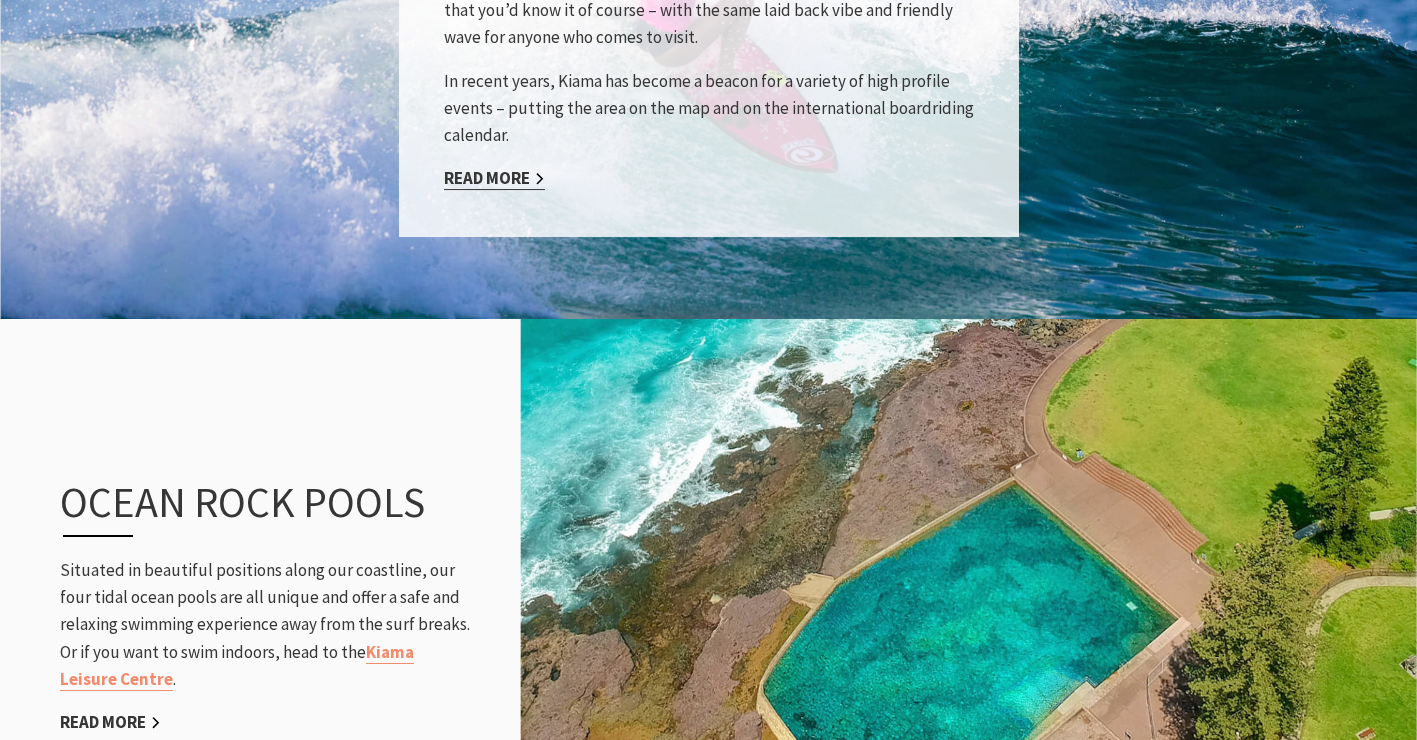 click on "Read More" at bounding box center (494, 178) 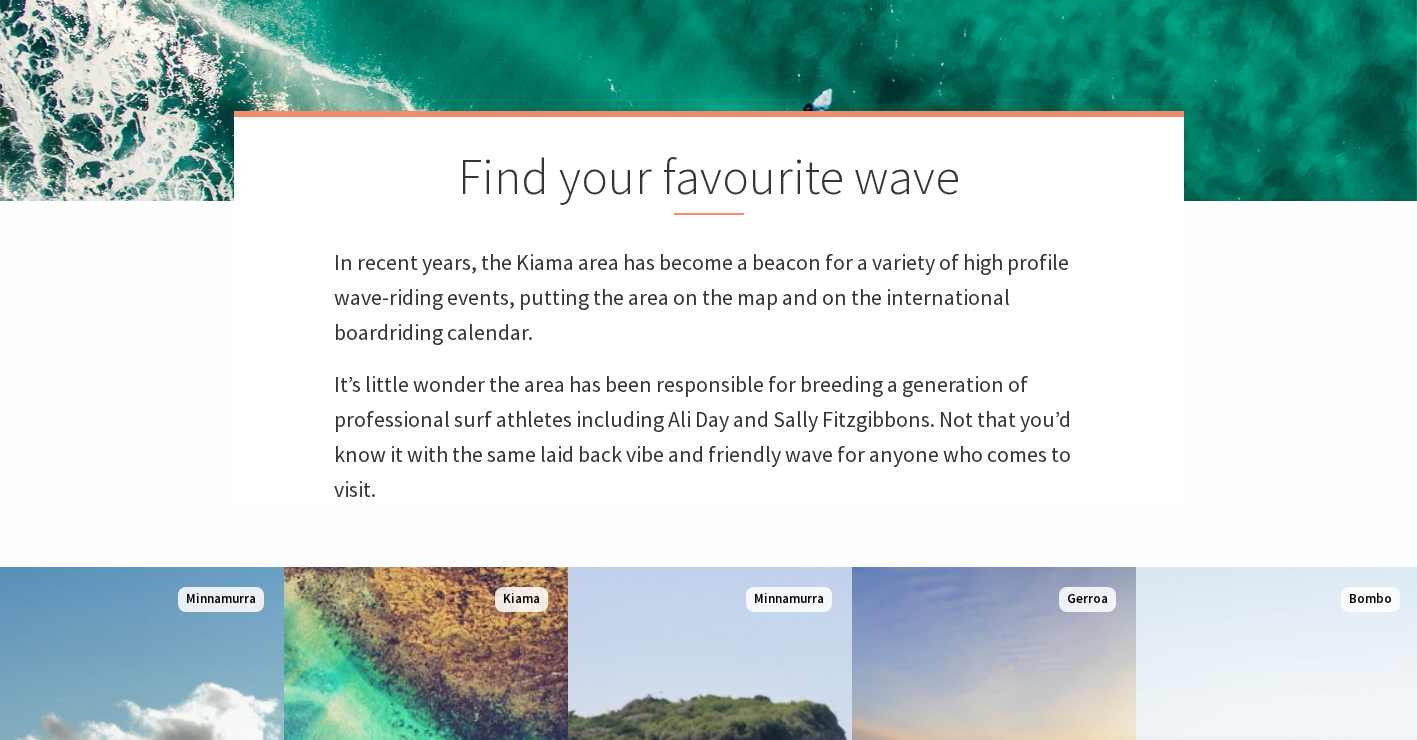 scroll, scrollTop: 478, scrollLeft: 0, axis: vertical 